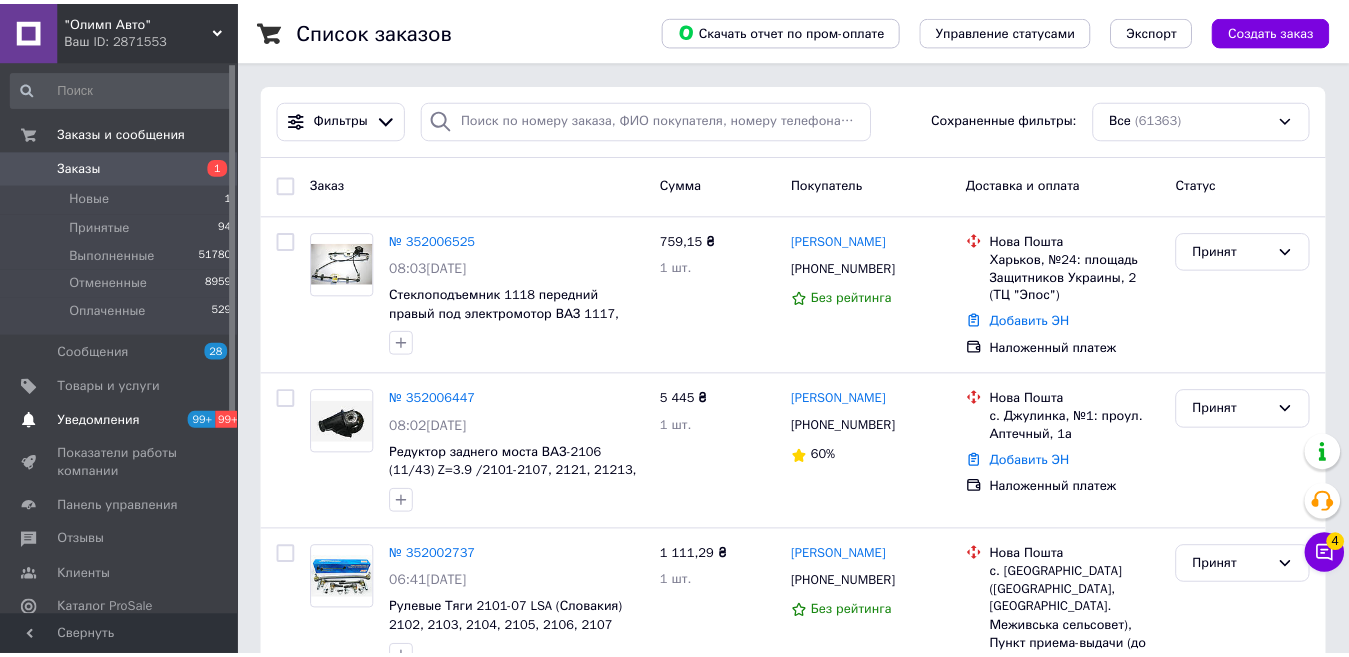 scroll, scrollTop: 0, scrollLeft: 0, axis: both 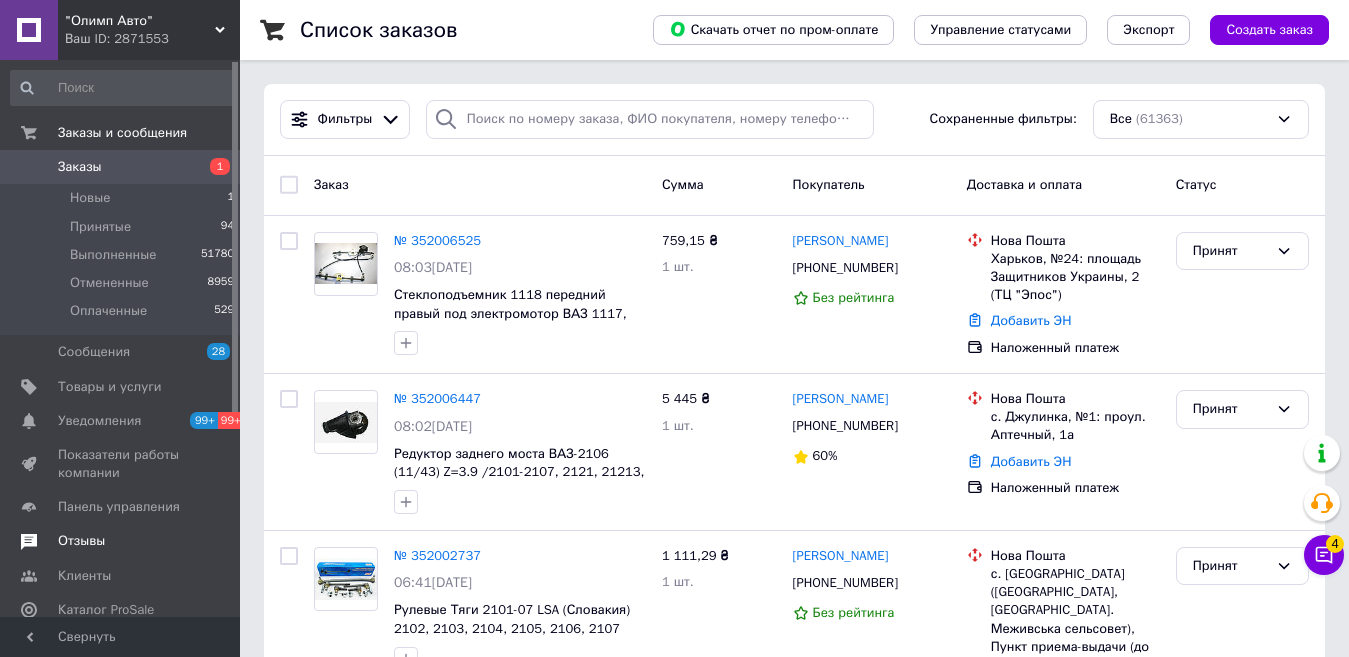 click on "Отзывы" at bounding box center (81, 541) 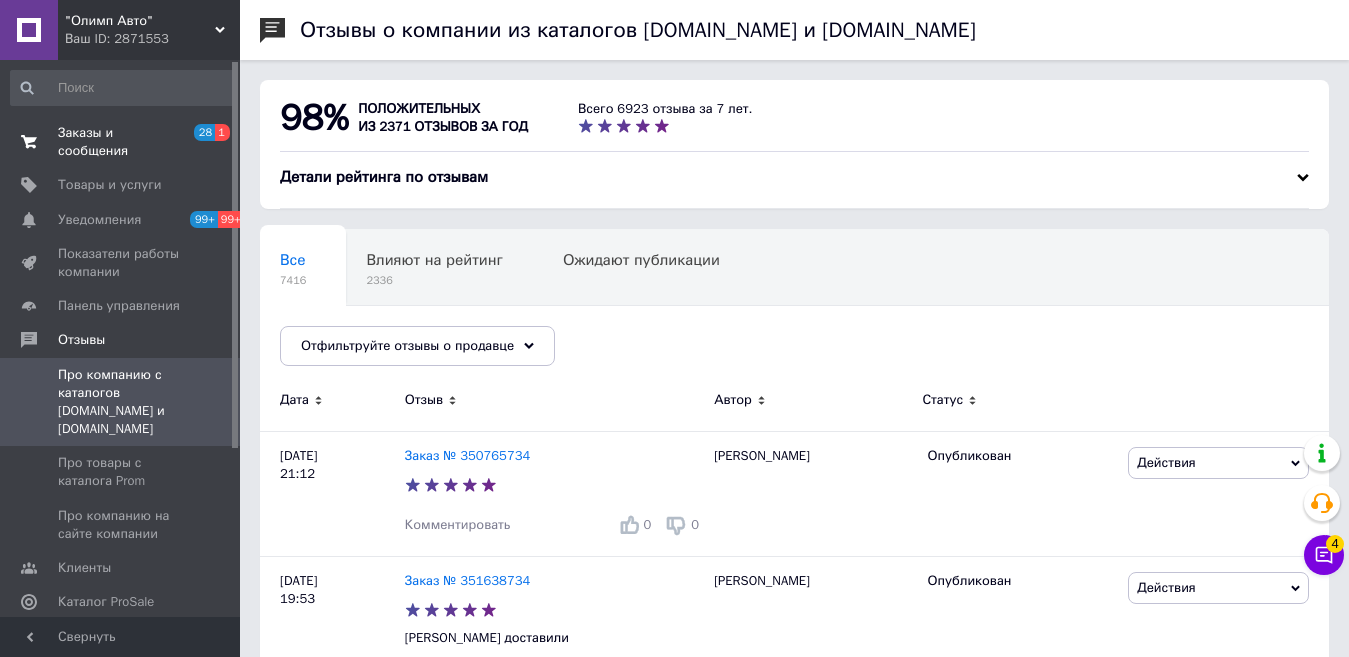 click on "Заказы и сообщения" at bounding box center (121, 142) 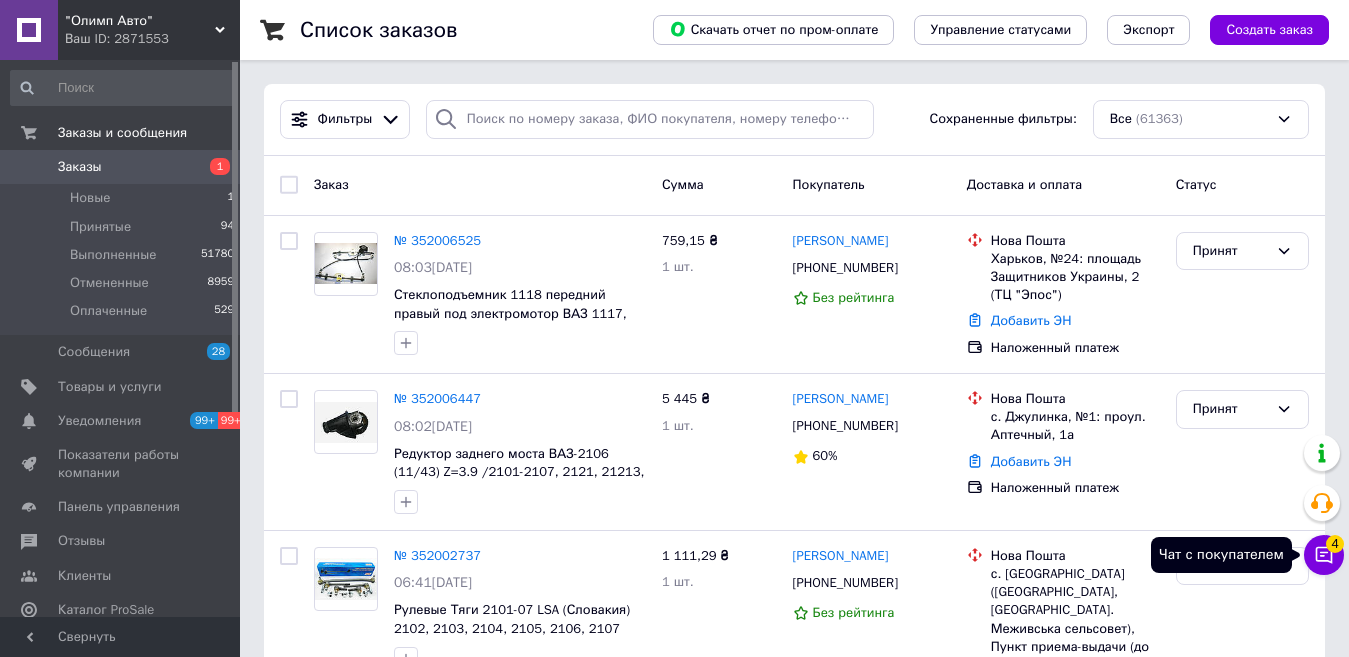 click on "Чат с покупателем 4" at bounding box center [1324, 555] 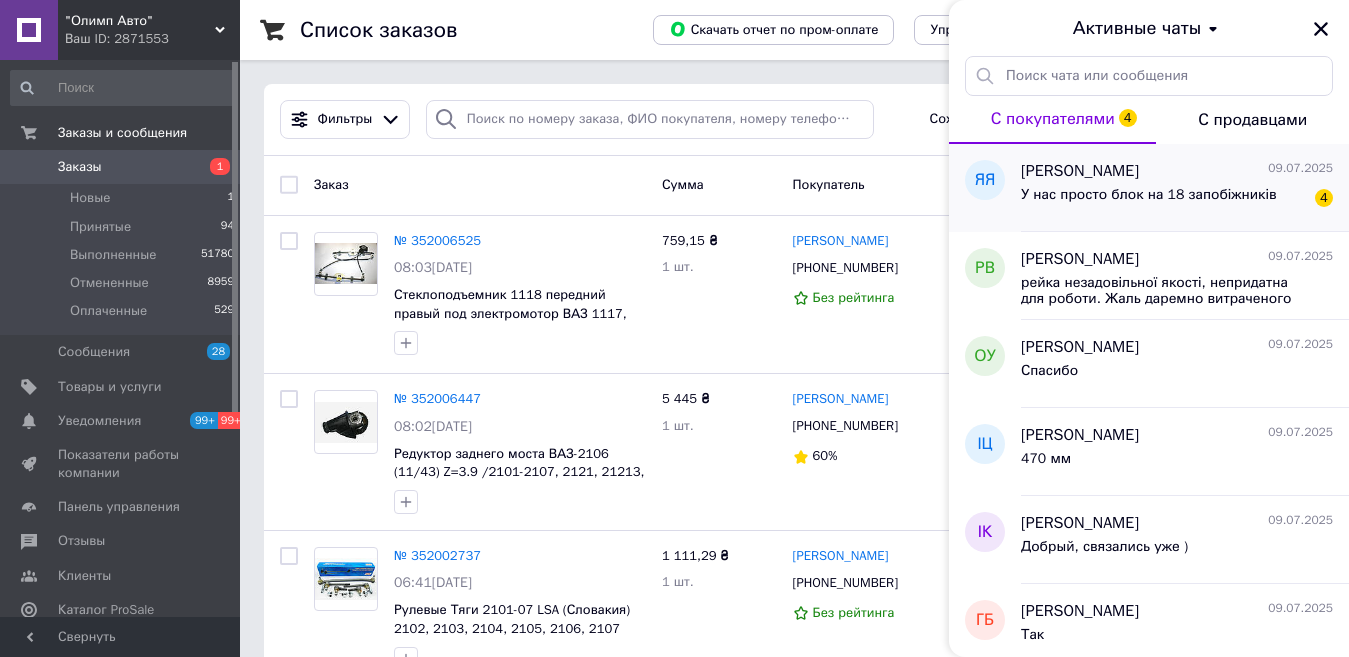 click on "У нас просто блок на 18 запобіжників 4" at bounding box center [1177, 199] 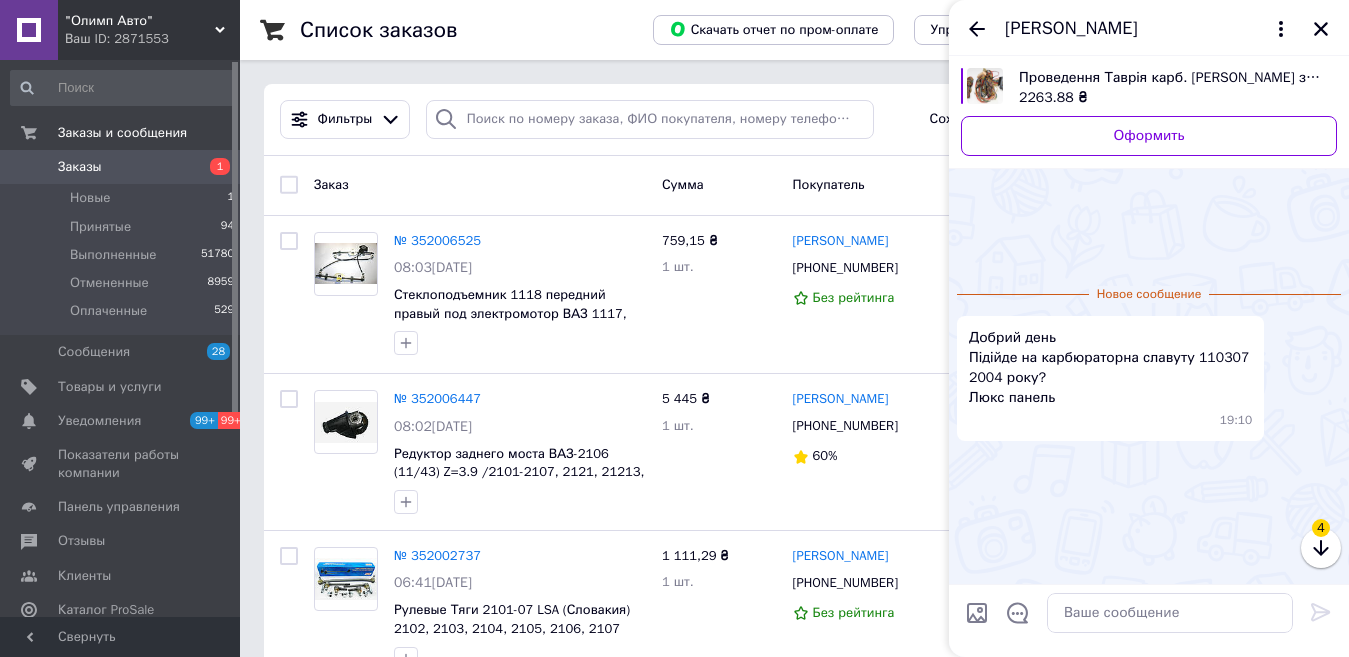 scroll, scrollTop: 115, scrollLeft: 0, axis: vertical 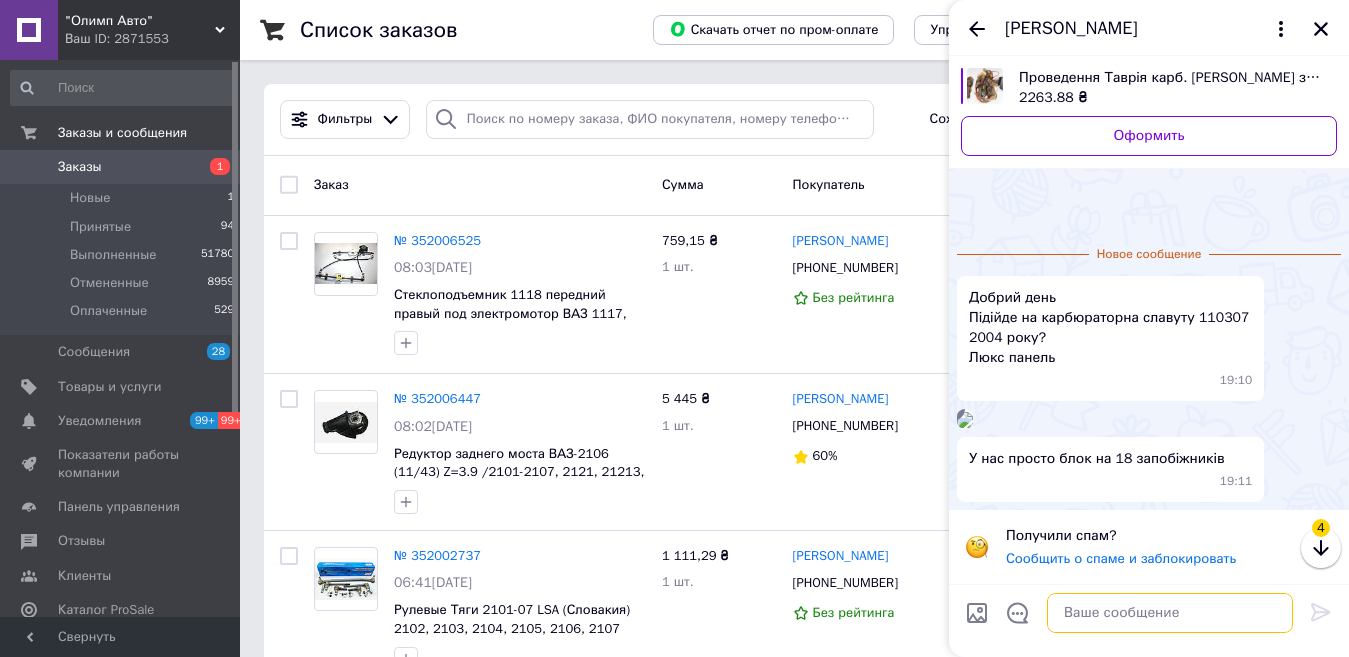 click at bounding box center (1170, 613) 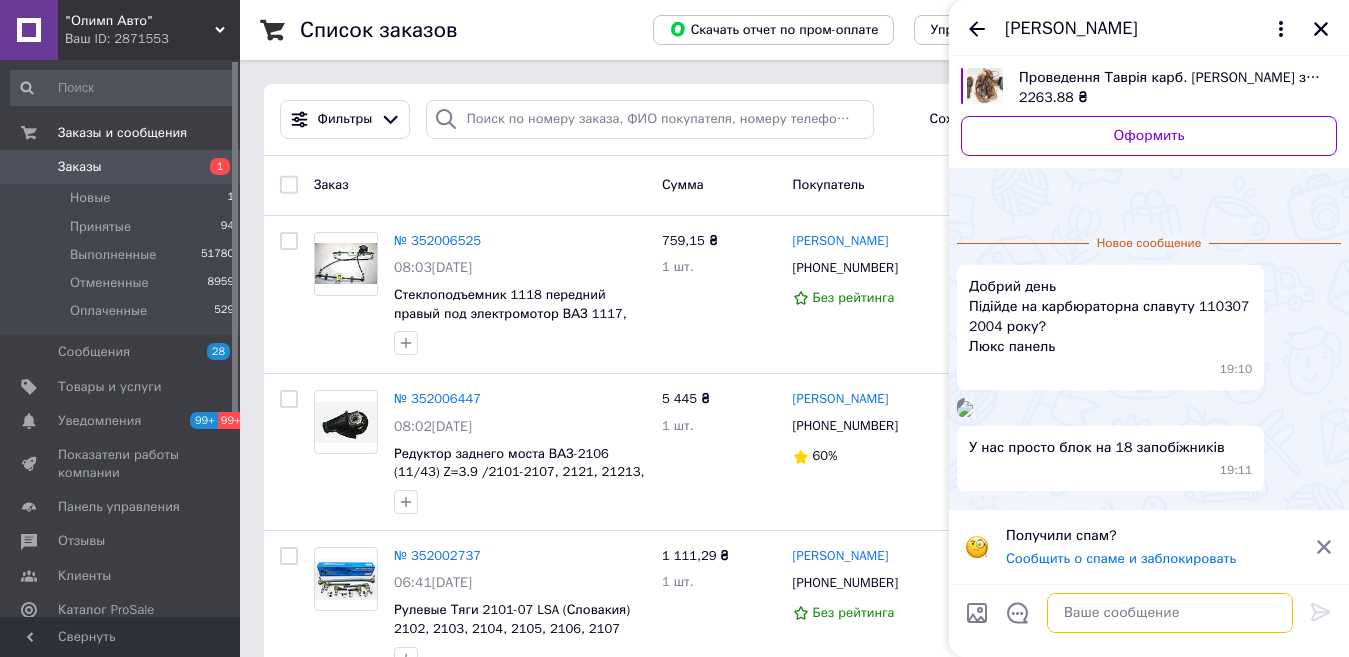 scroll, scrollTop: 121, scrollLeft: 0, axis: vertical 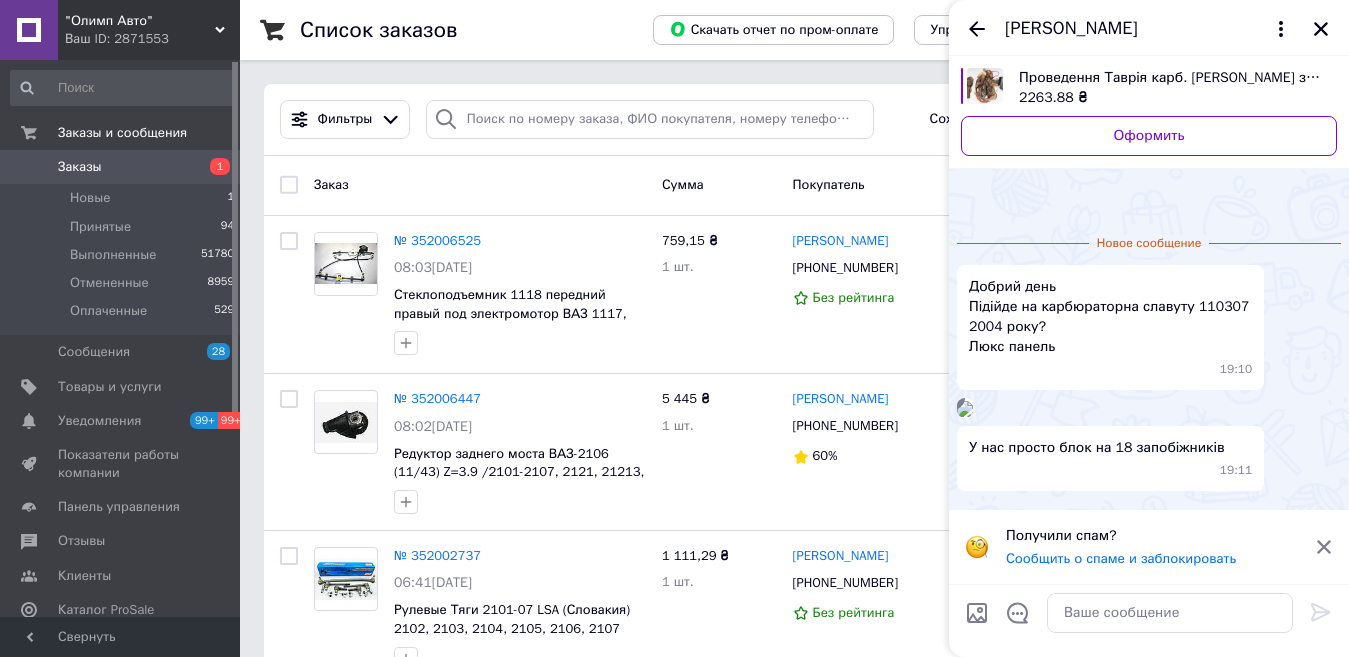 click on "19:10" at bounding box center (1149, 408) 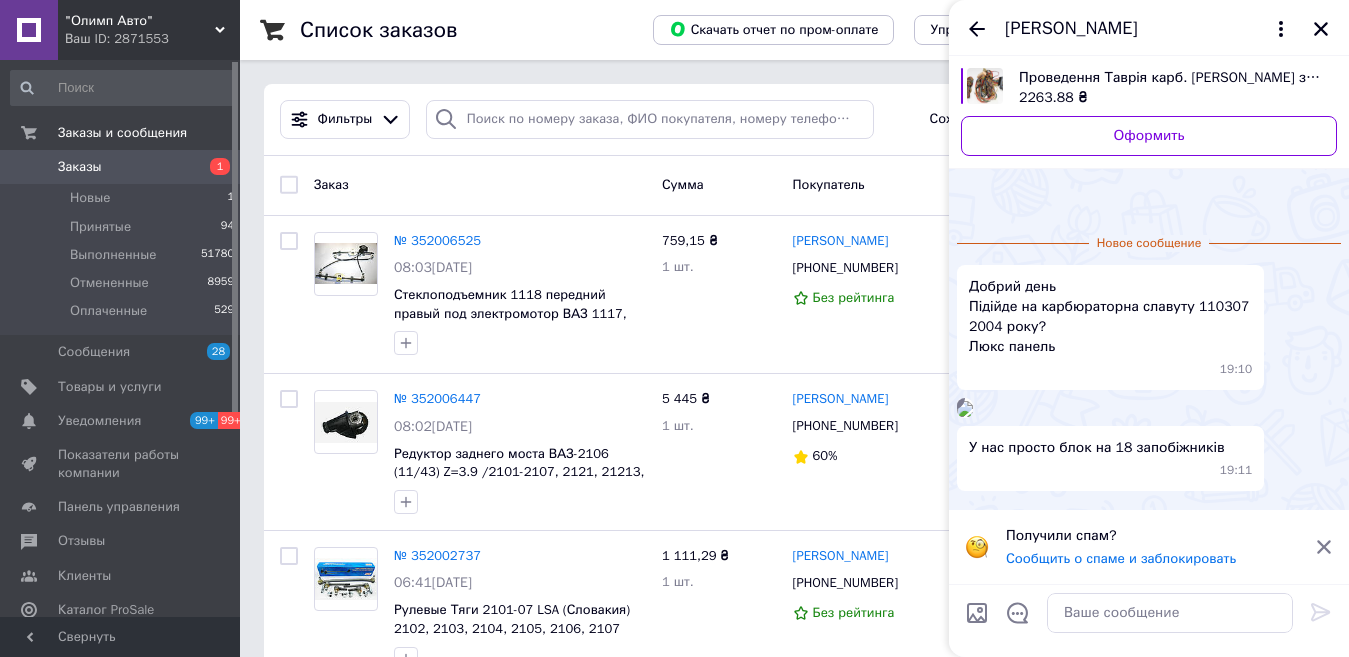 click at bounding box center [965, 409] 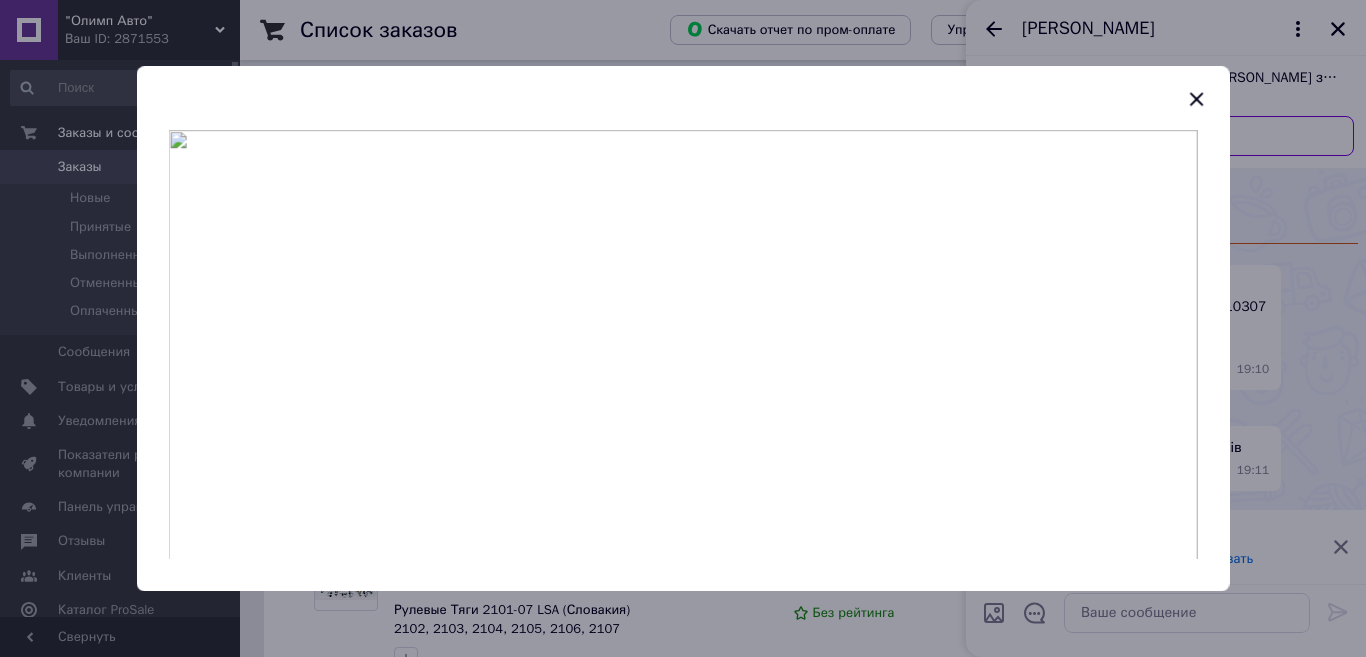 click 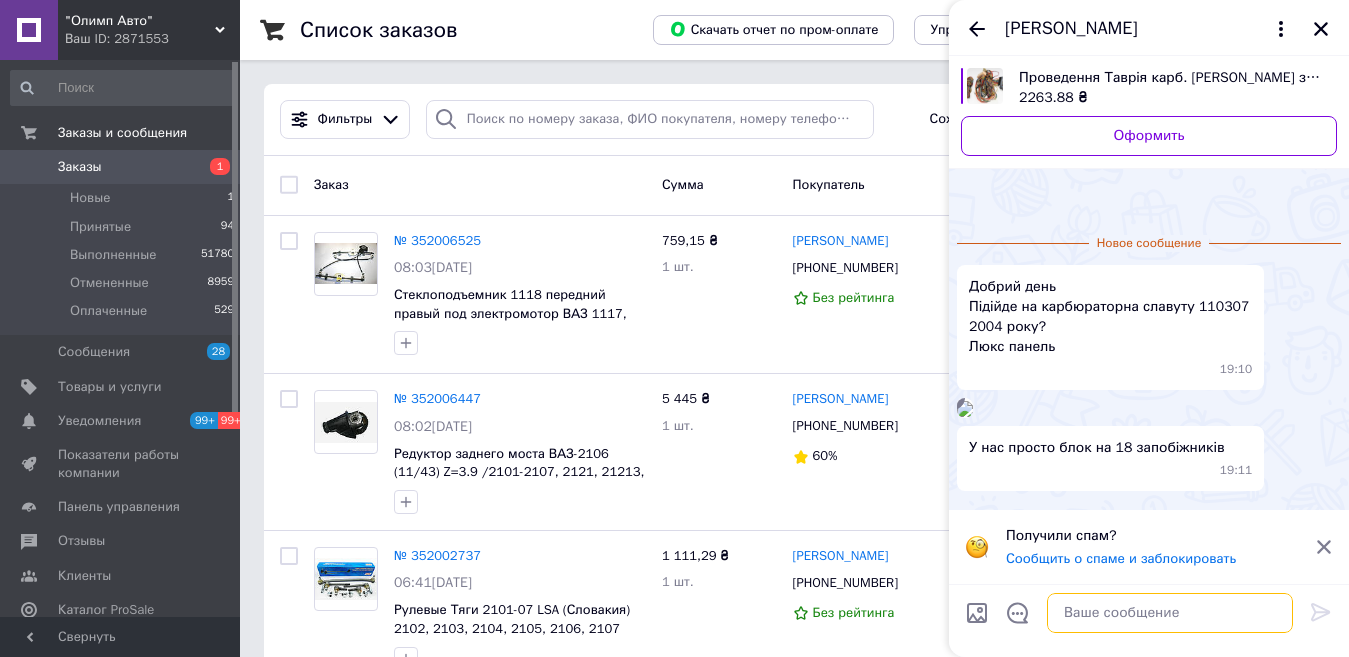 click at bounding box center (1170, 613) 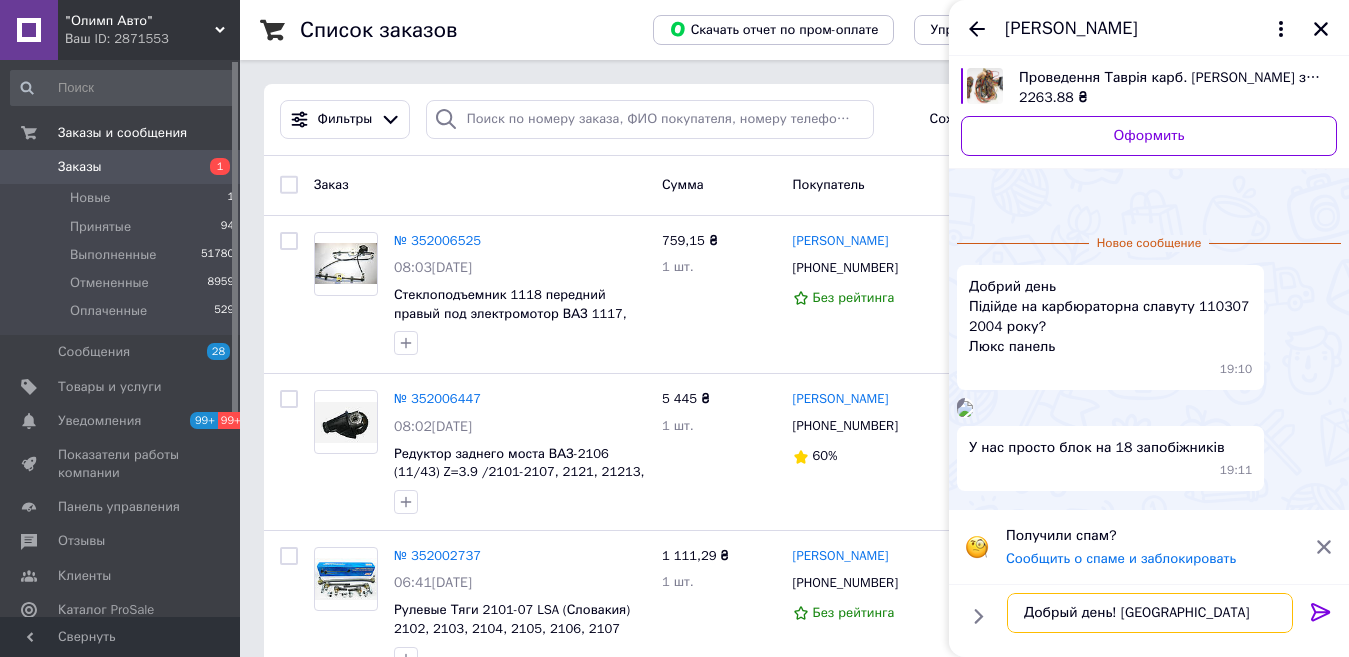 type on "Добрый день! Подойдет" 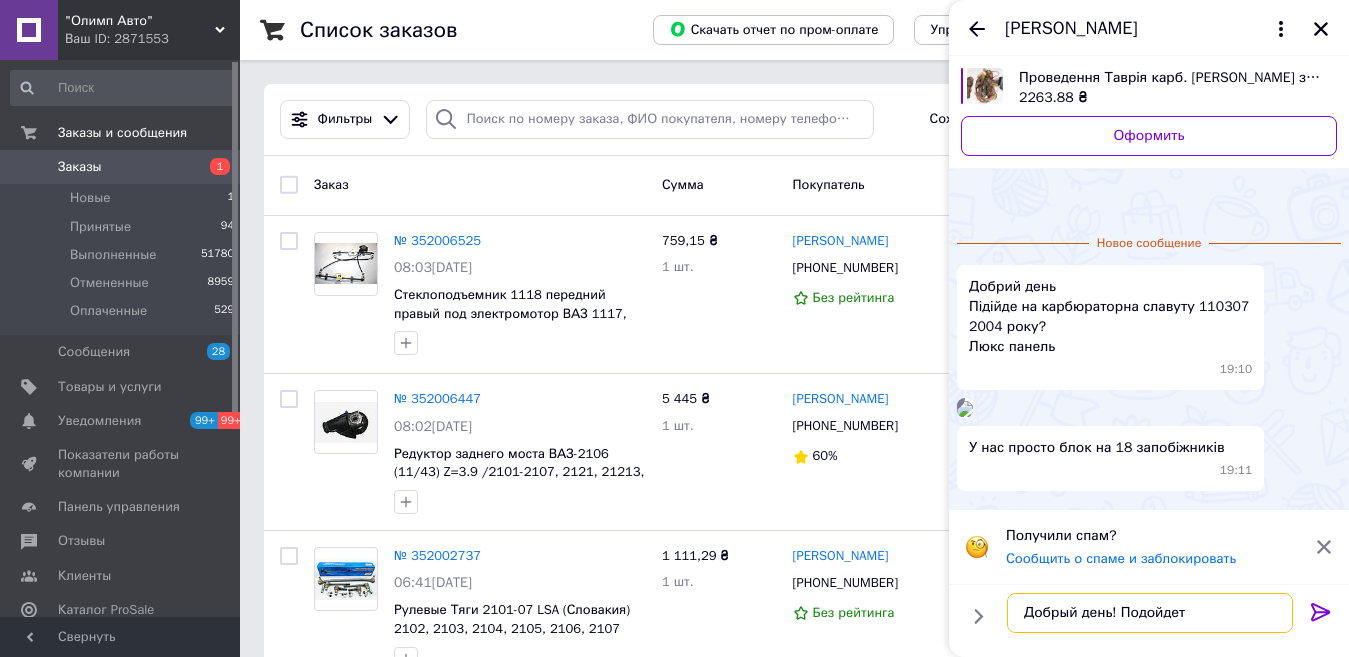 type 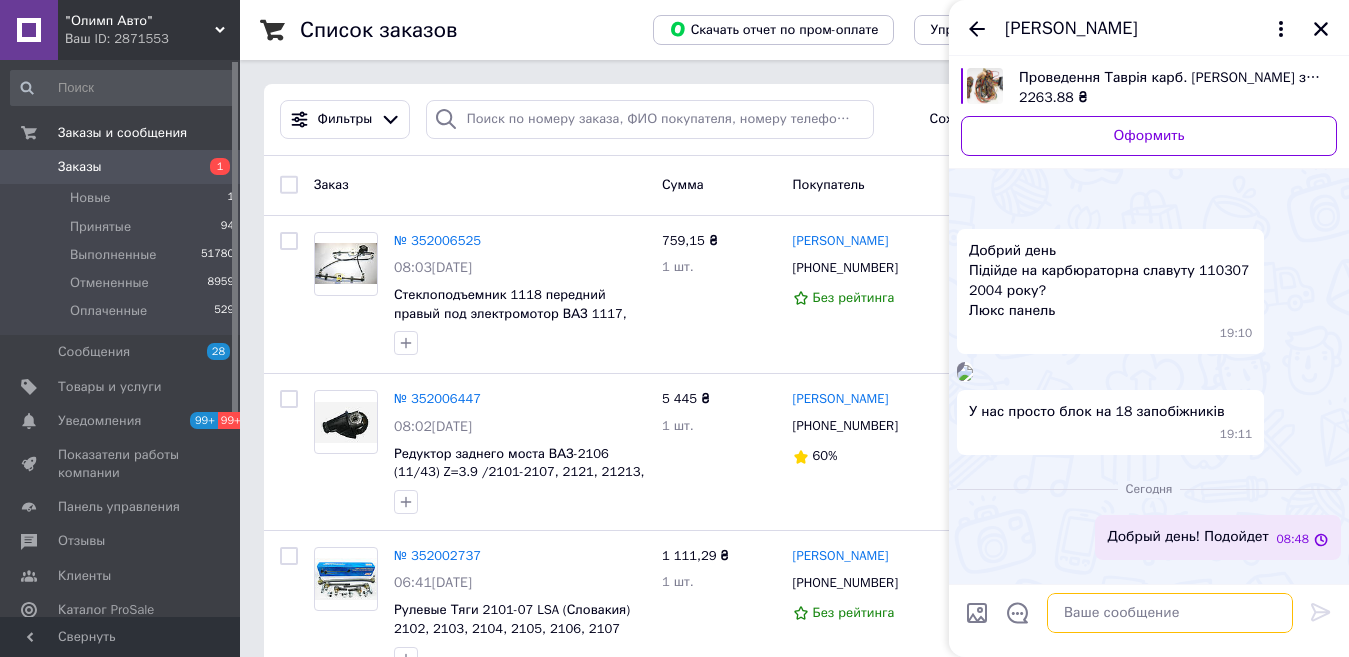 scroll, scrollTop: 117, scrollLeft: 0, axis: vertical 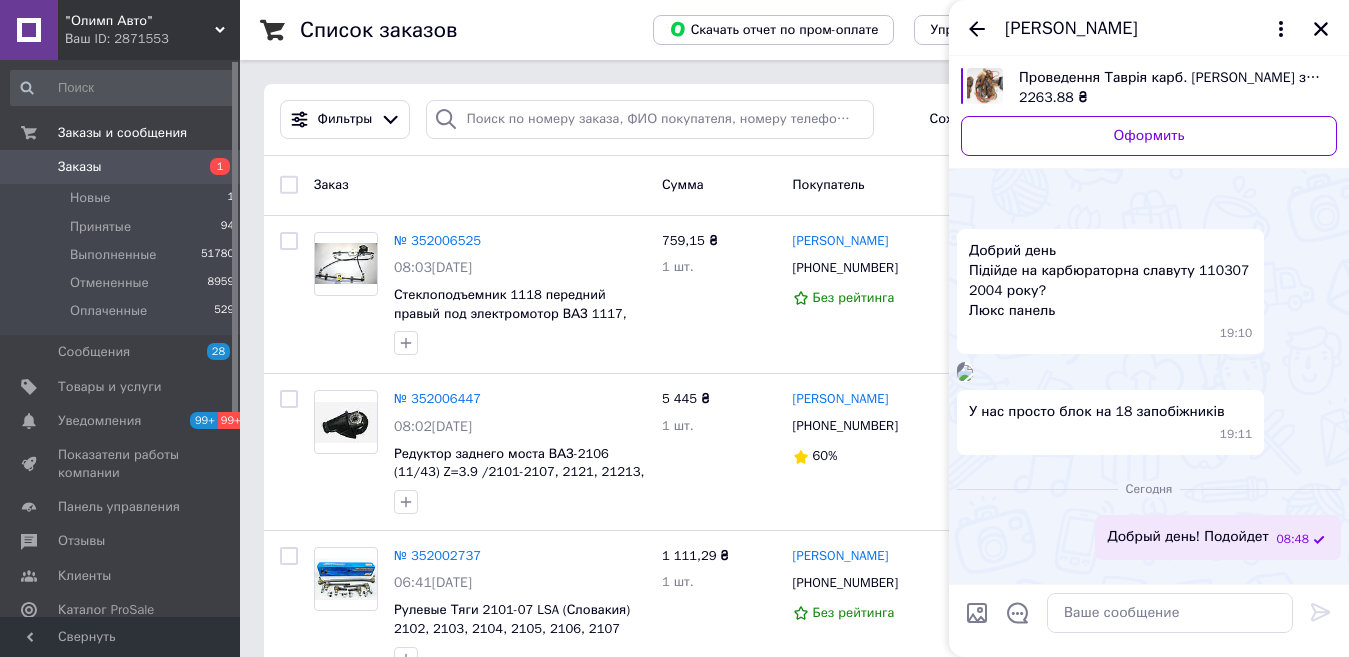 click 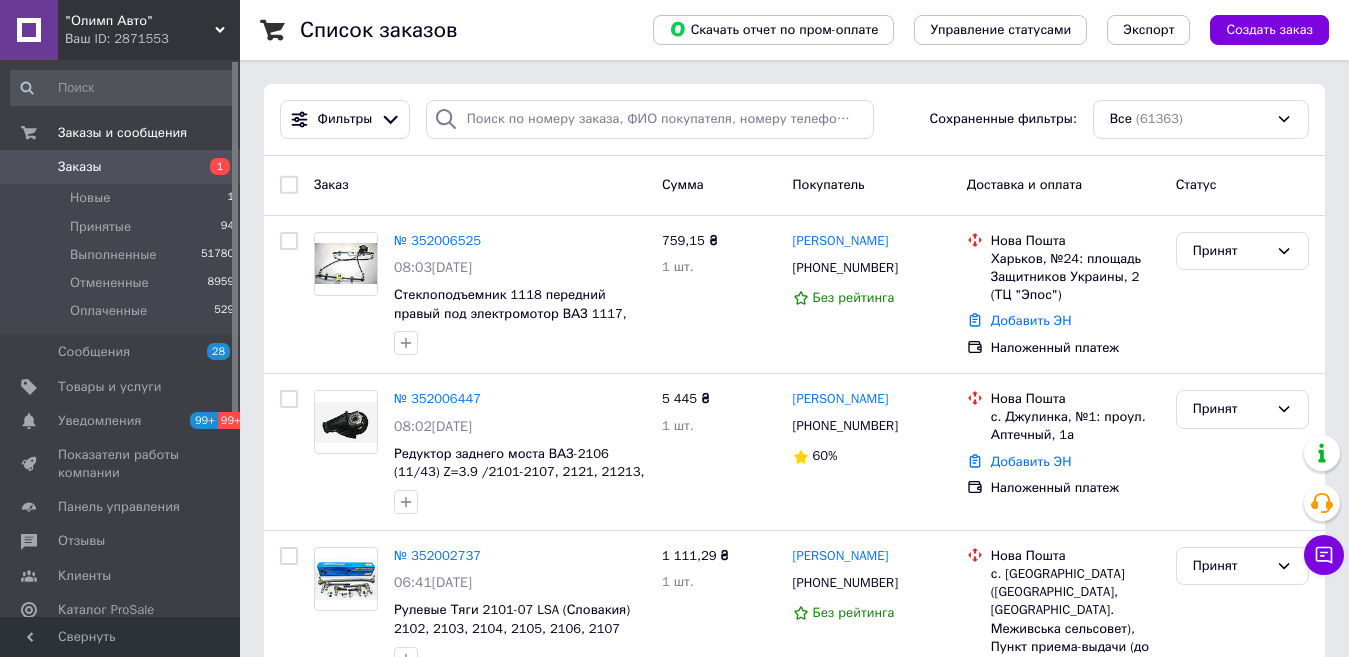 click on "Заказы" at bounding box center [121, 167] 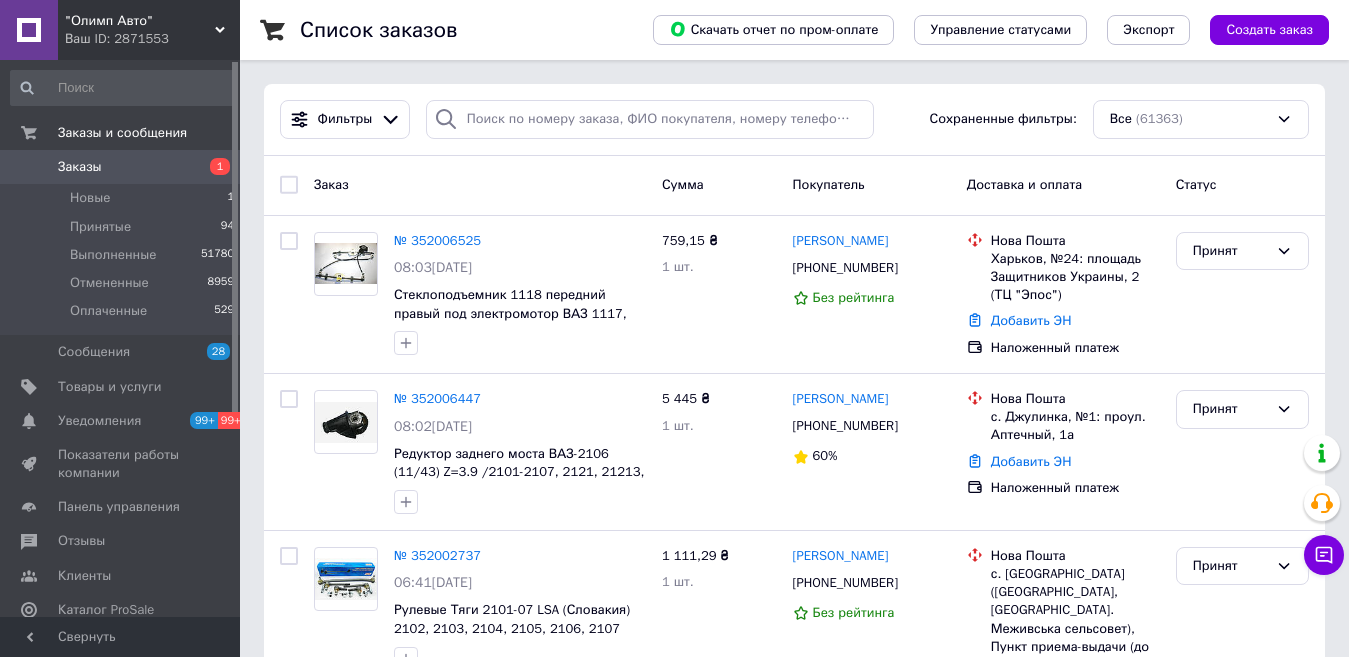 click on "Заказы" at bounding box center (121, 167) 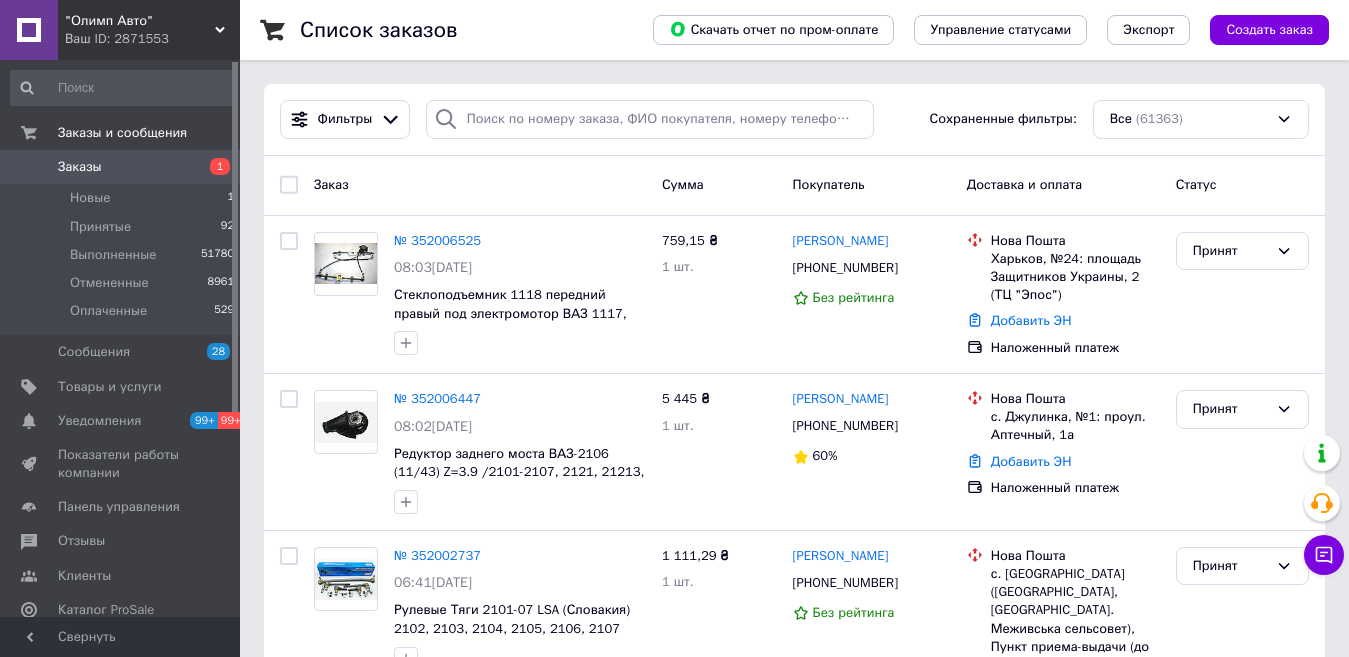 click on "Заказы" at bounding box center [121, 167] 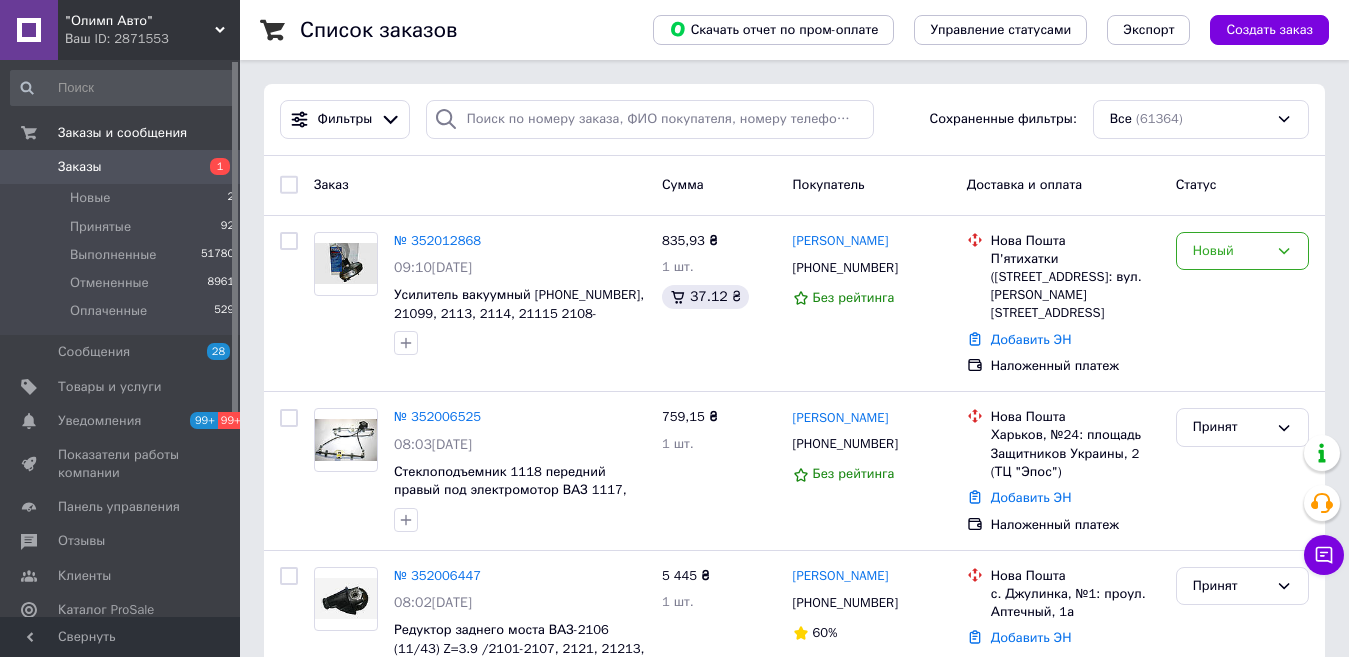 click on "Заказы" at bounding box center (121, 167) 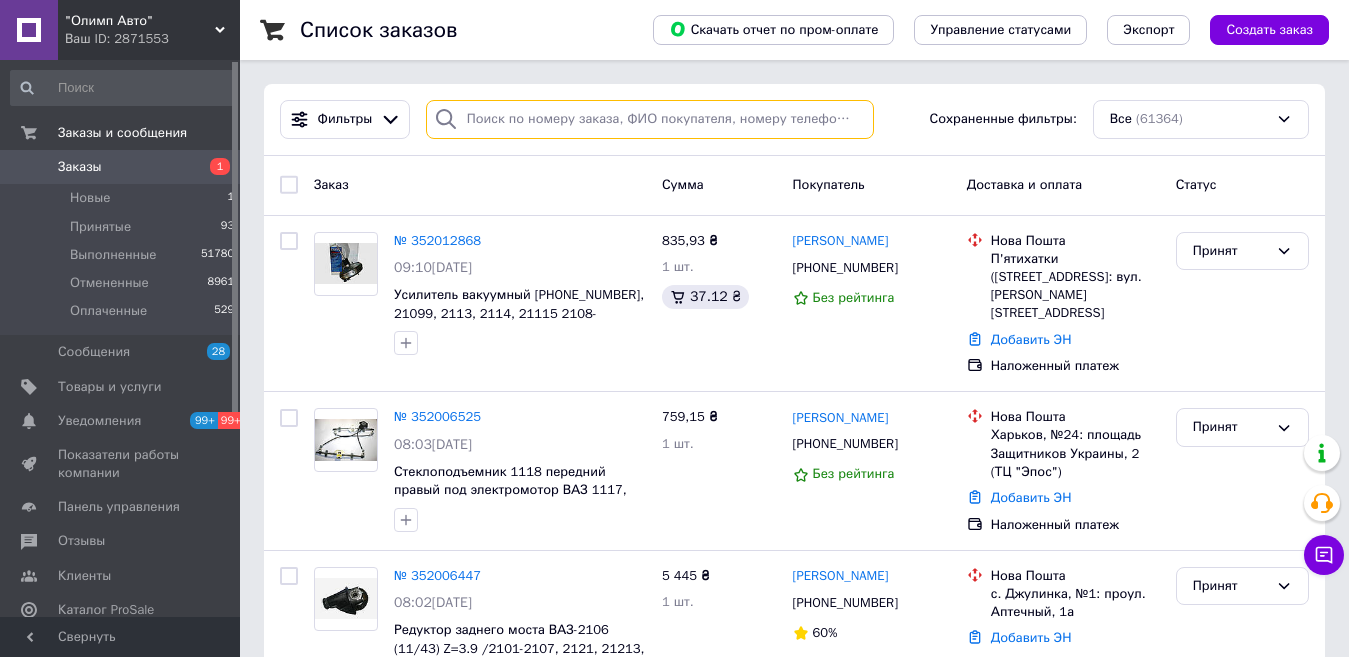 click at bounding box center [650, 119] 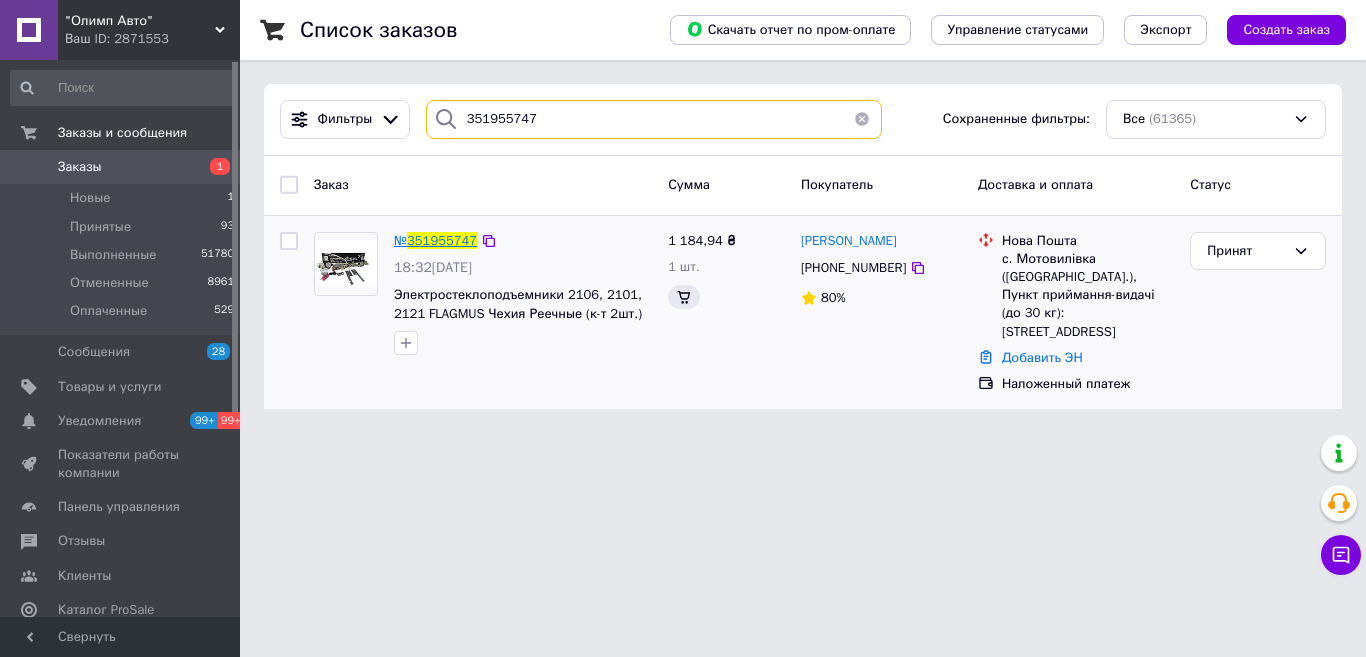 type on "351955747" 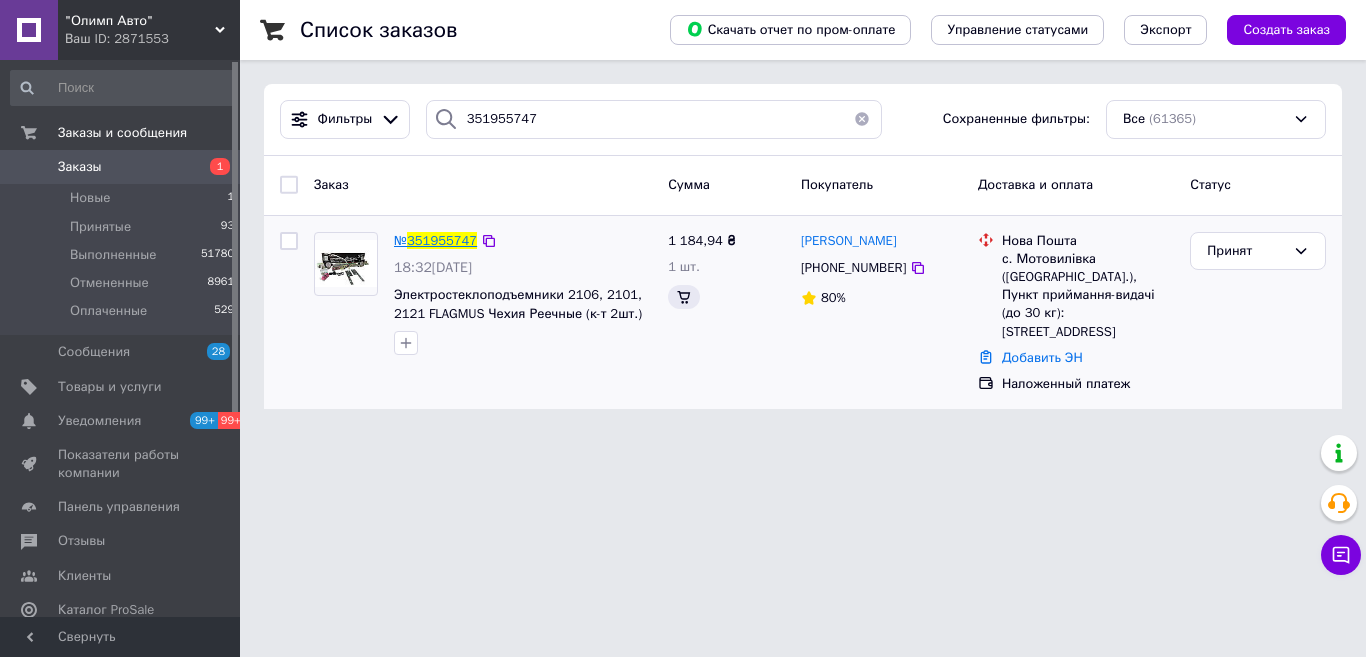 click on "351955747" at bounding box center (442, 240) 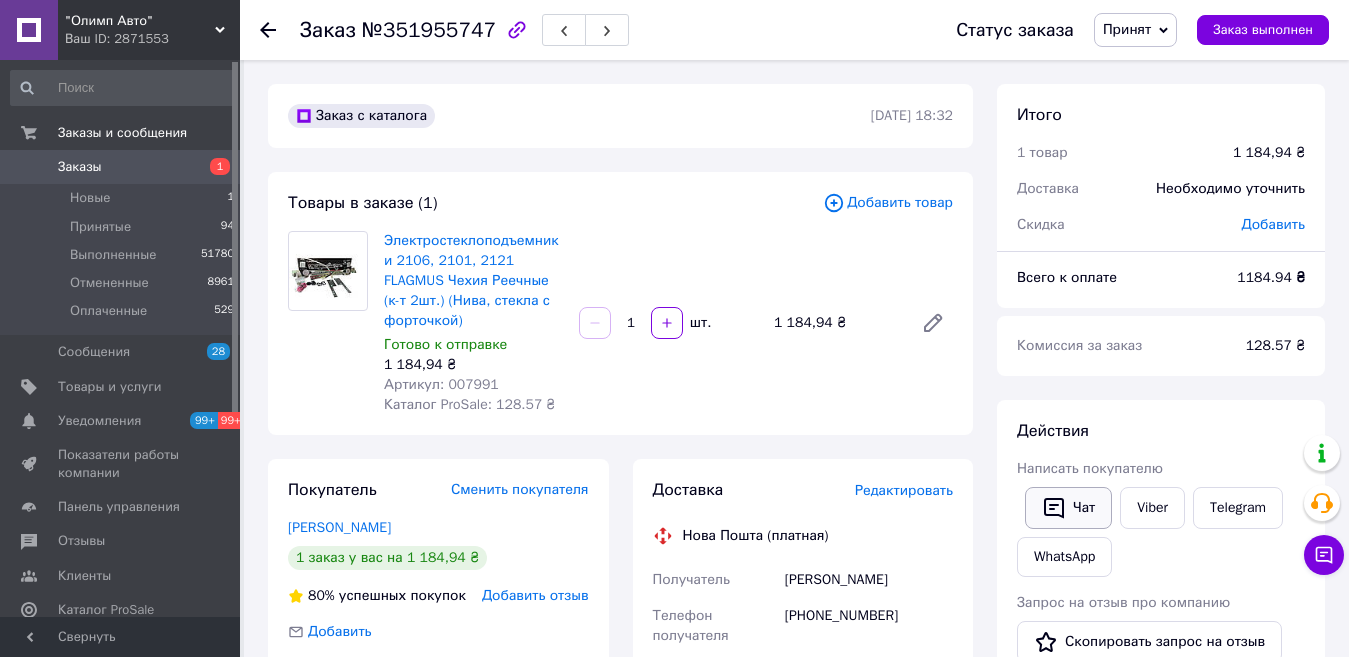 click on "Чат" at bounding box center (1068, 508) 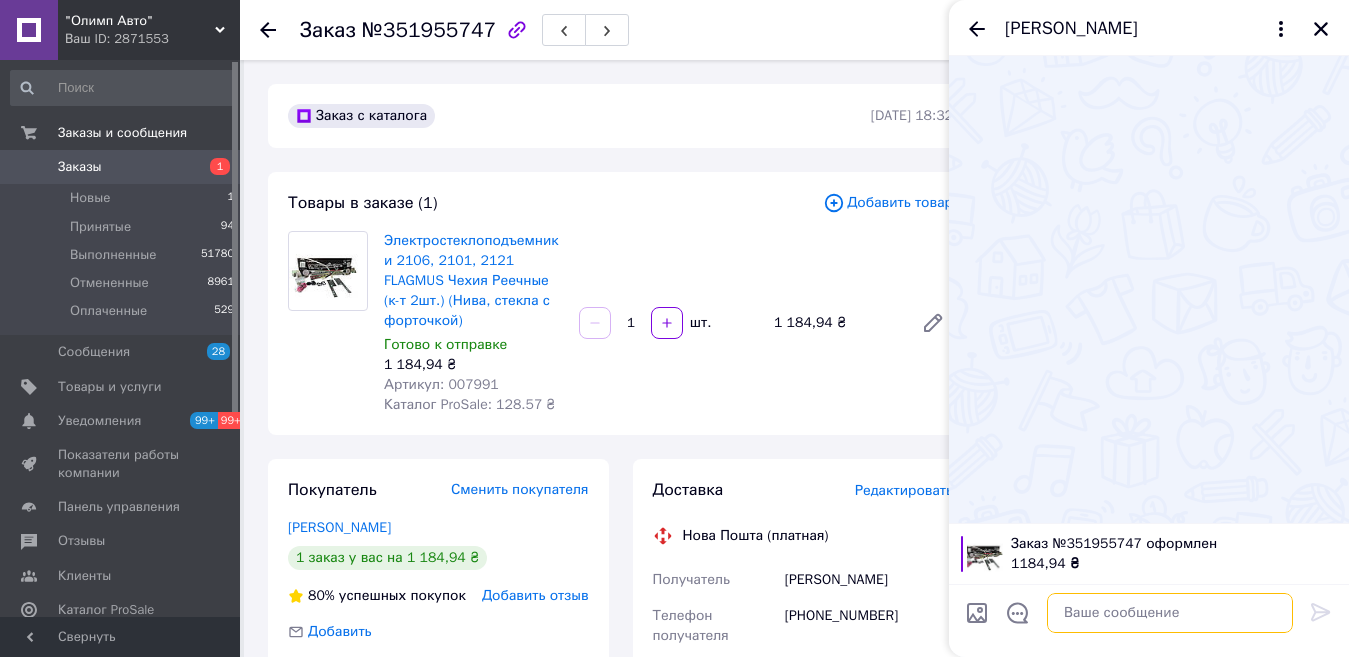 click at bounding box center [1170, 613] 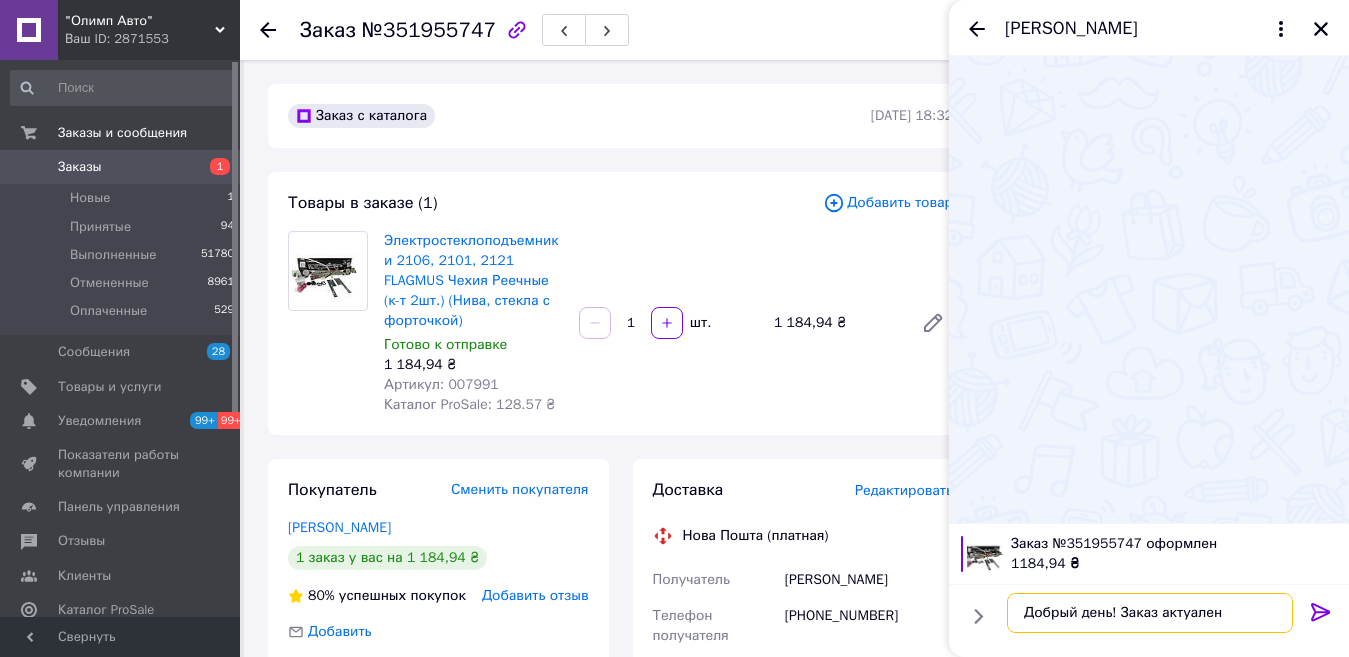 type on "Добрый день! Заказ актуален?" 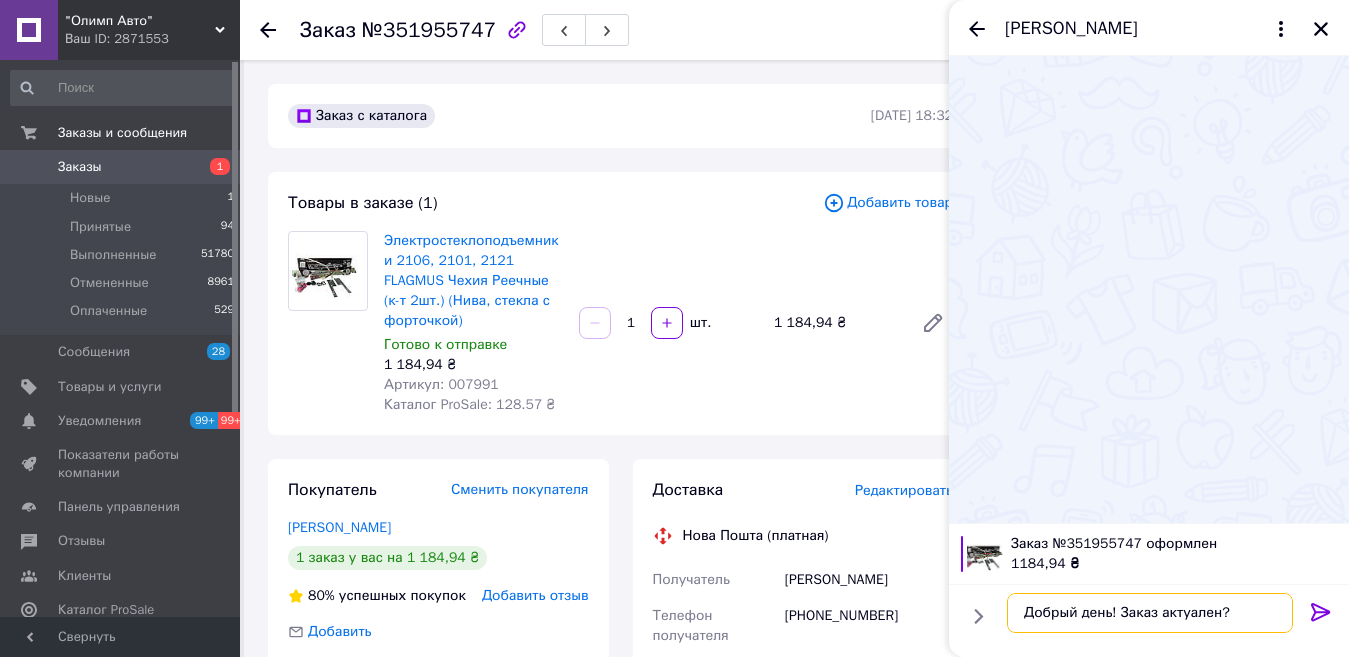 type 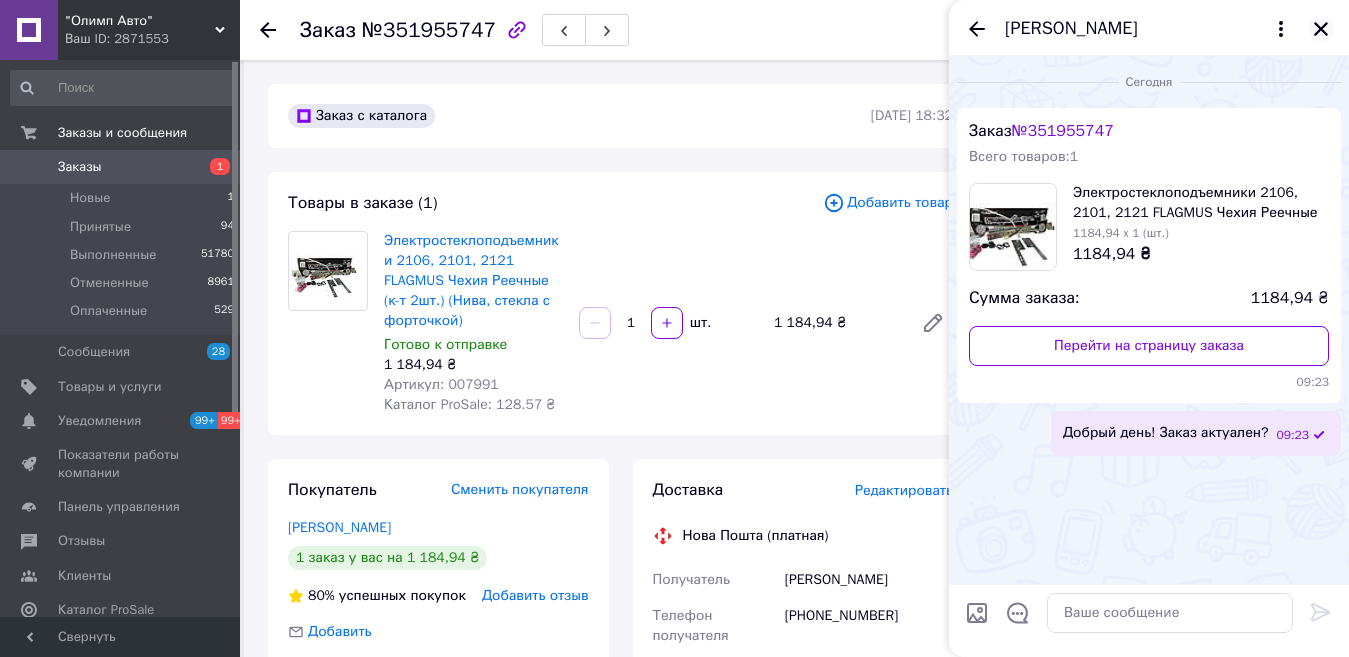 click 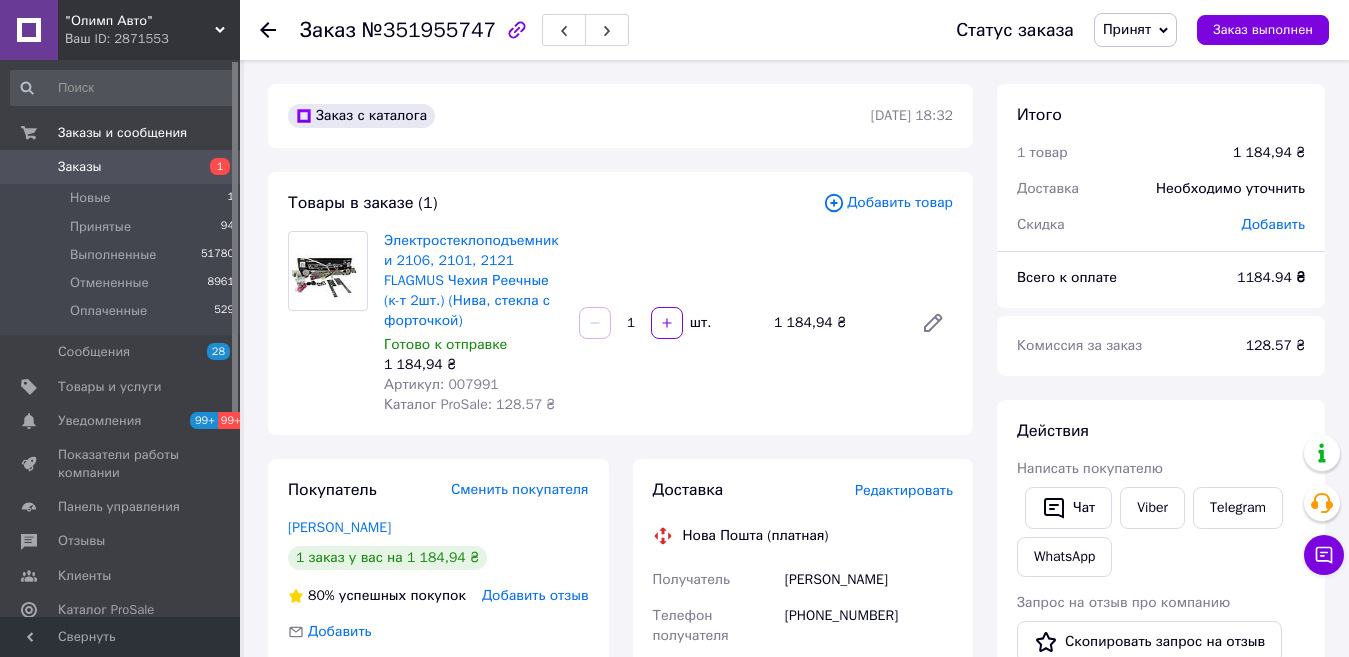click on "Заказы" at bounding box center [121, 167] 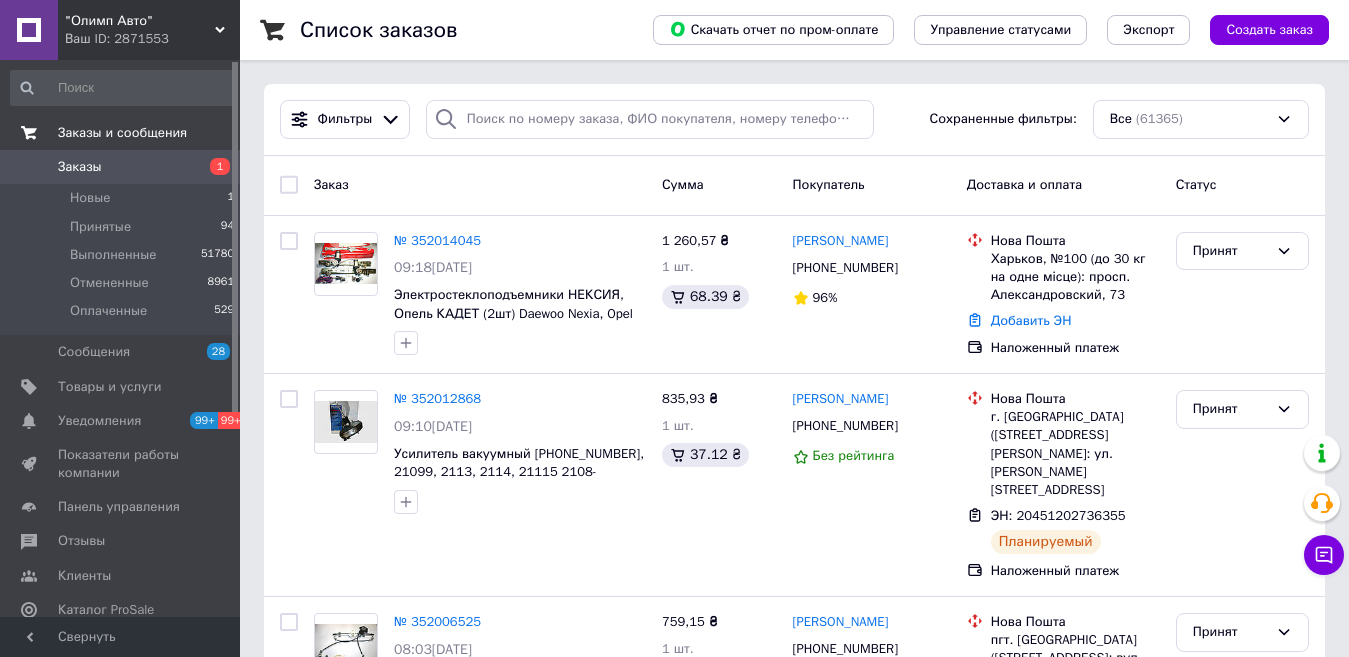 click on "Заказы" at bounding box center [121, 167] 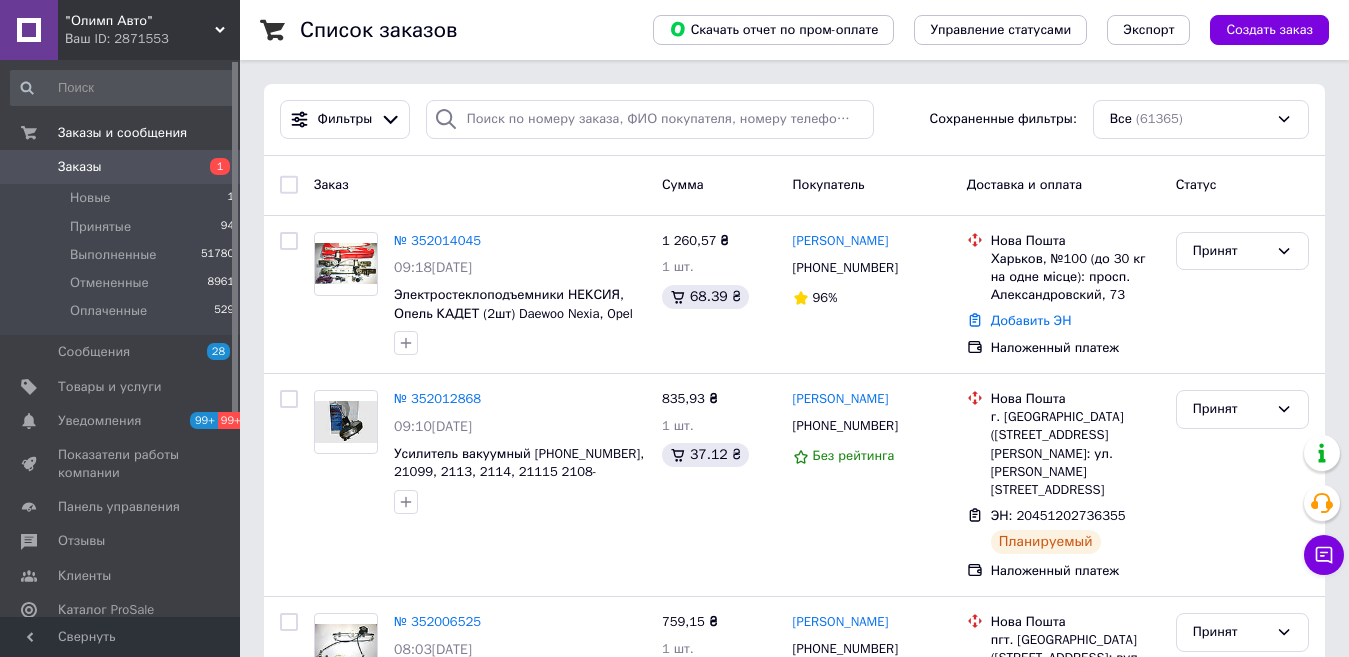 drag, startPoint x: 118, startPoint y: 170, endPoint x: 123, endPoint y: 70, distance: 100.12492 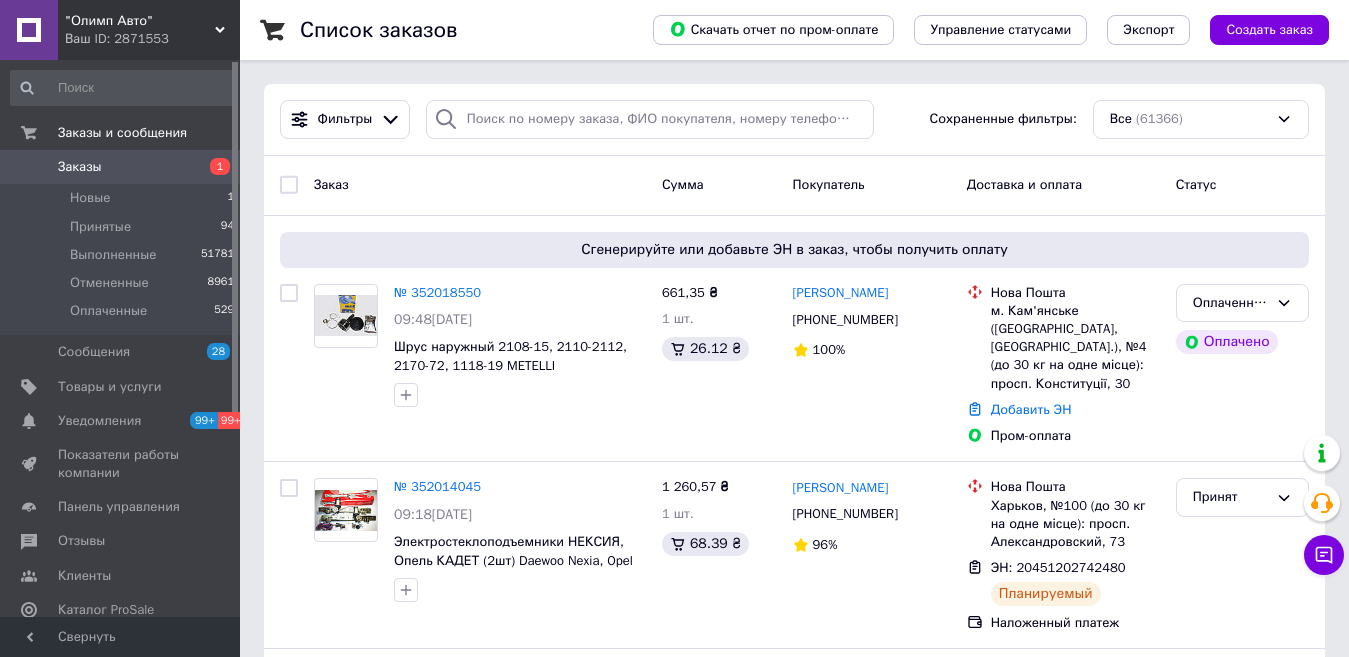 click on "Заказы" at bounding box center (121, 167) 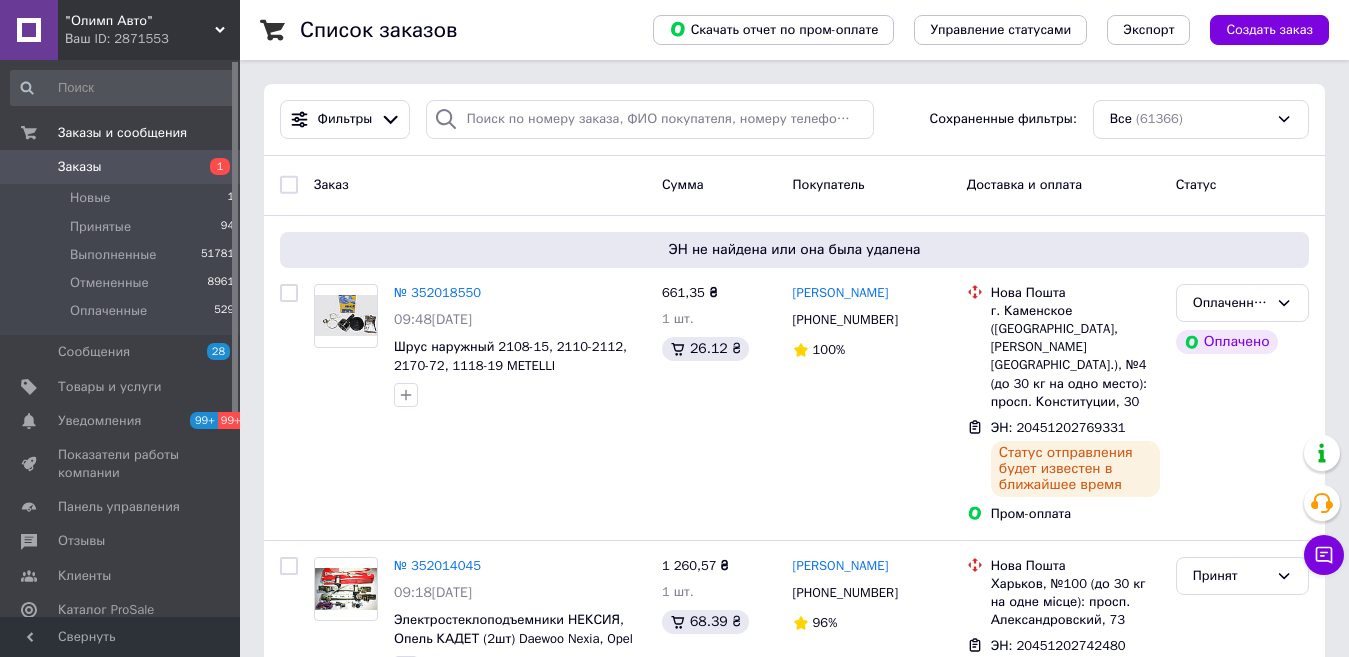 click on "Заказы" at bounding box center [121, 167] 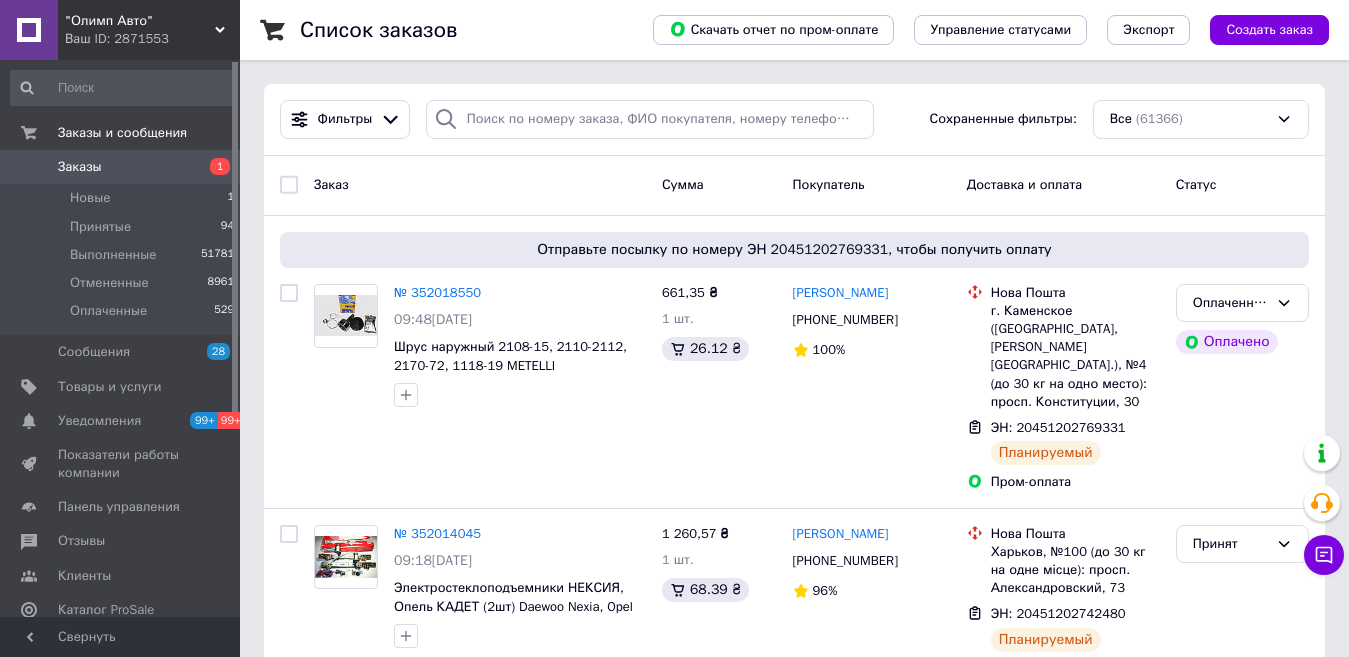 click on "Заказы" at bounding box center (121, 167) 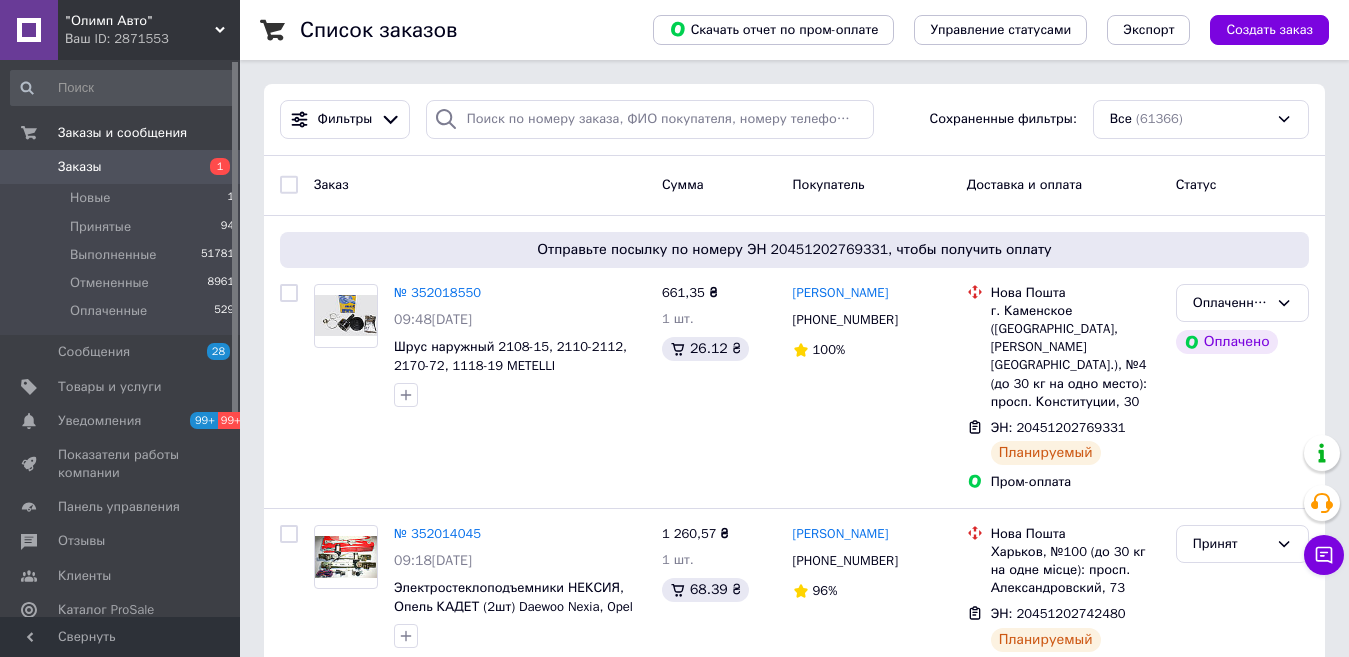 click on "Заказы" at bounding box center (121, 167) 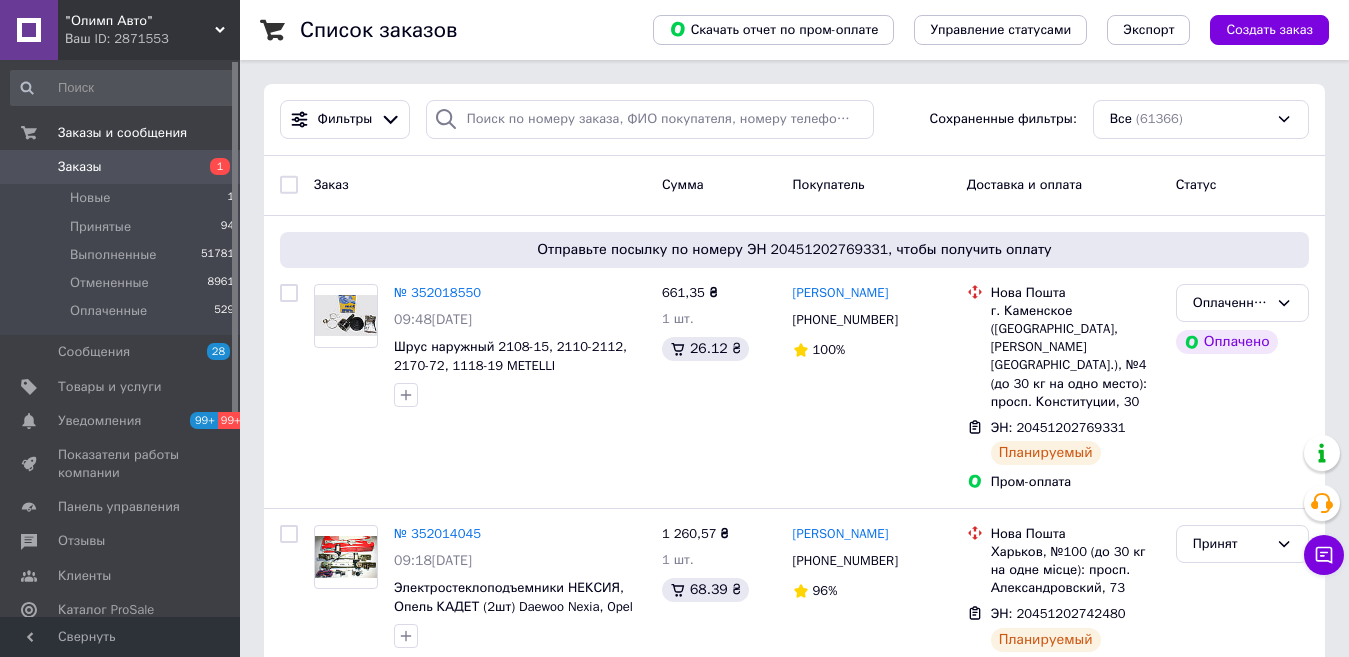 click on "Заказы 1" at bounding box center (123, 167) 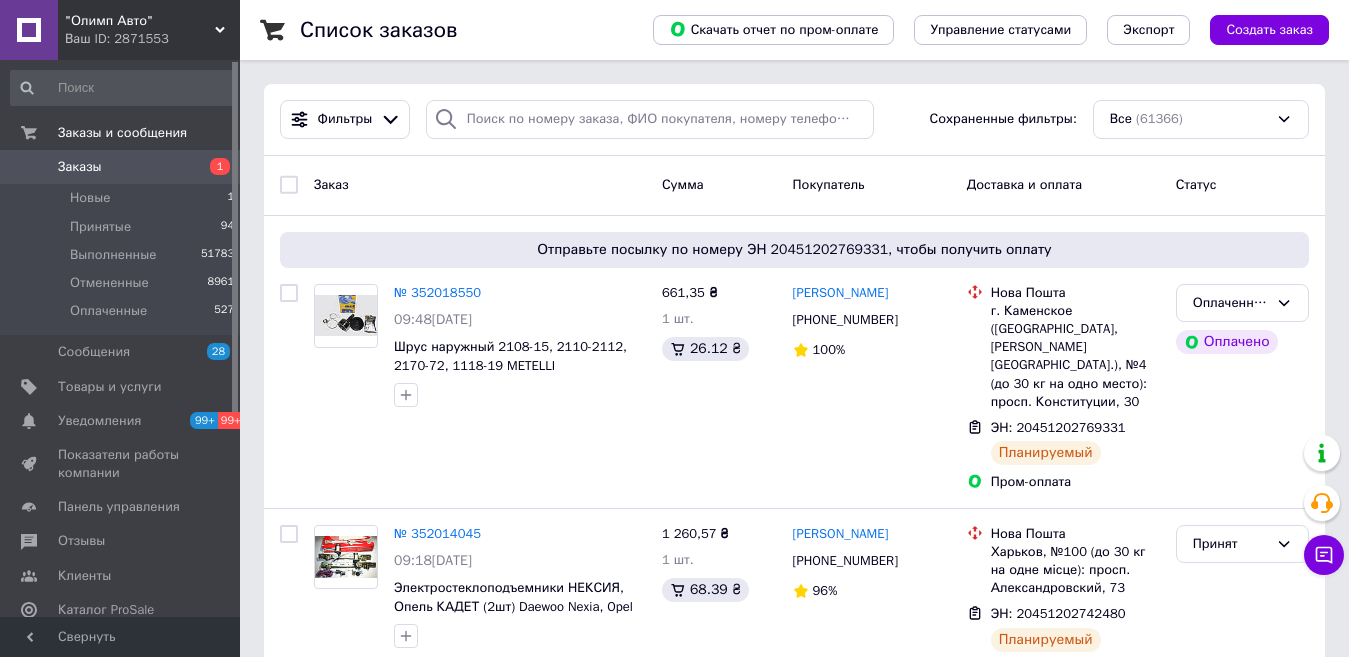 click on "Заказы" at bounding box center [121, 167] 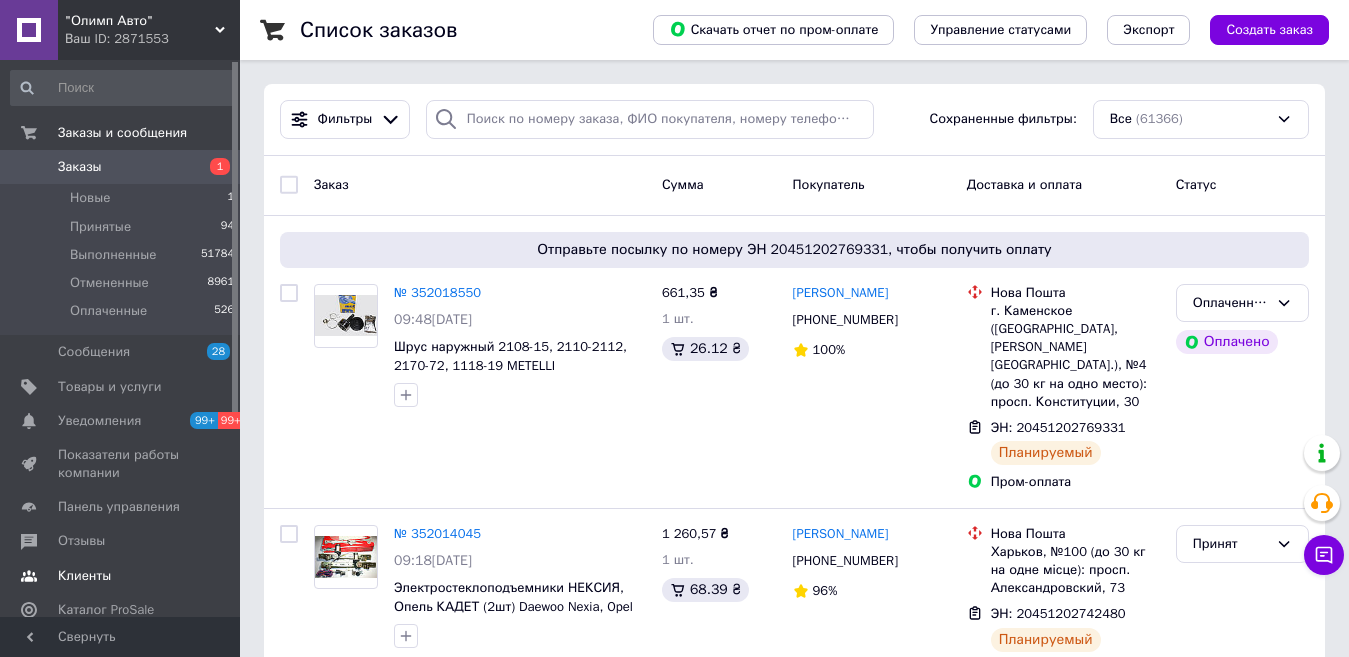 click on "Клиенты" at bounding box center (123, 576) 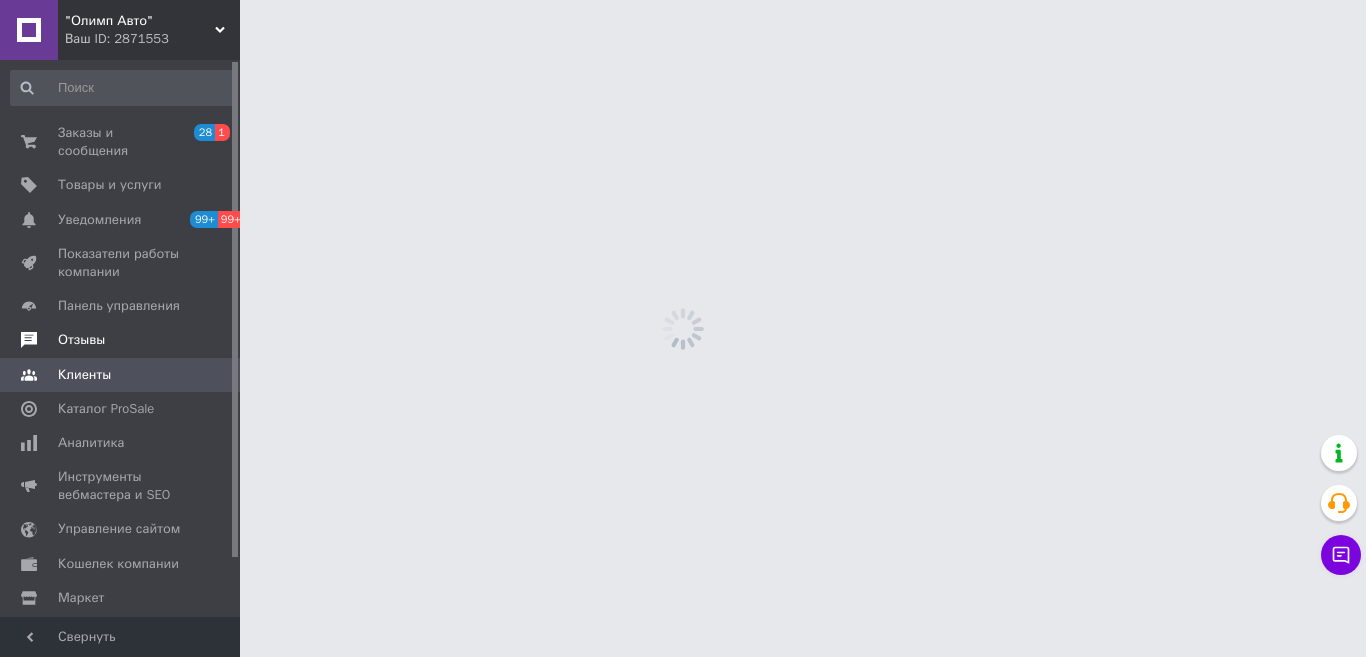 click on "Отзывы" at bounding box center (121, 340) 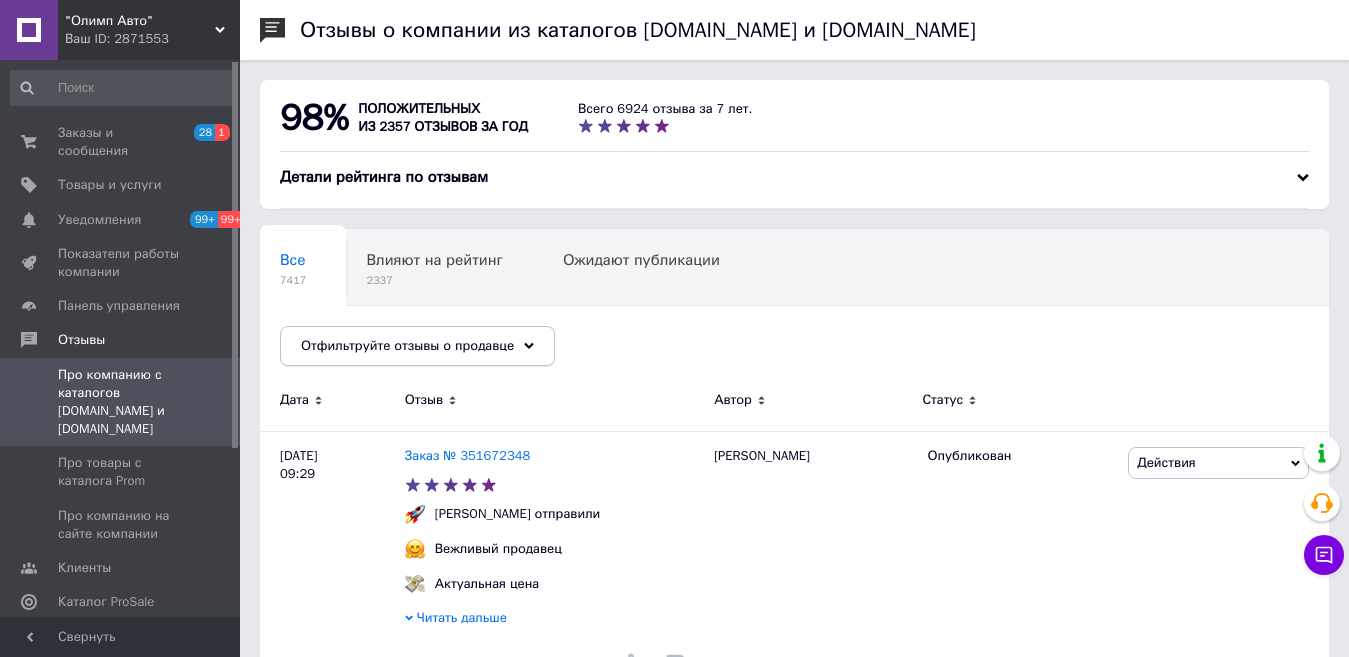 click on "Отфильтруйте отзывы о продавце" at bounding box center [407, 345] 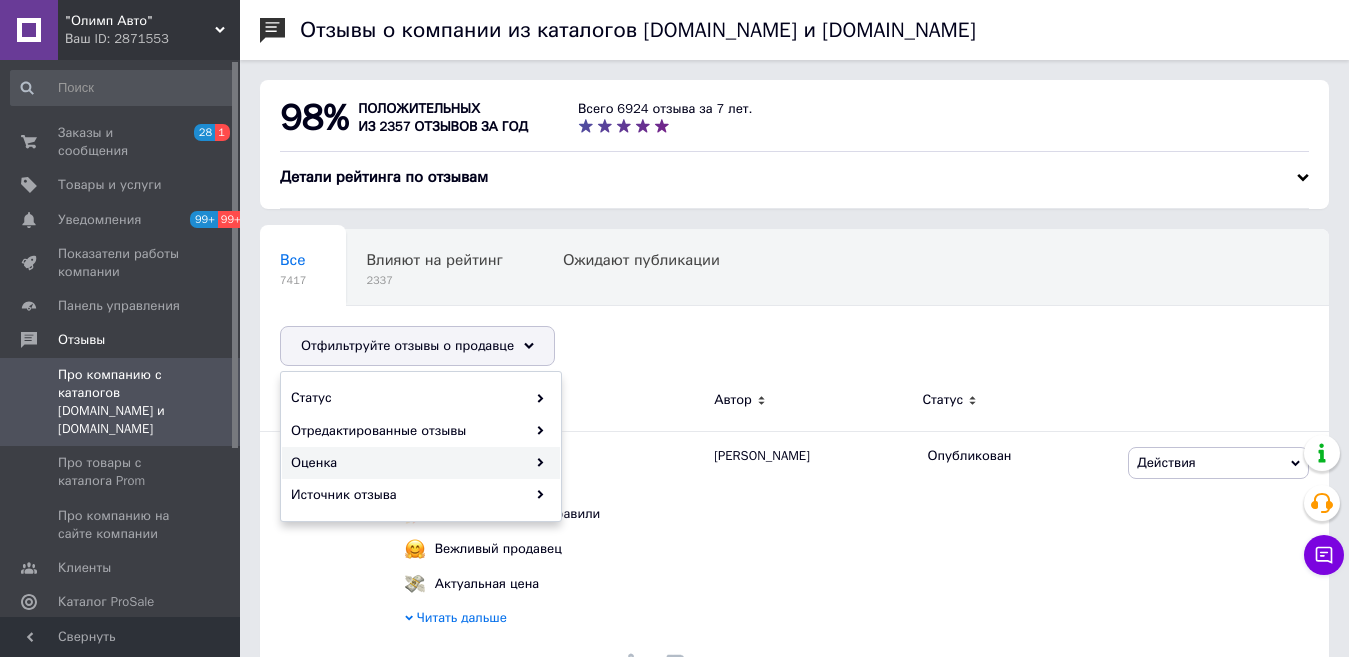 click on "Оценка" at bounding box center (421, 463) 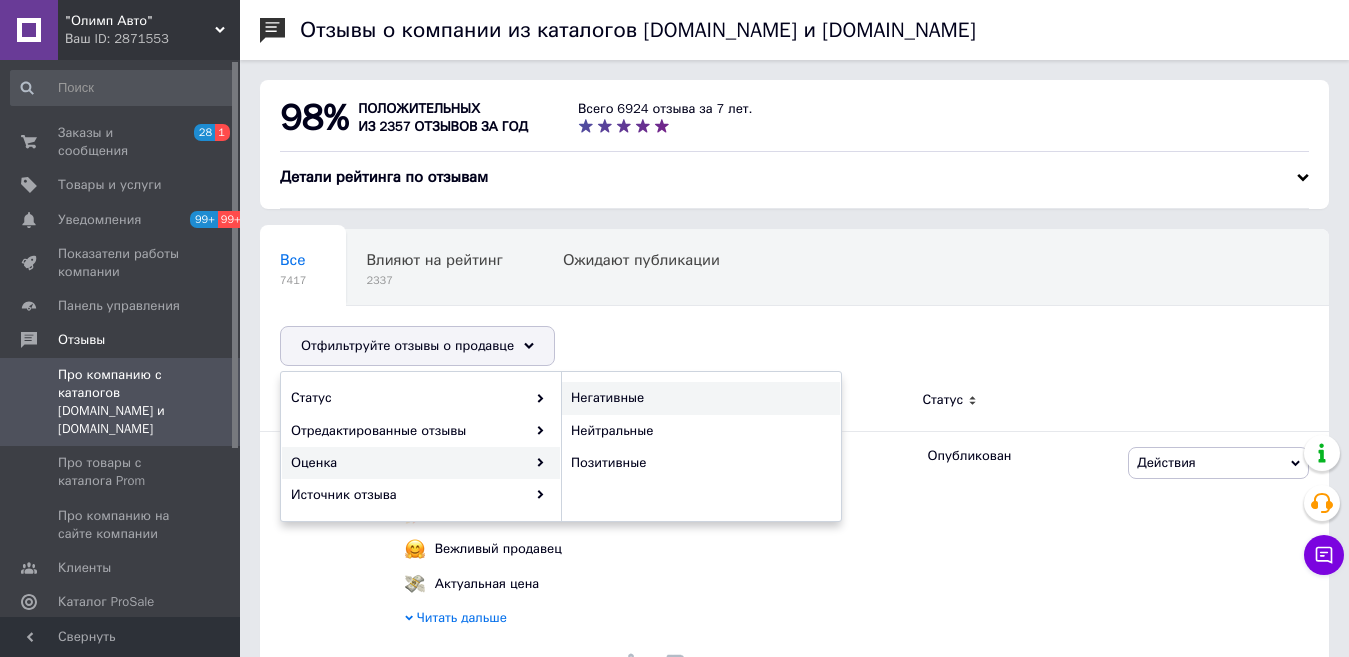 click on "Негативные" at bounding box center [698, 398] 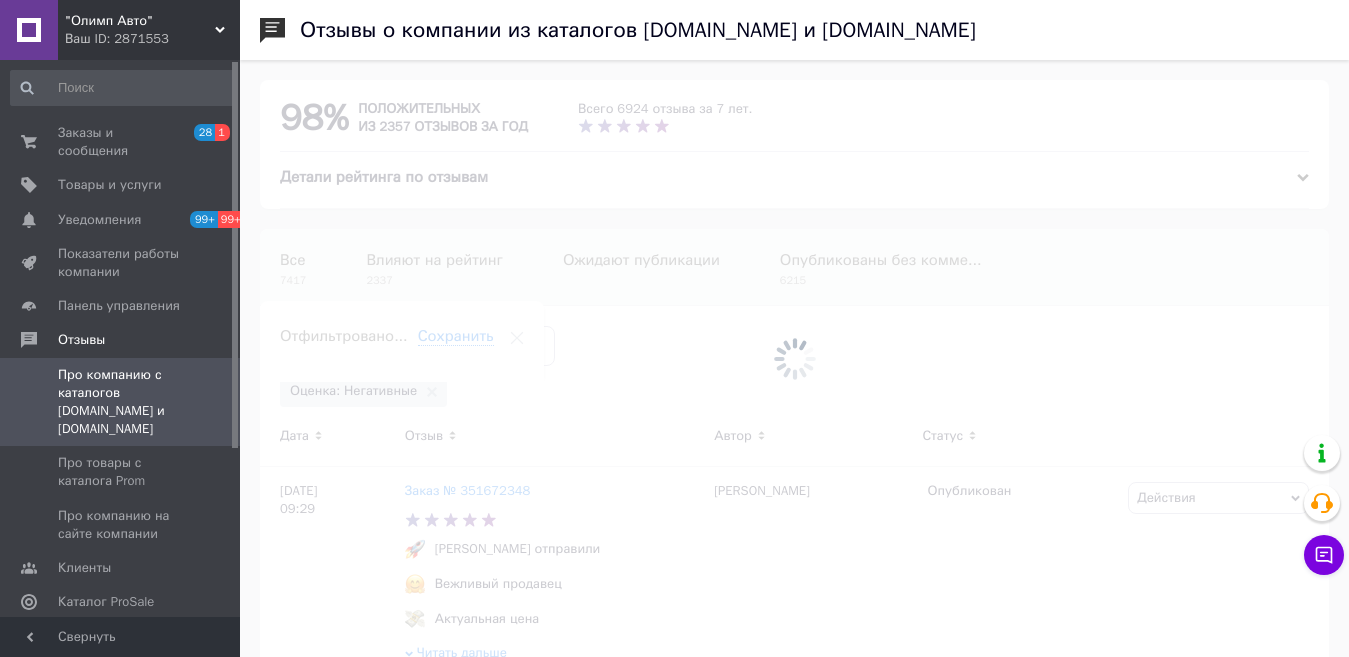 scroll, scrollTop: 0, scrollLeft: 120, axis: horizontal 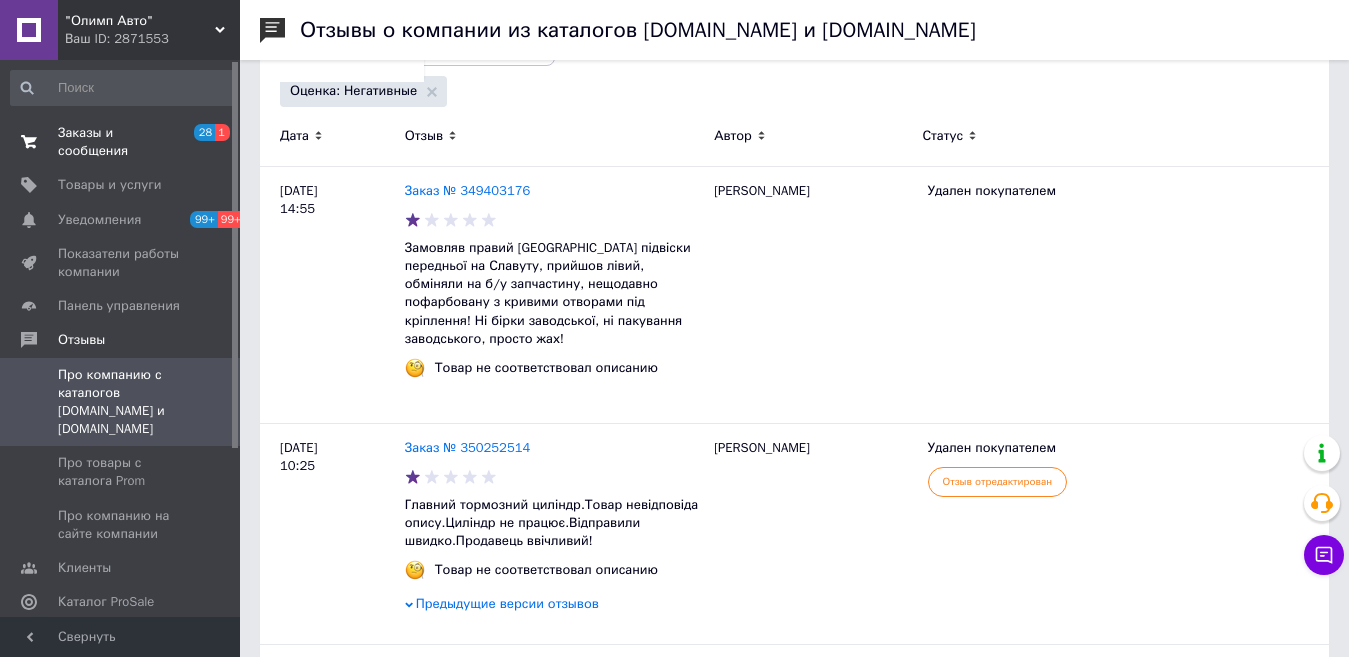 click on "Заказы и сообщения" at bounding box center [121, 142] 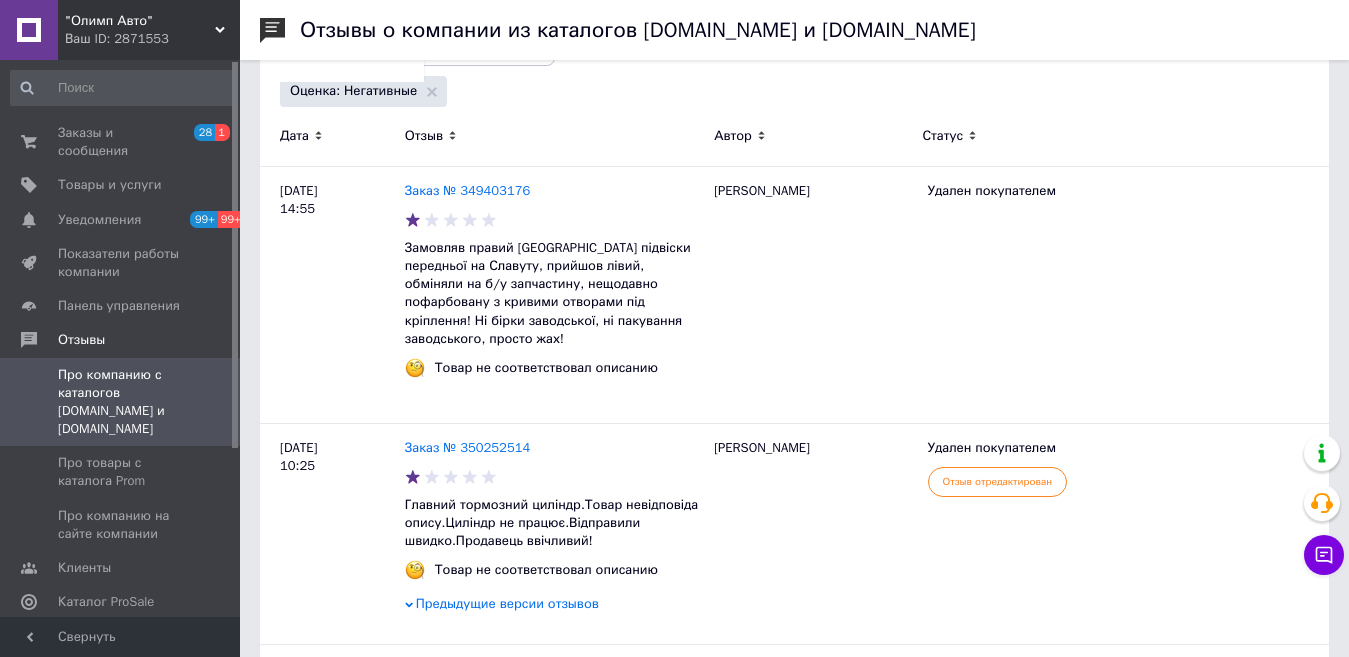 scroll, scrollTop: 0, scrollLeft: 0, axis: both 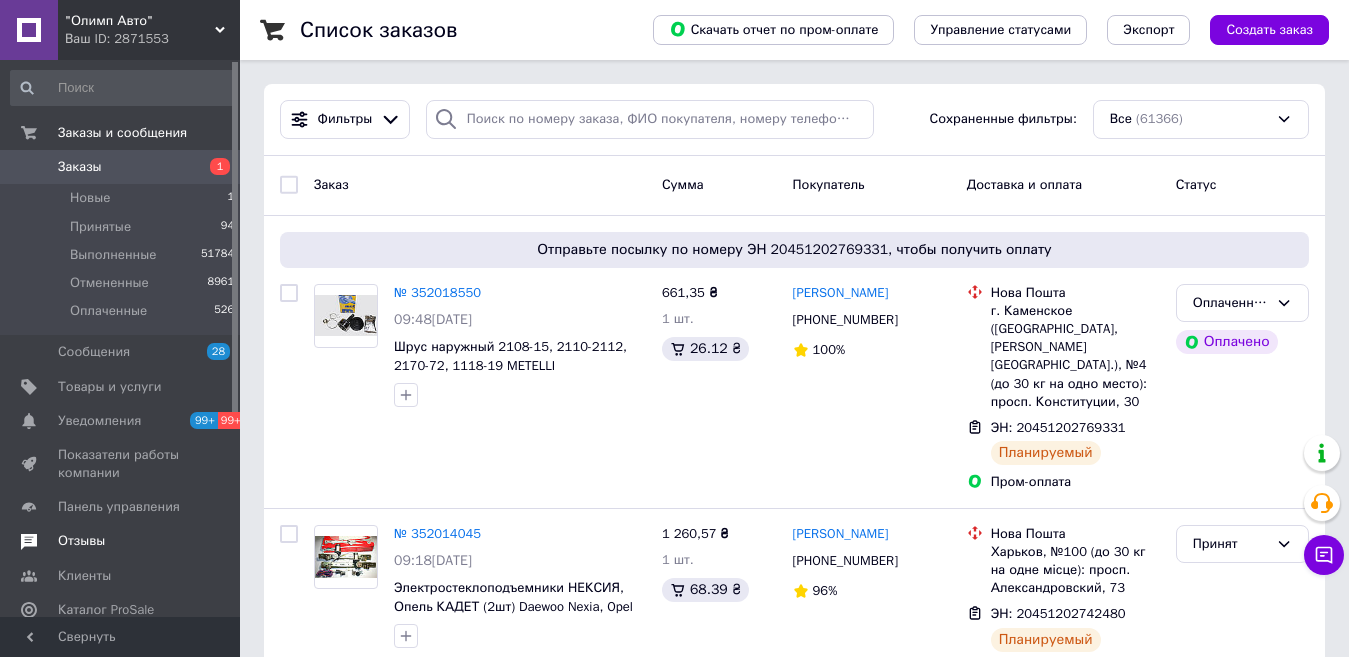click on "Отзывы" at bounding box center [121, 541] 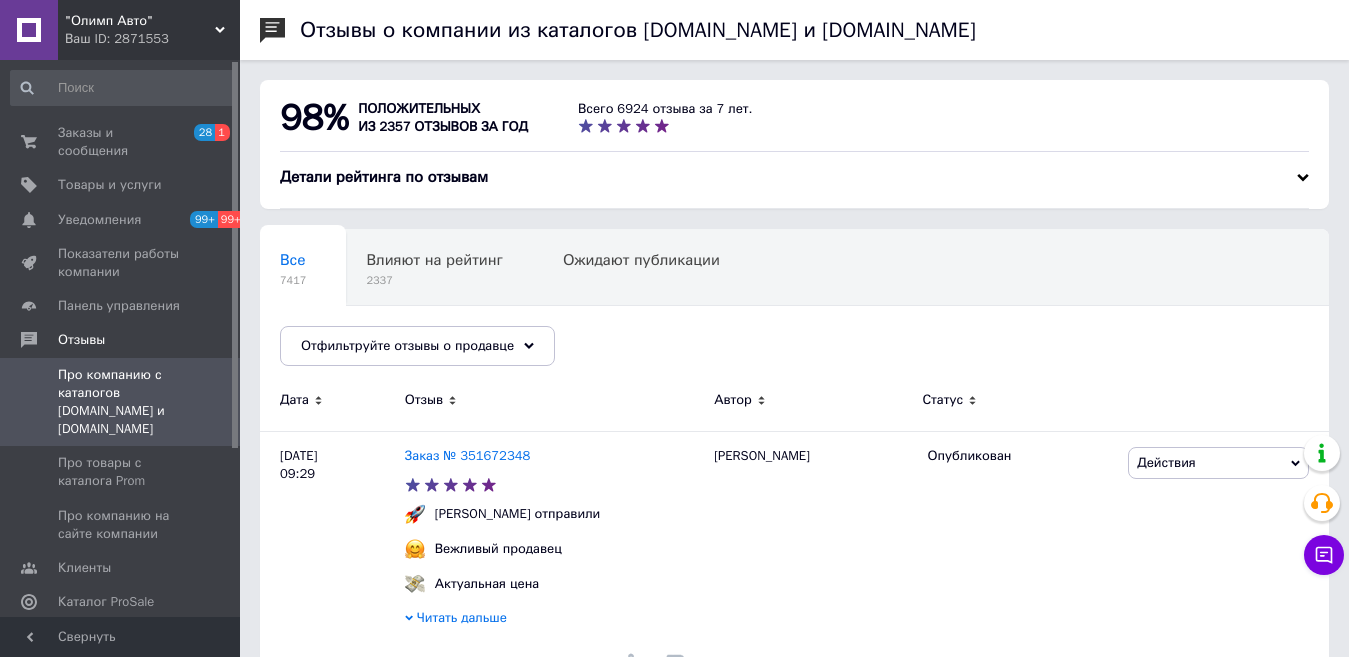 click on "98% положительных из 2357 отзывов за год Всего 6924 отзыва за 7 лет." at bounding box center (794, 118) 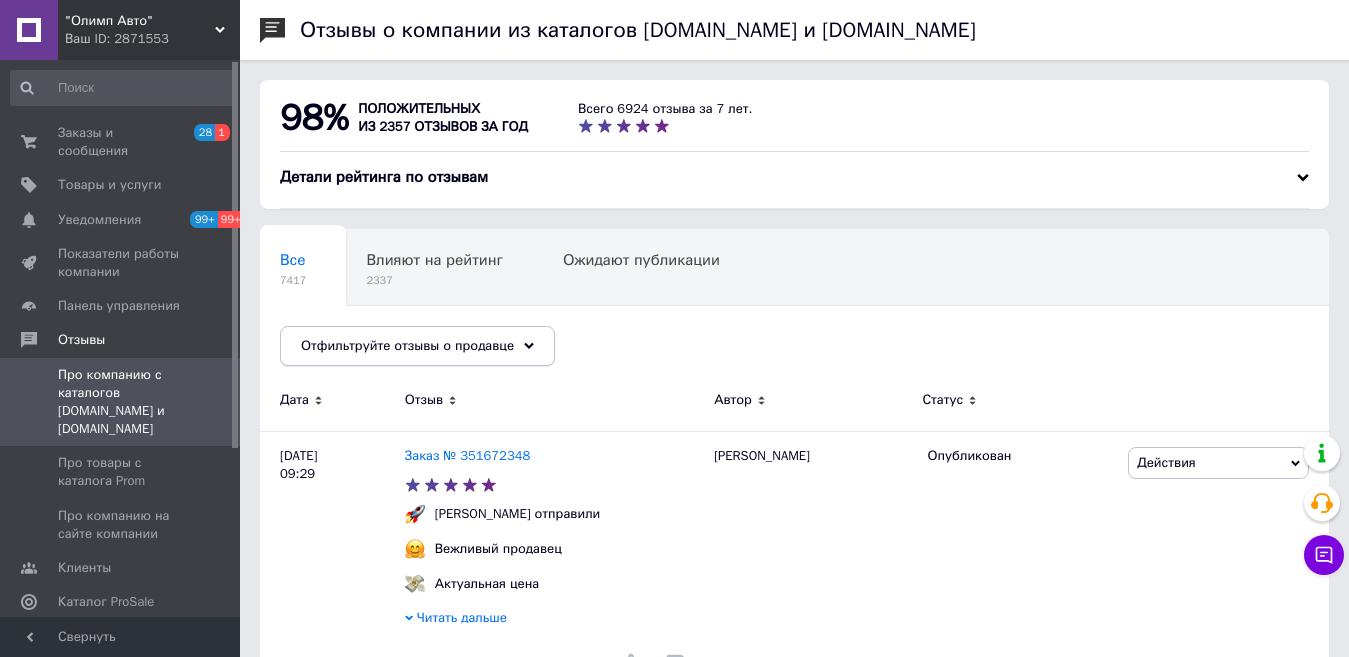 click on "Отфильтруйте отзывы о продавце" at bounding box center (407, 345) 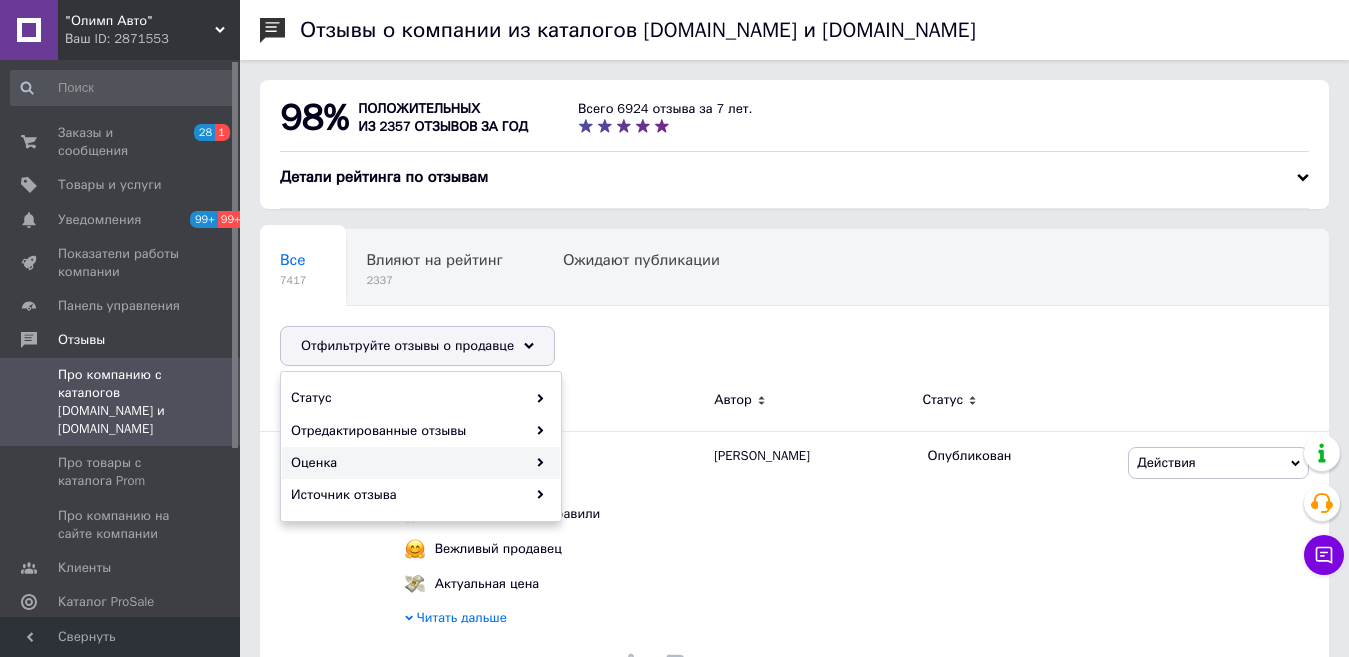 click on "Оценка" at bounding box center (421, 463) 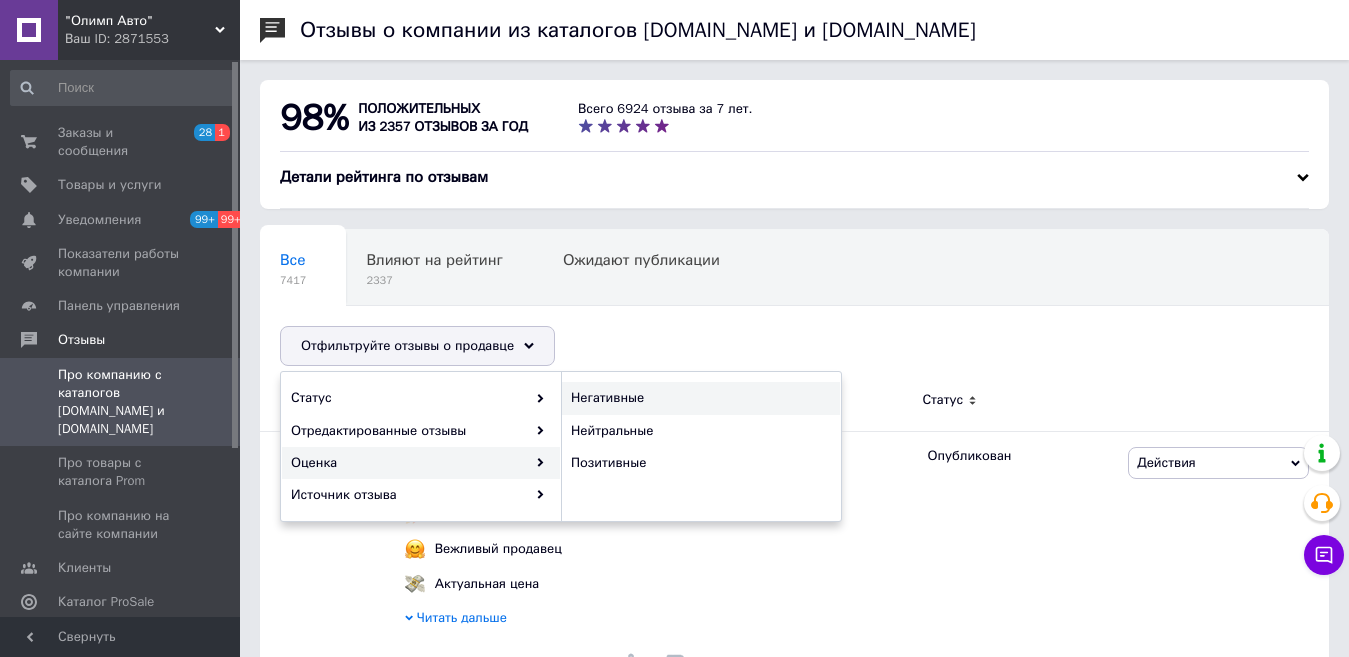 click on "Негативные" at bounding box center (698, 398) 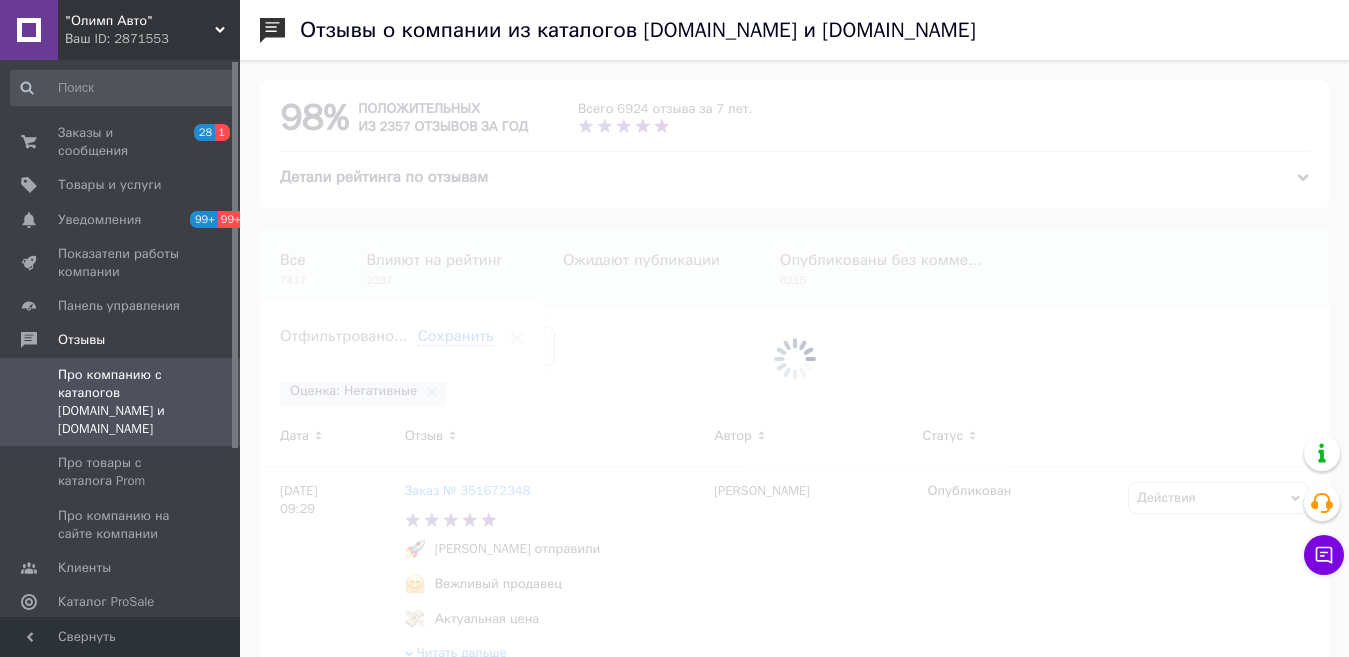scroll, scrollTop: 0, scrollLeft: 120, axis: horizontal 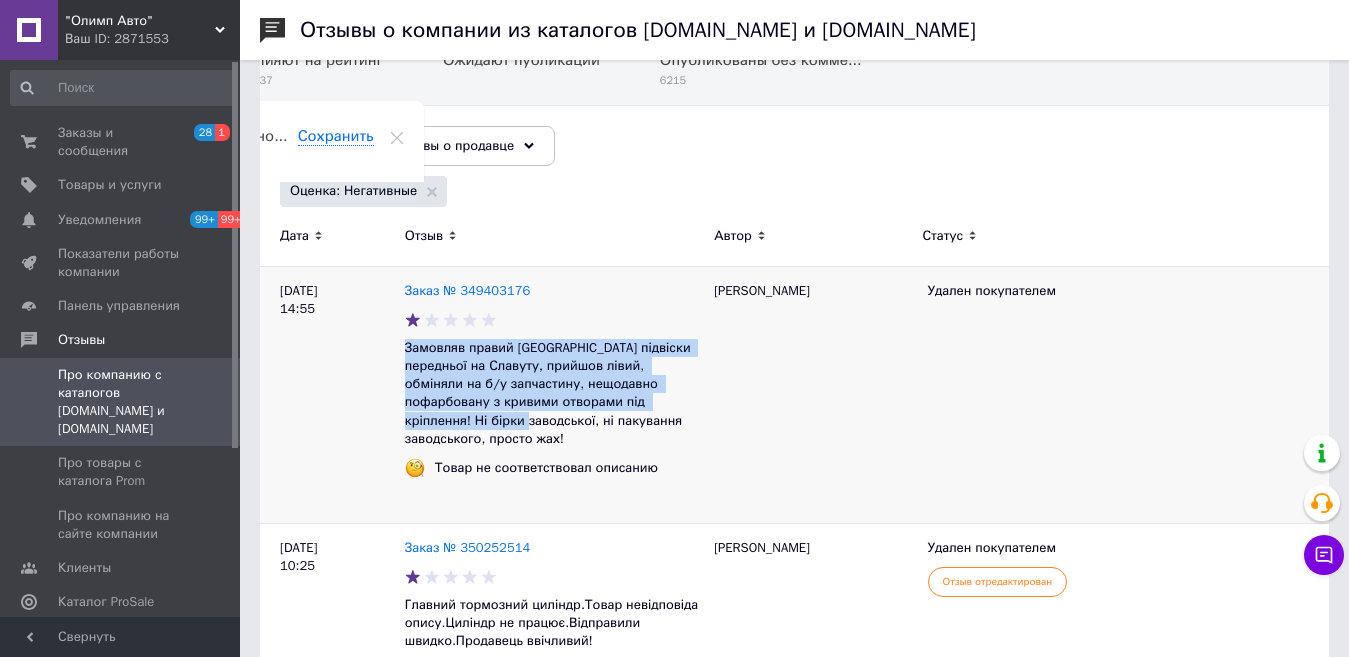 drag, startPoint x: 407, startPoint y: 350, endPoint x: 675, endPoint y: 398, distance: 272.2646 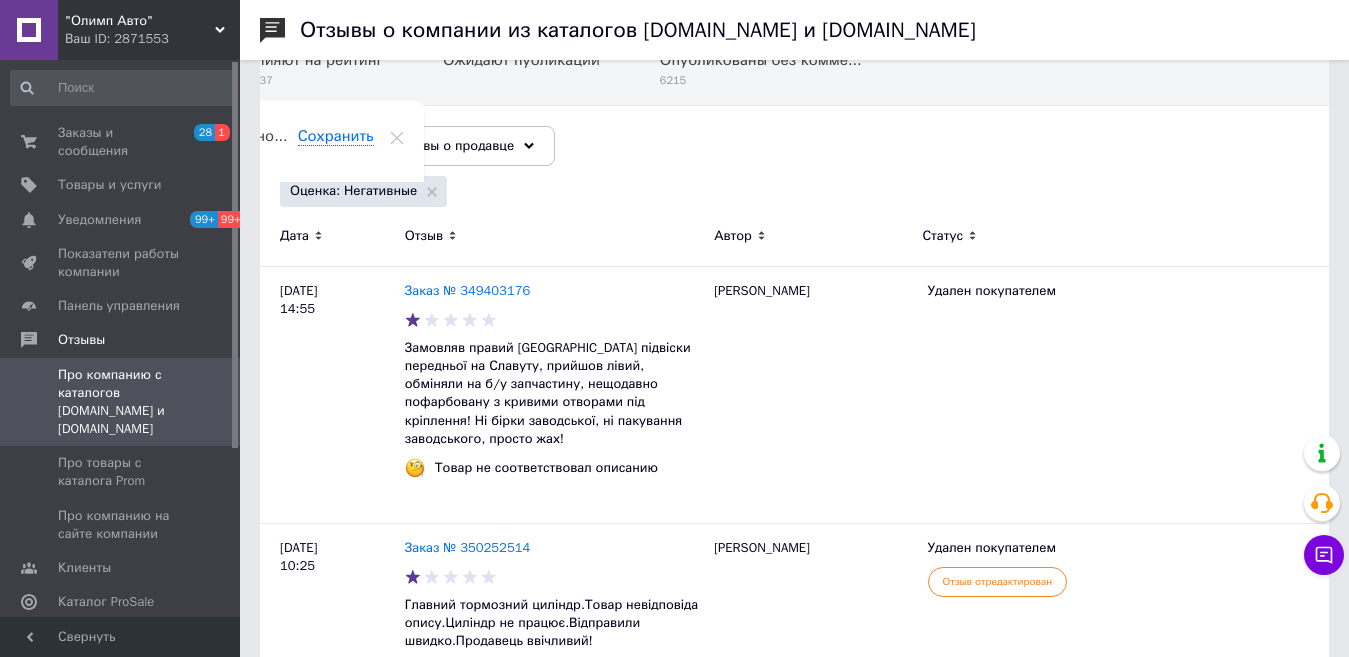 click on "Все 7417 Влияют на рейтинг 2337 Ожидают публикации 0 Опубликованы без комме... 6215 Ok Отфильтровано...  Сохранить" at bounding box center [794, 107] 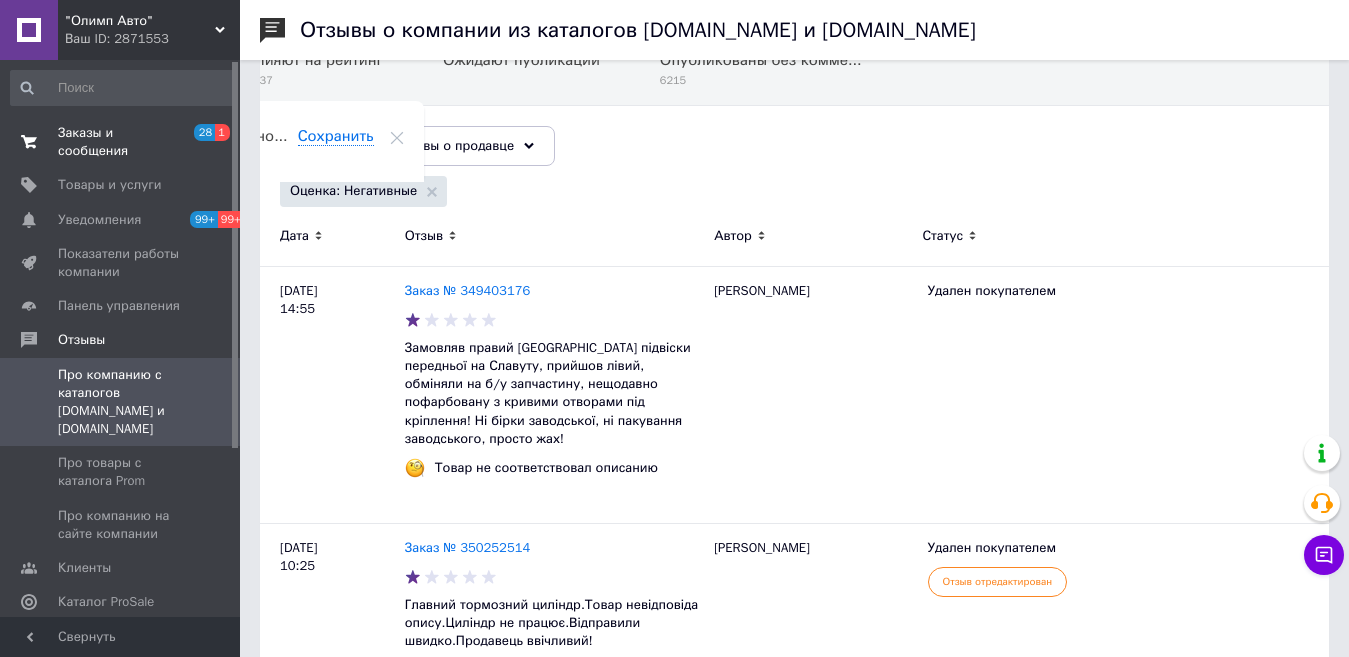 click on "Заказы и сообщения" at bounding box center [121, 142] 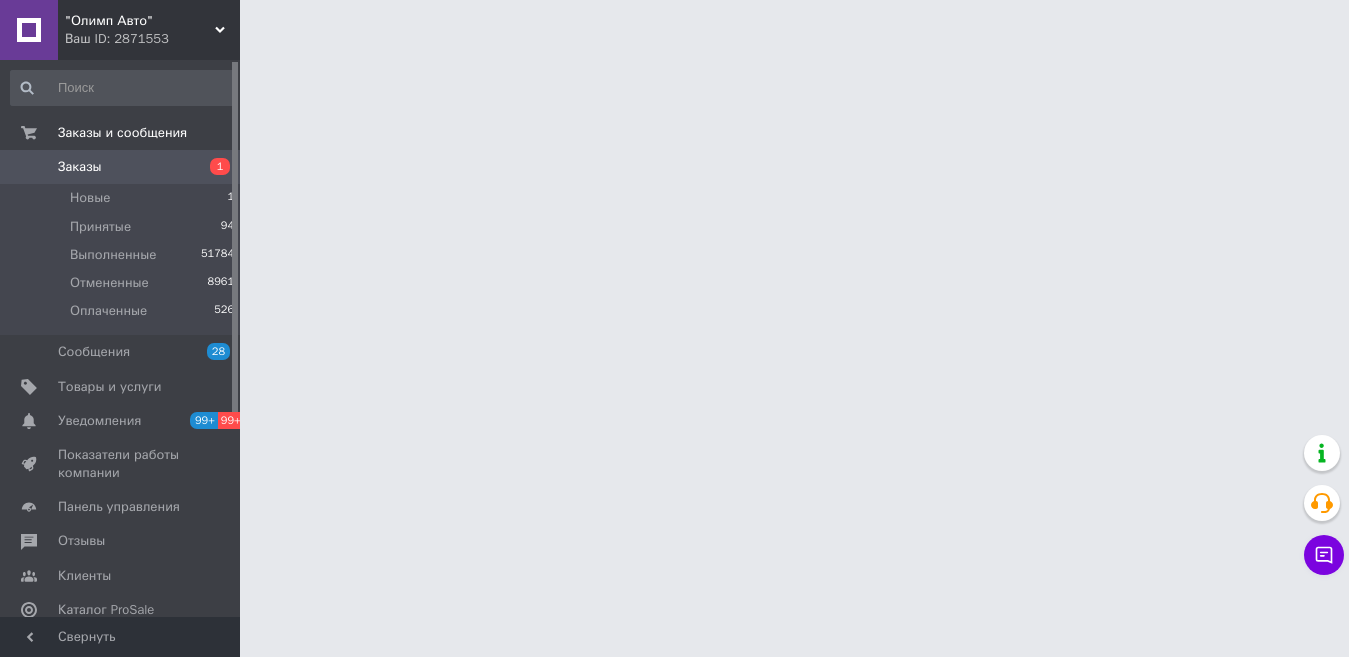 scroll, scrollTop: 0, scrollLeft: 0, axis: both 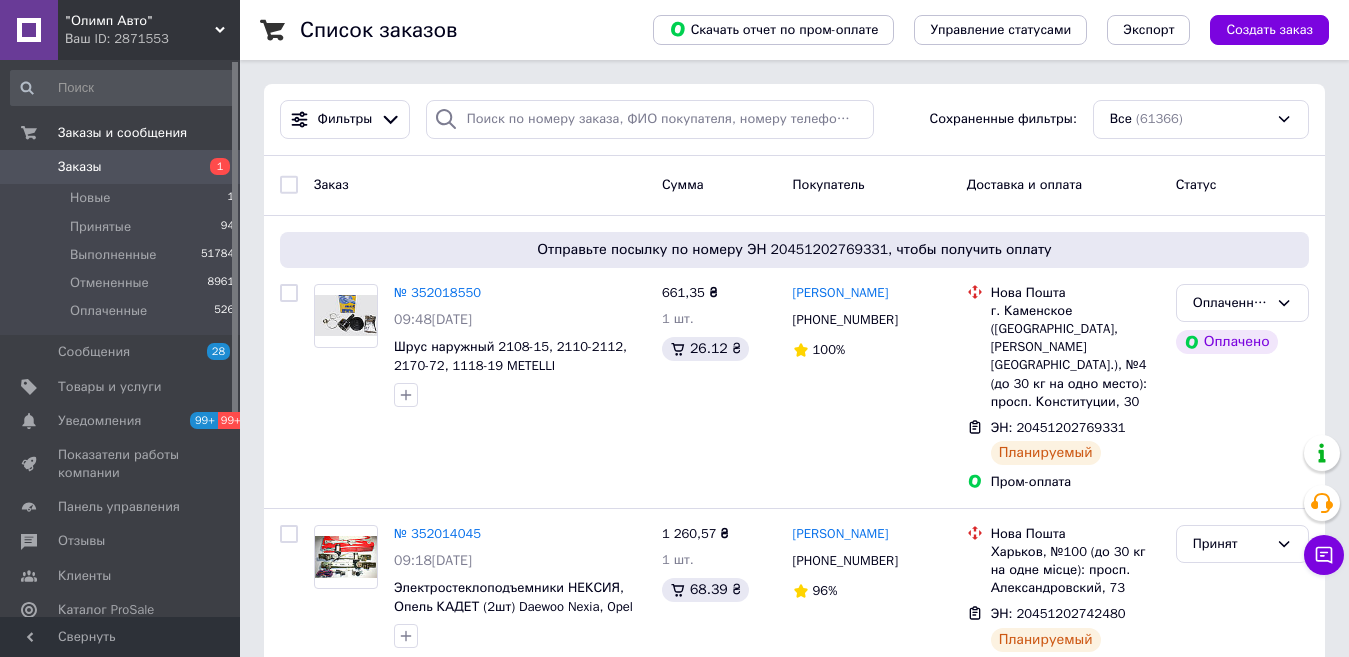 click on "Заказ" at bounding box center (480, 185) 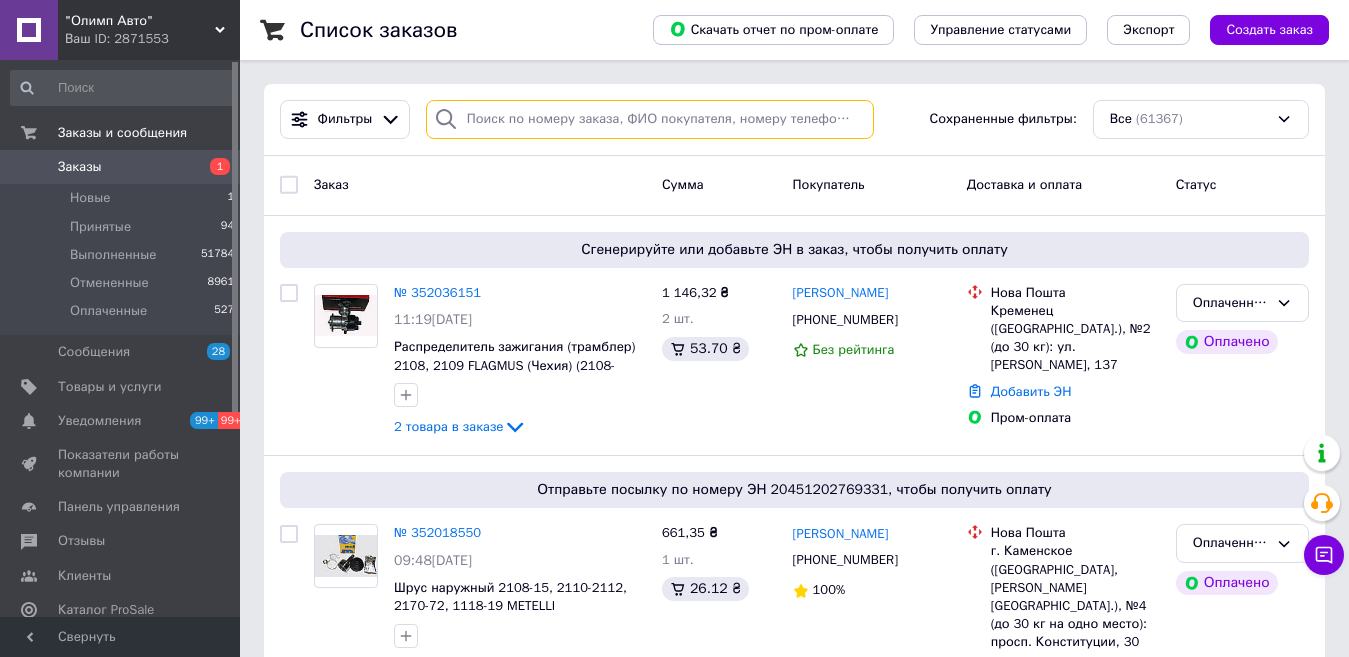 click at bounding box center [650, 119] 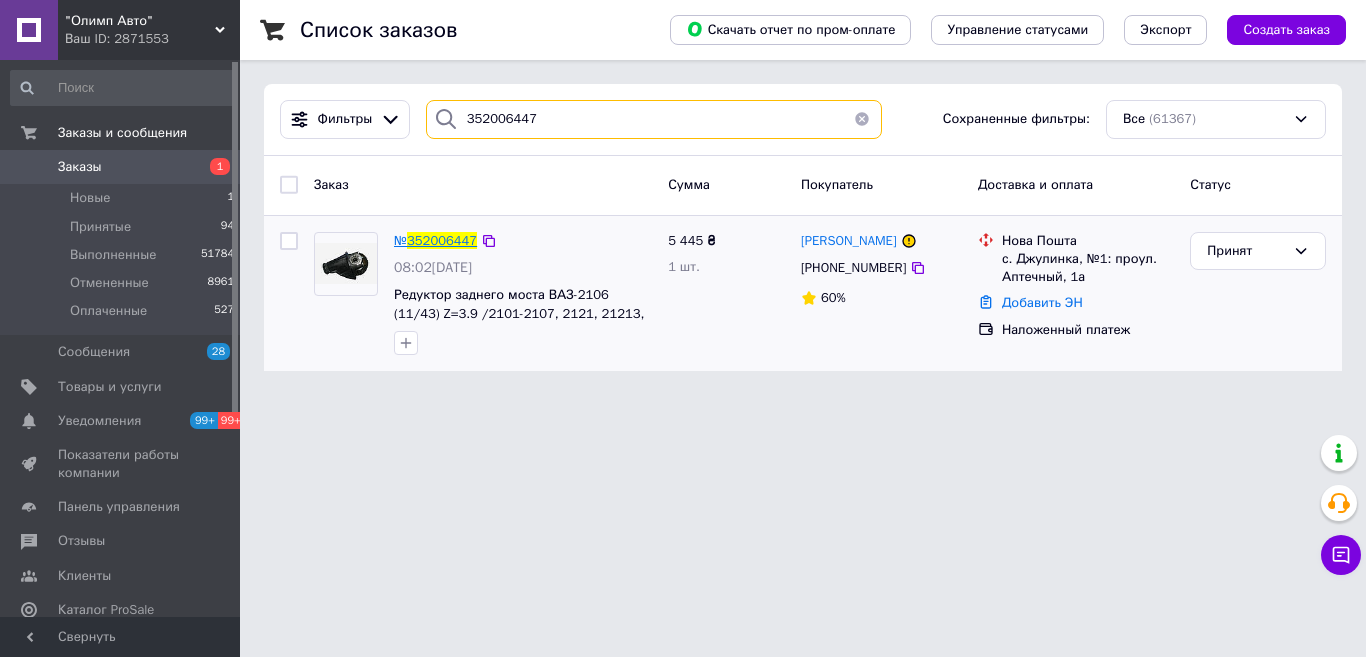 type on "352006447" 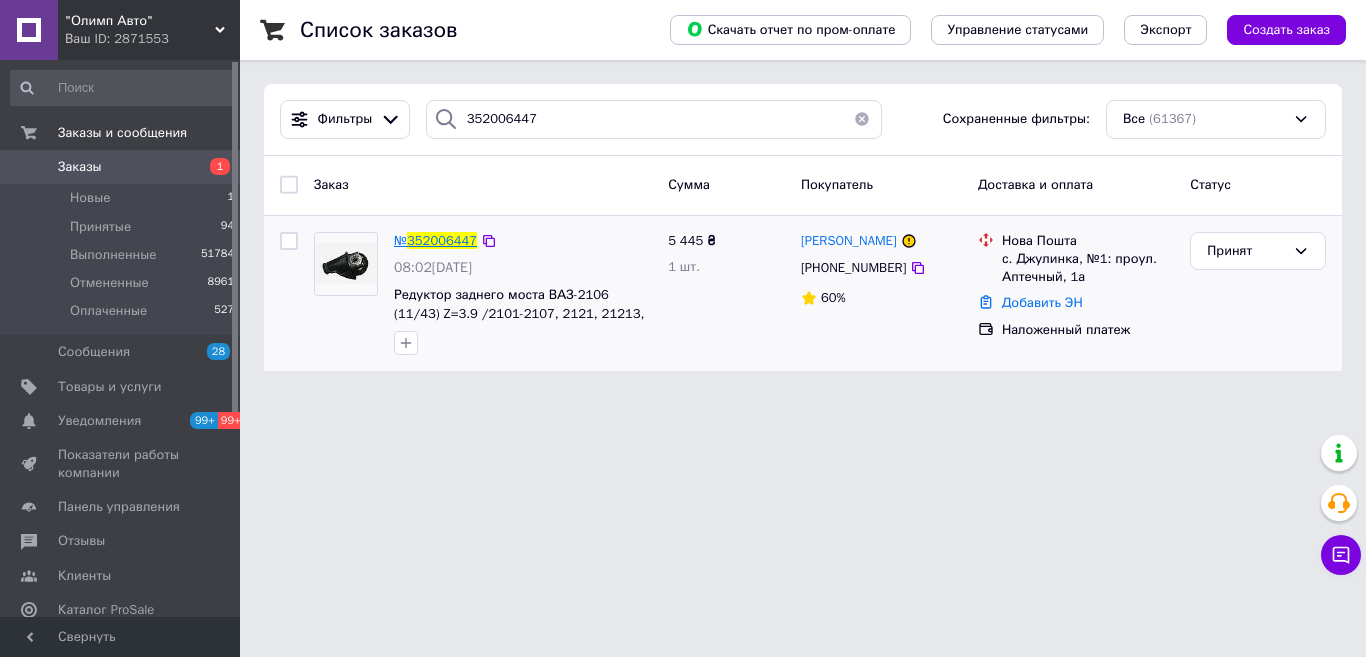 click on "352006447" at bounding box center (442, 240) 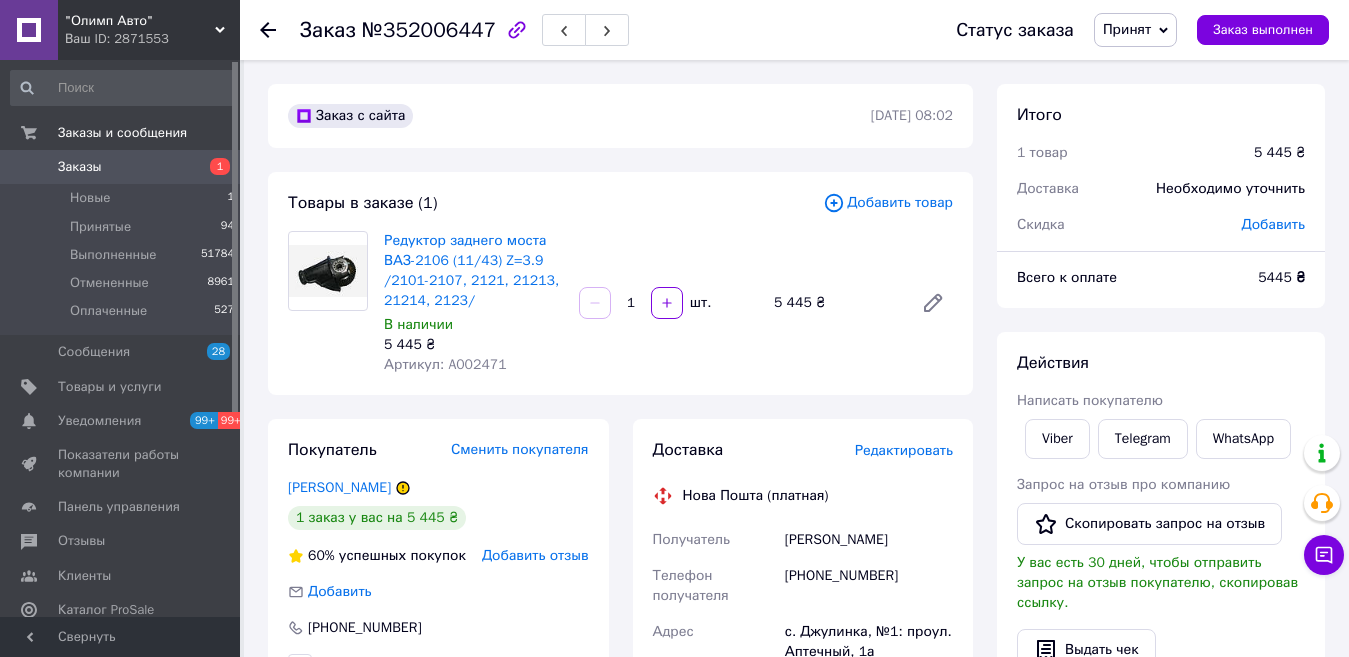 click on "Заказы" at bounding box center [121, 167] 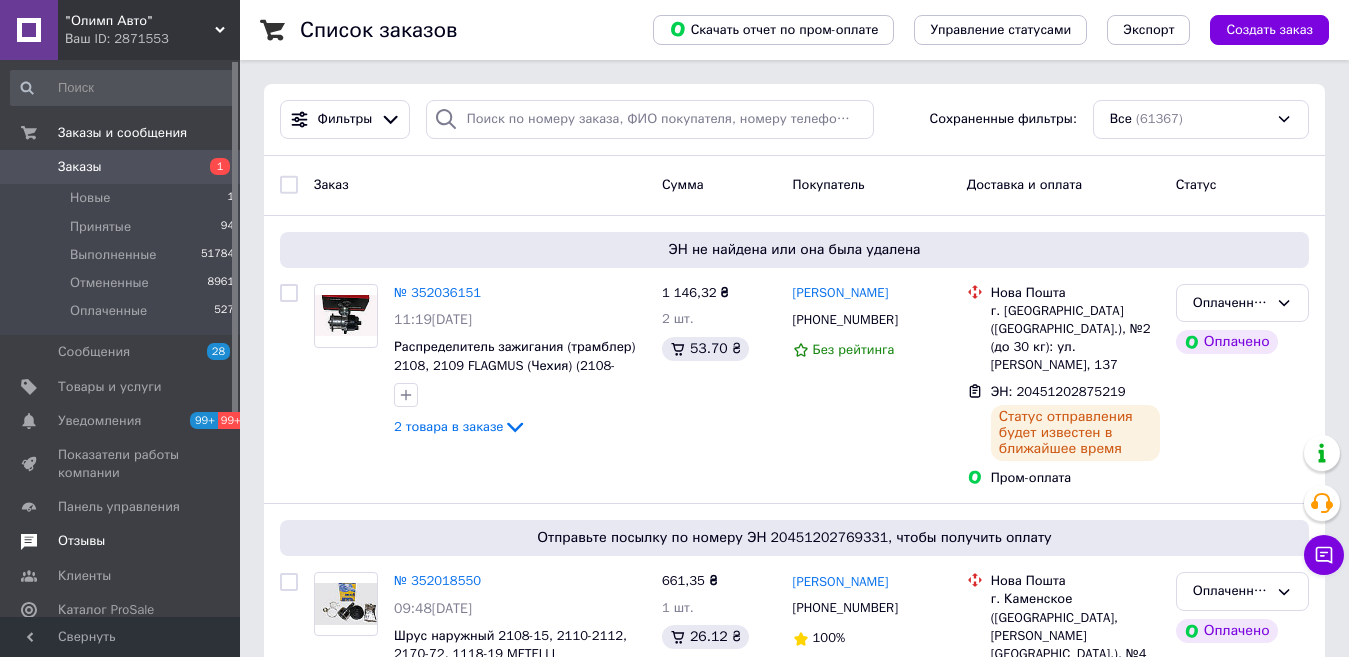 click on "Отзывы" at bounding box center (121, 541) 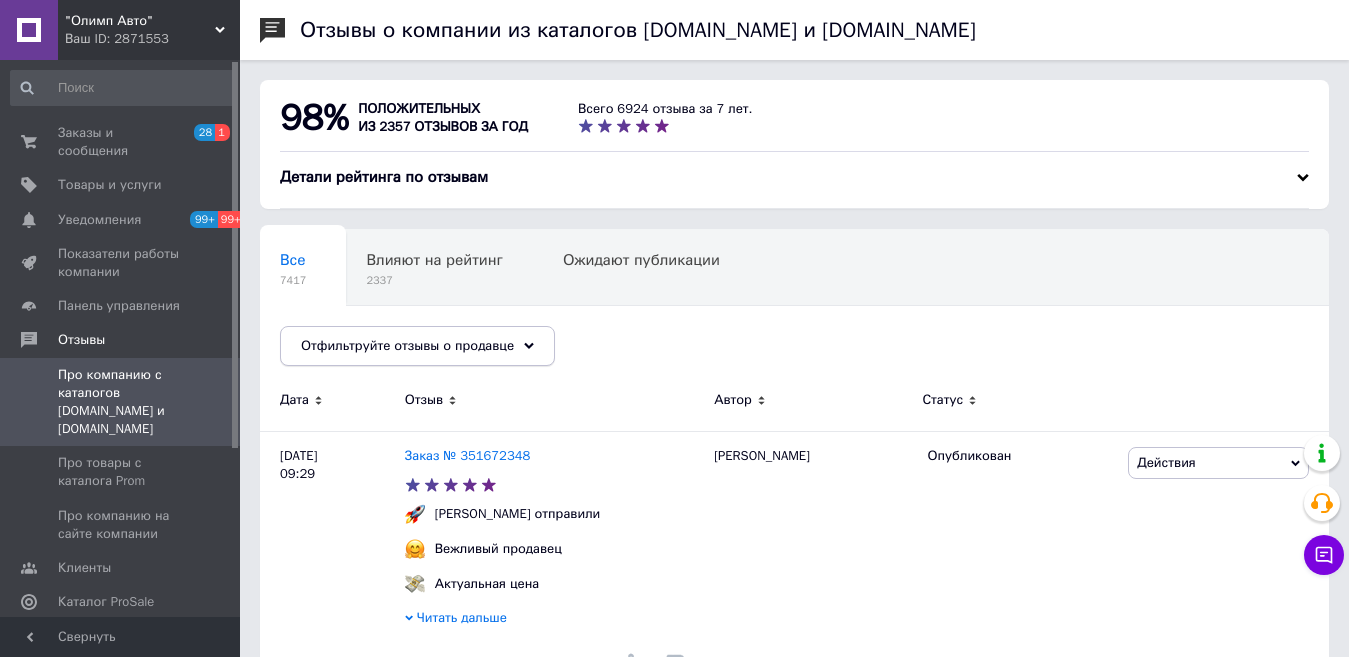 click on "Отфильтруйте отзывы о продавце" at bounding box center (407, 345) 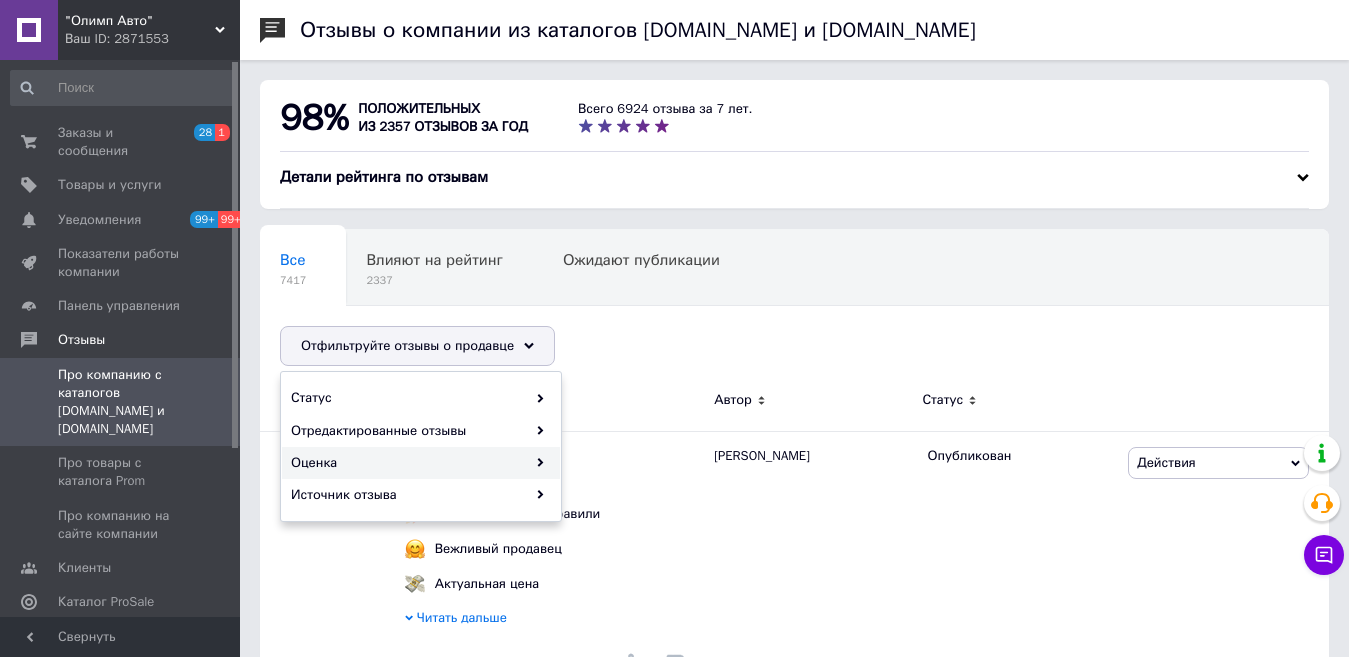 click on "Оценка" at bounding box center [421, 463] 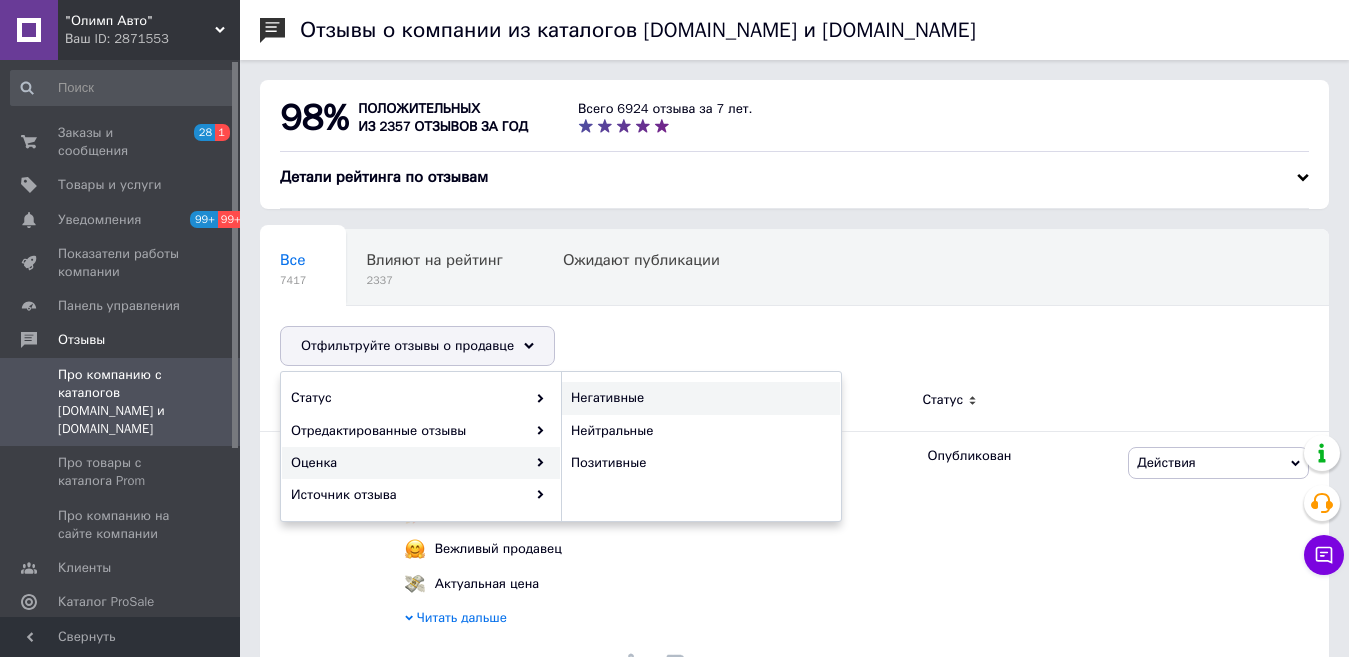 click on "Негативные" at bounding box center [698, 398] 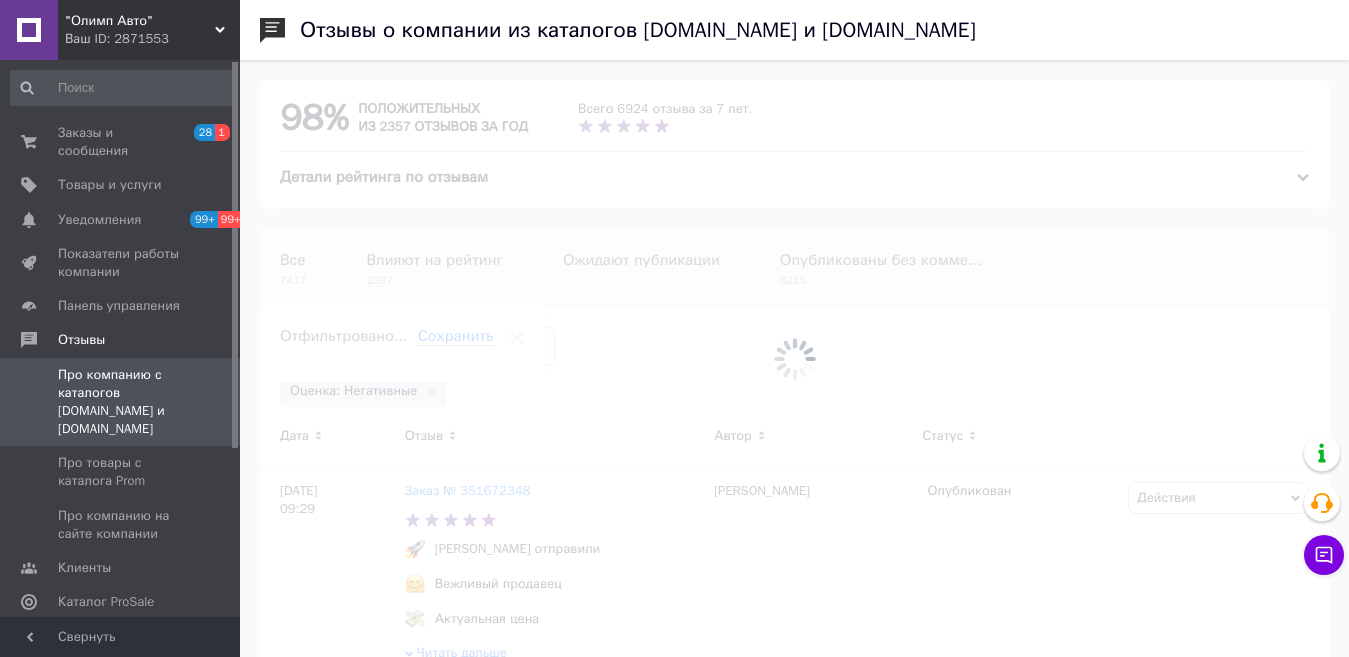 scroll, scrollTop: 0, scrollLeft: 120, axis: horizontal 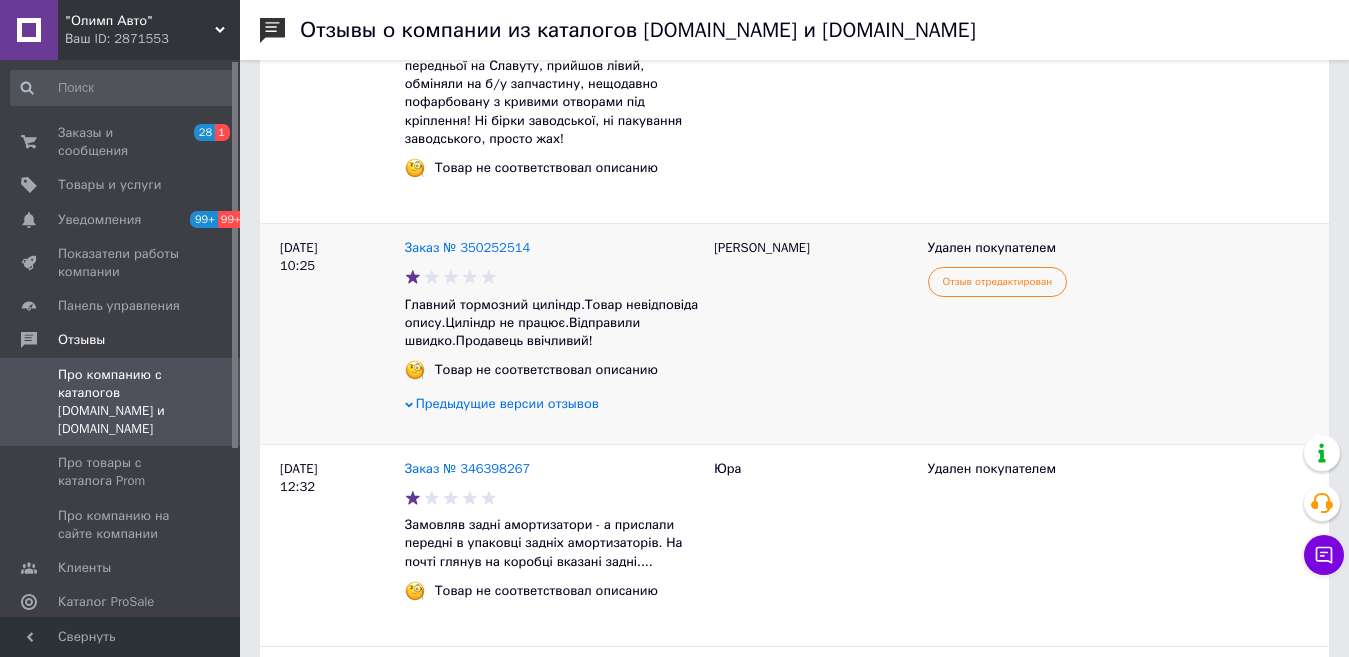 click on "Предыдущие версии отзывов" at bounding box center (507, 403) 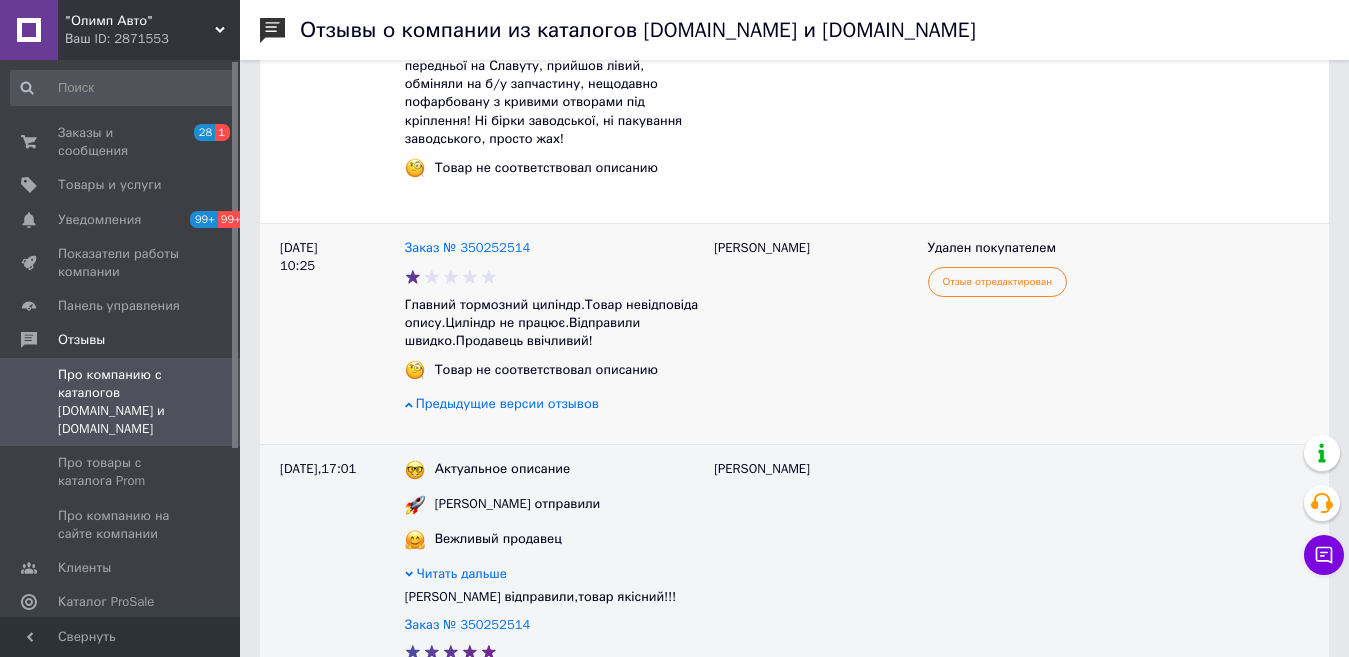 click on "Предыдущие версии отзывов" at bounding box center [507, 403] 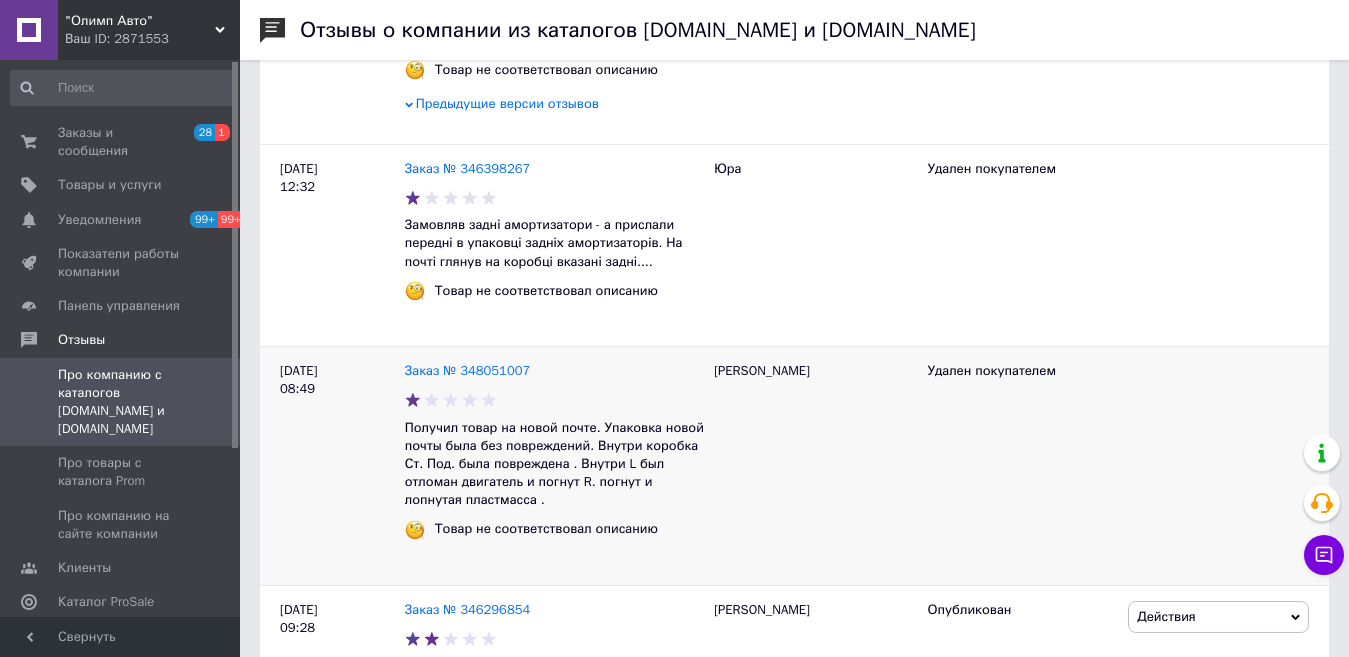 scroll, scrollTop: 0, scrollLeft: 0, axis: both 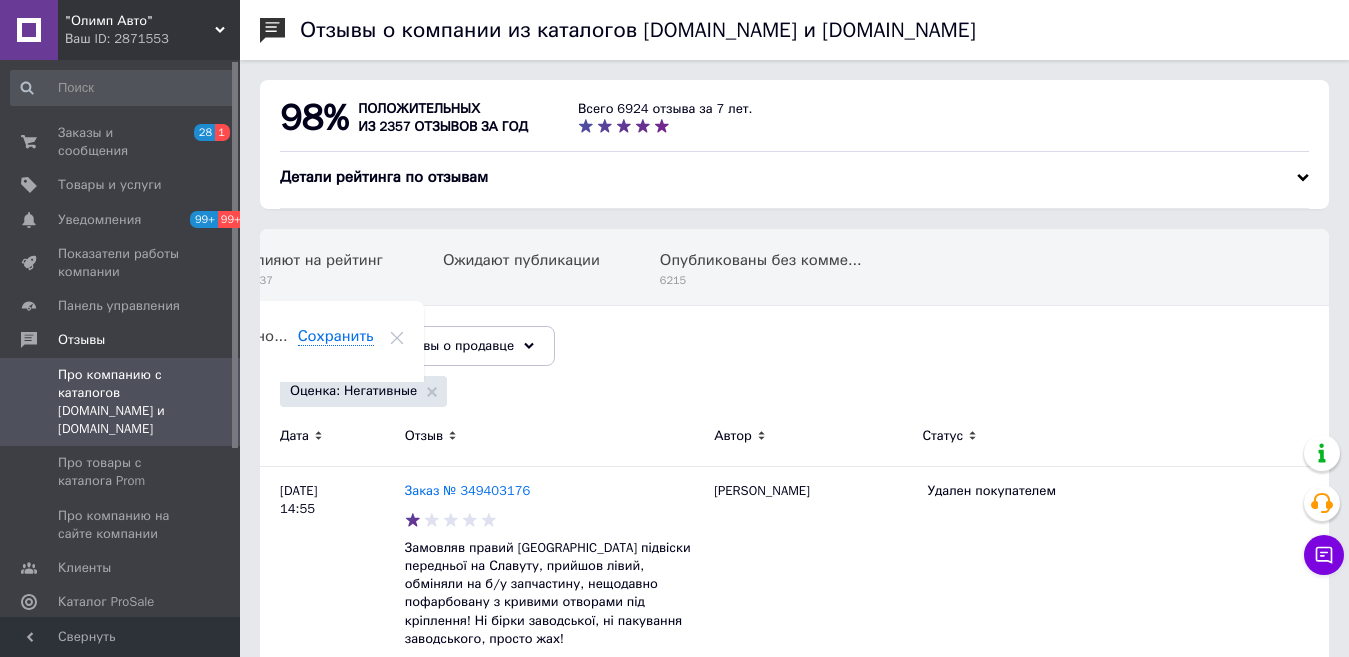 click on "Заказы и сообщения" at bounding box center (121, 142) 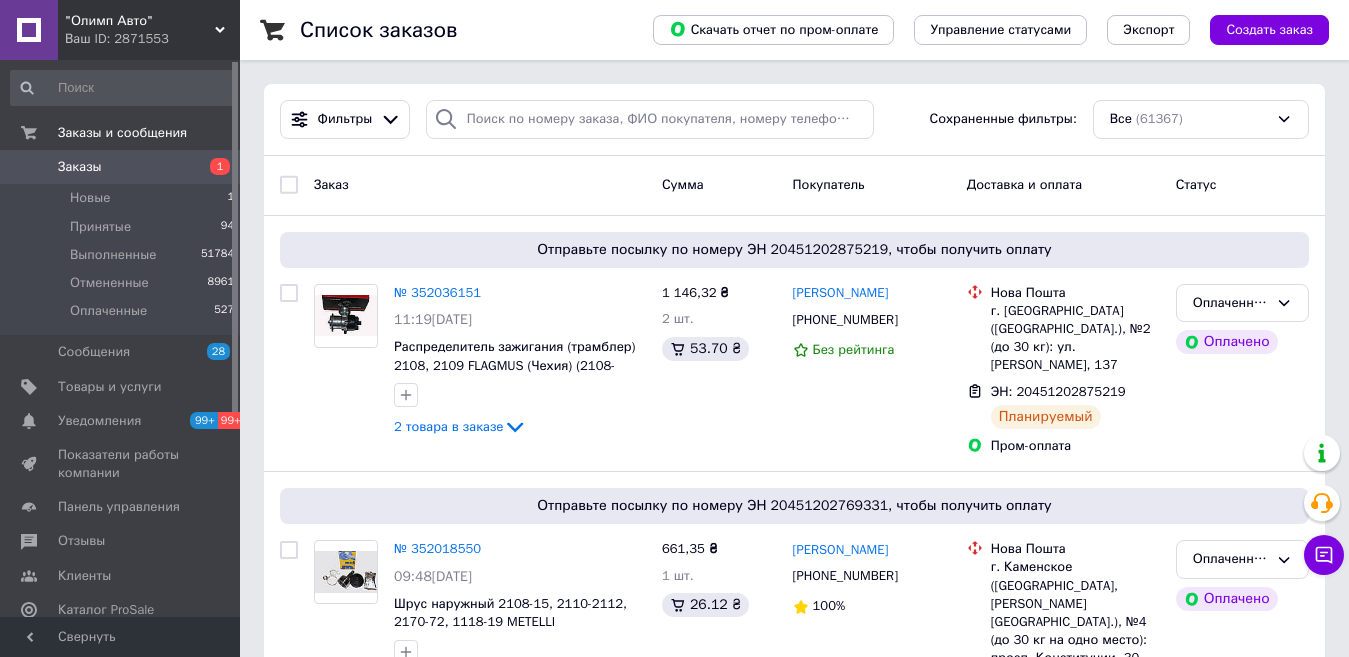 drag, startPoint x: 94, startPoint y: 165, endPoint x: 95, endPoint y: 155, distance: 10.049875 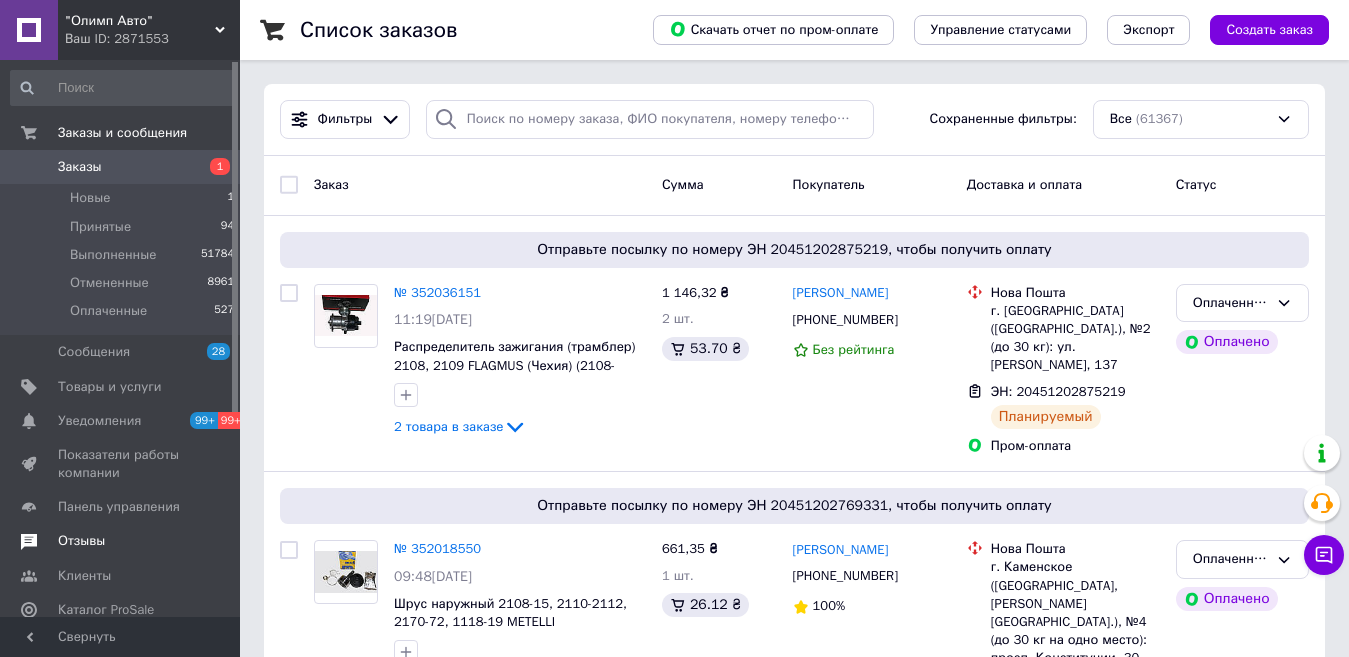 click on "Отзывы" at bounding box center (121, 541) 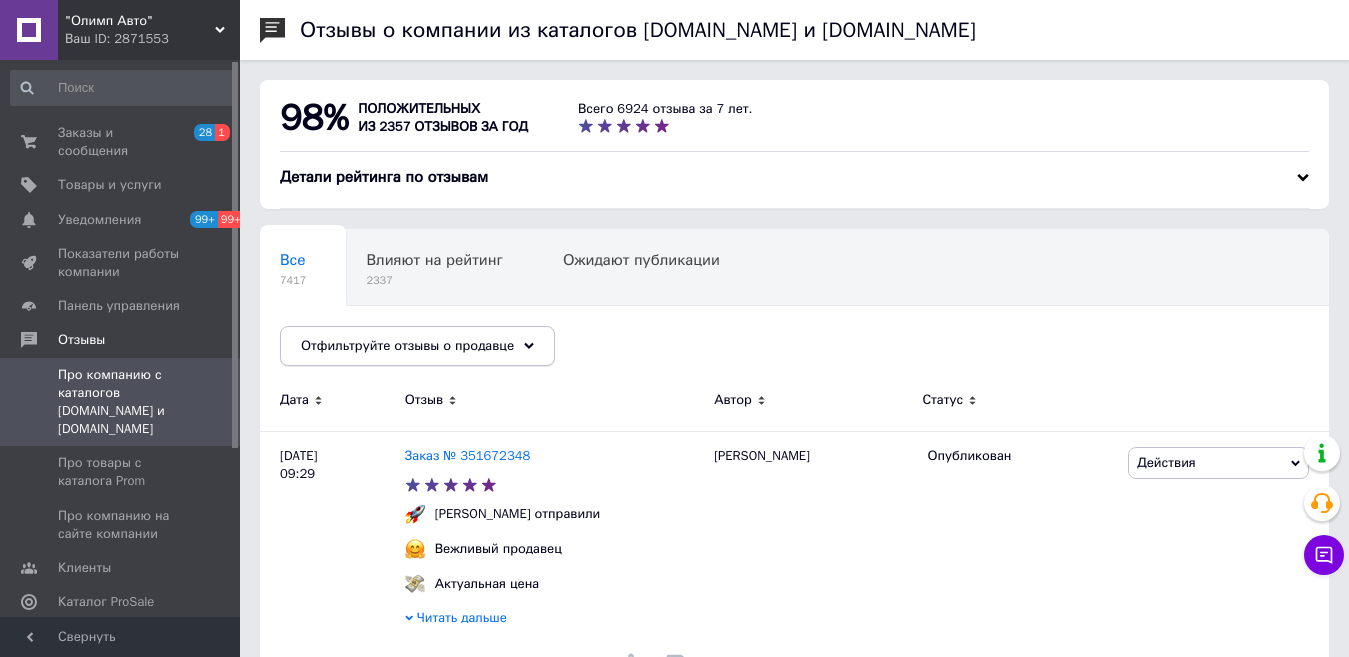 click on "Отфильтруйте отзывы о продавце" at bounding box center [407, 345] 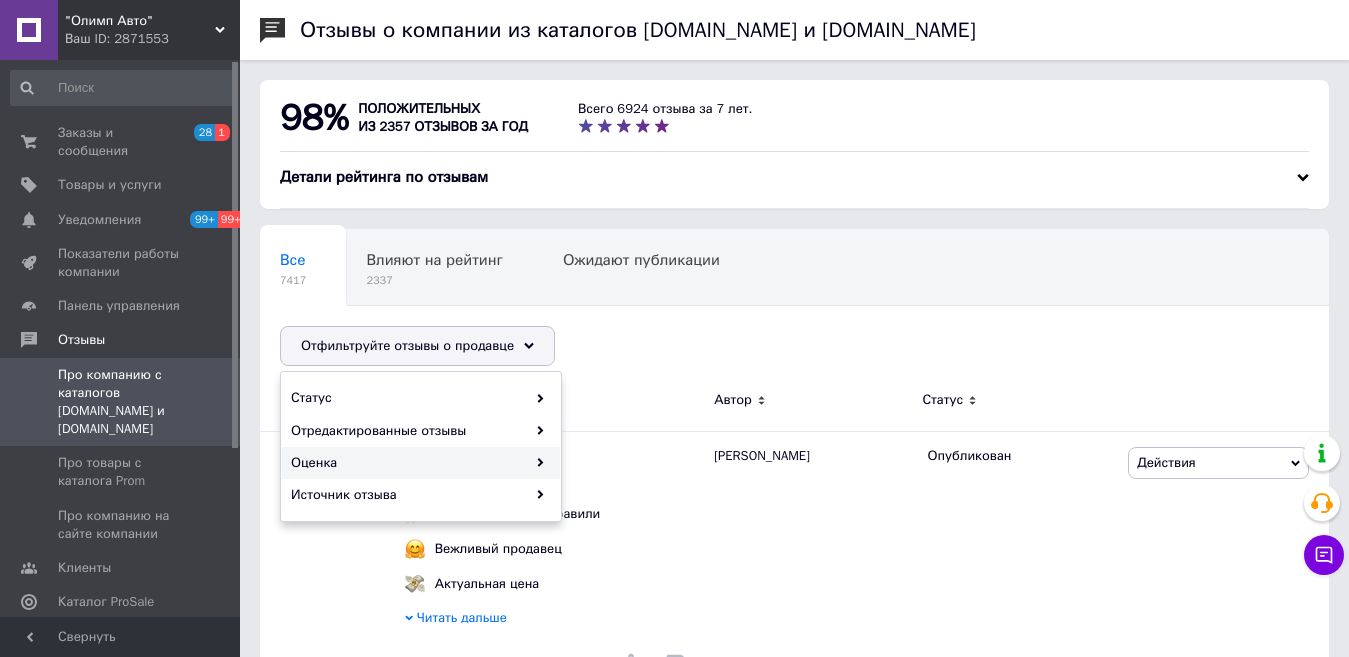 click on "Оценка" at bounding box center [421, 463] 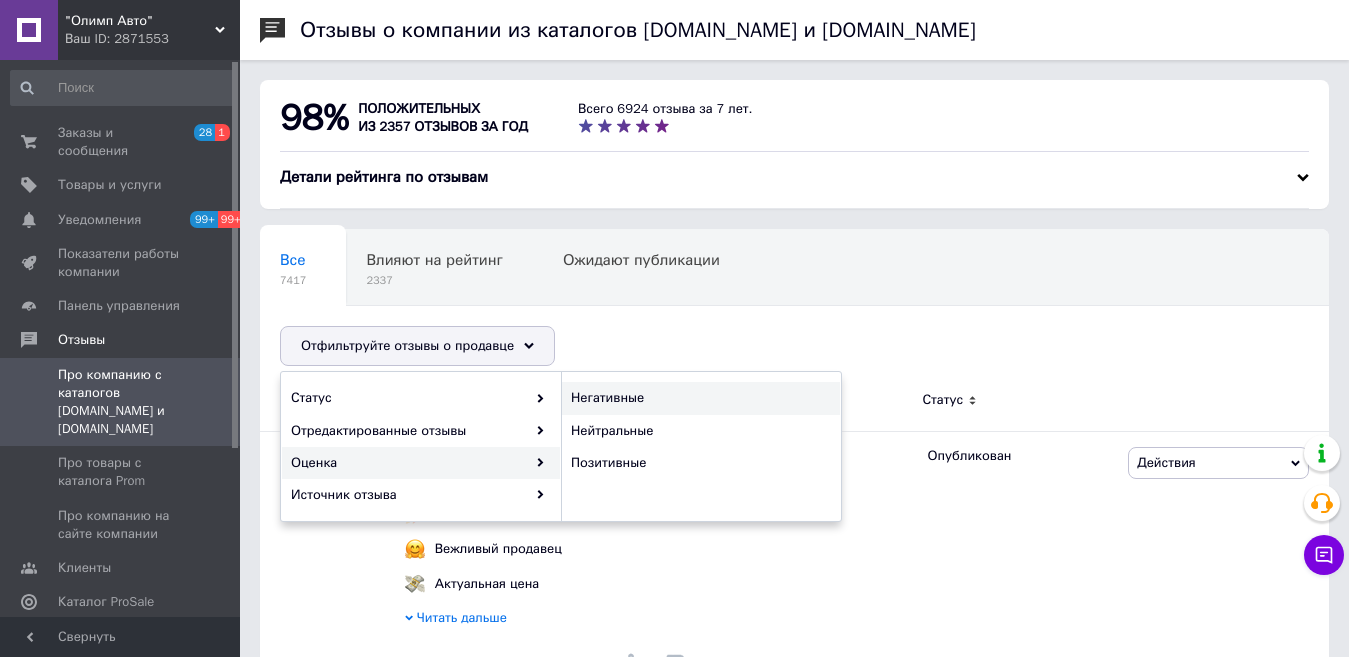 click on "Негативные" at bounding box center [698, 398] 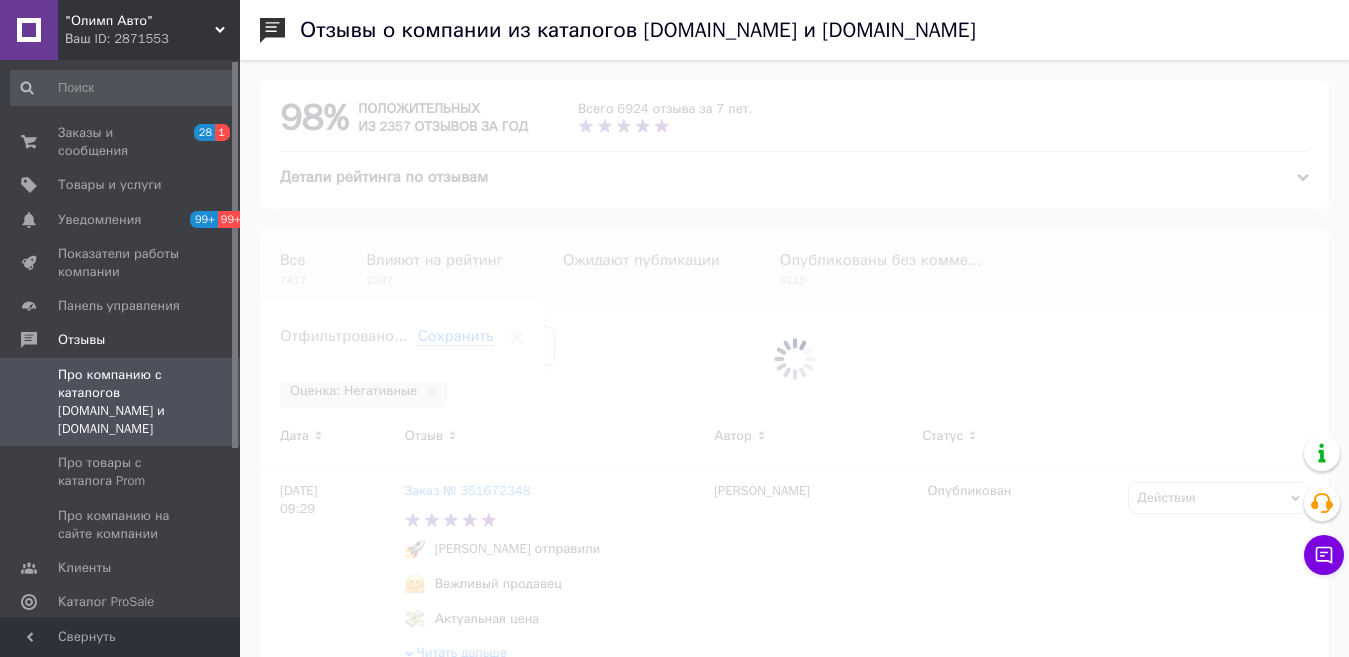 scroll, scrollTop: 0, scrollLeft: 120, axis: horizontal 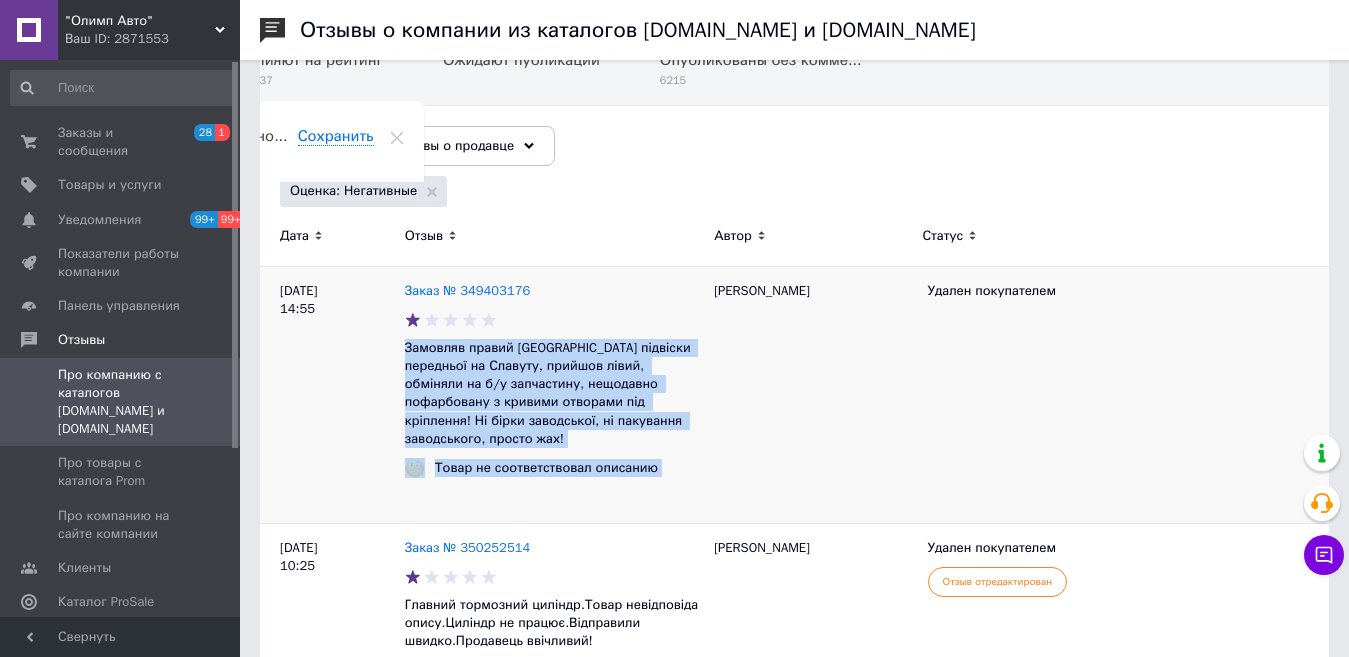 drag, startPoint x: 405, startPoint y: 348, endPoint x: 703, endPoint y: 407, distance: 303.78445 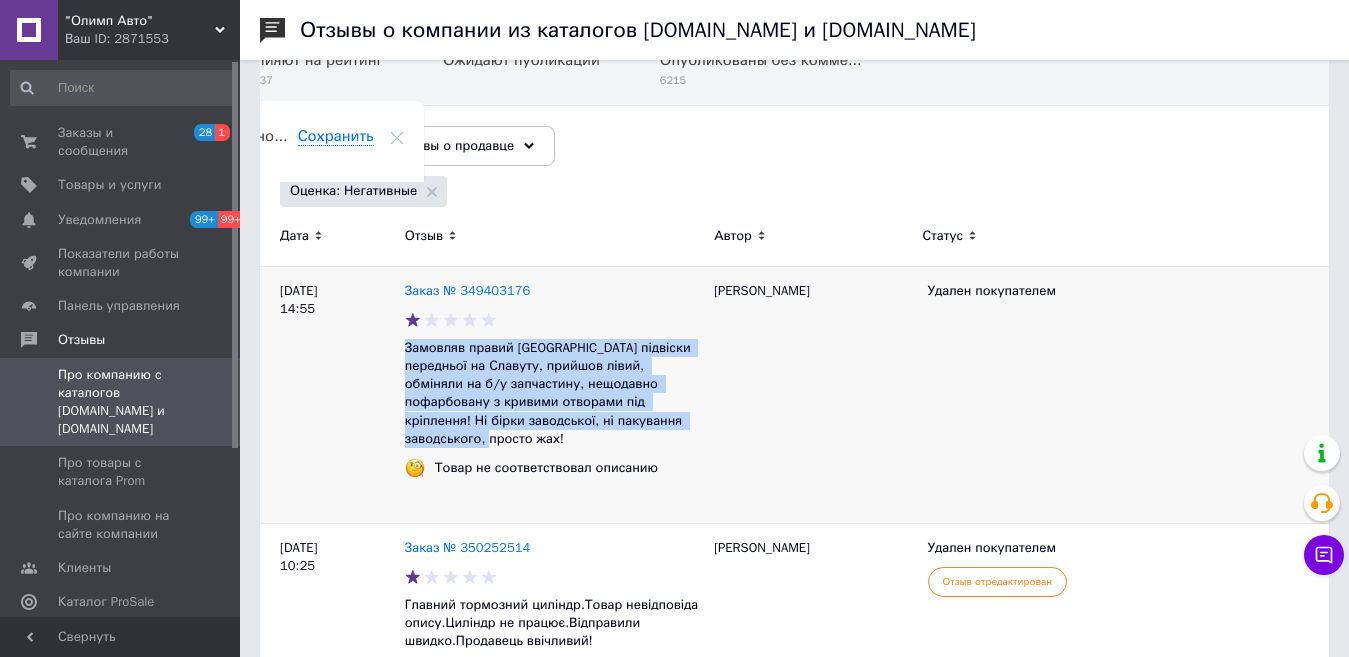 drag, startPoint x: 616, startPoint y: 423, endPoint x: 431, endPoint y: 351, distance: 198.517 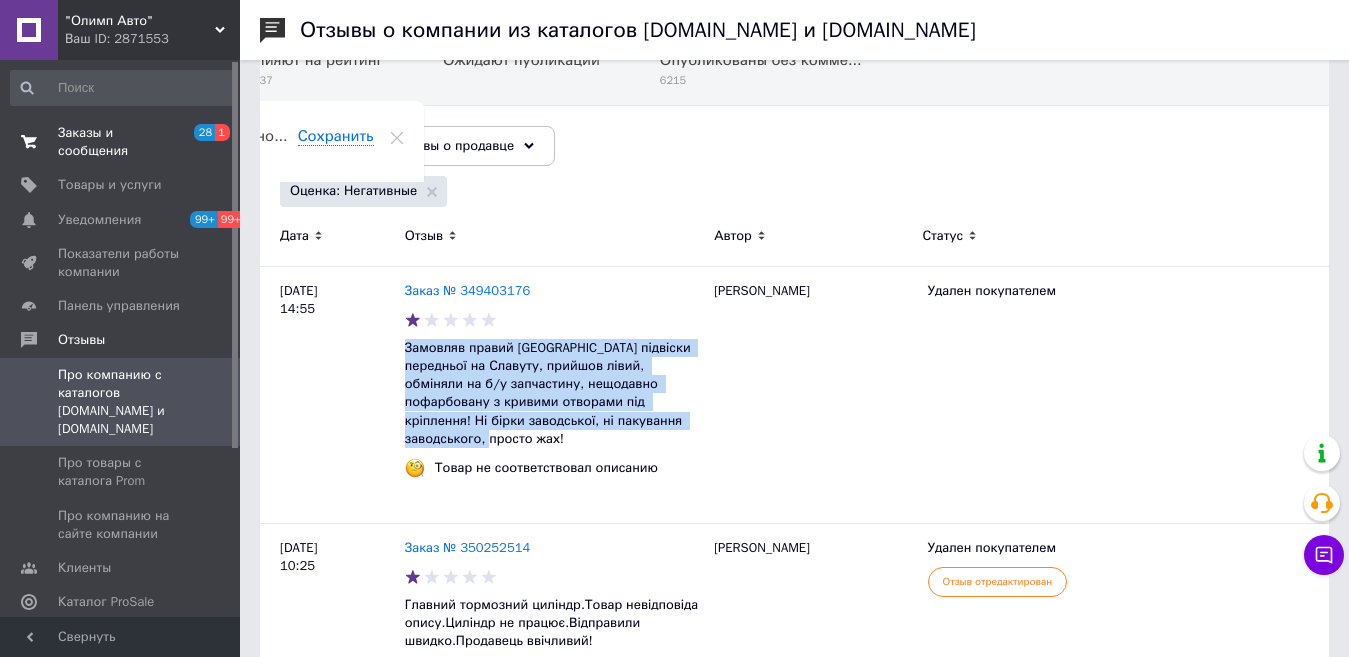 click on "Заказы и сообщения" at bounding box center [121, 142] 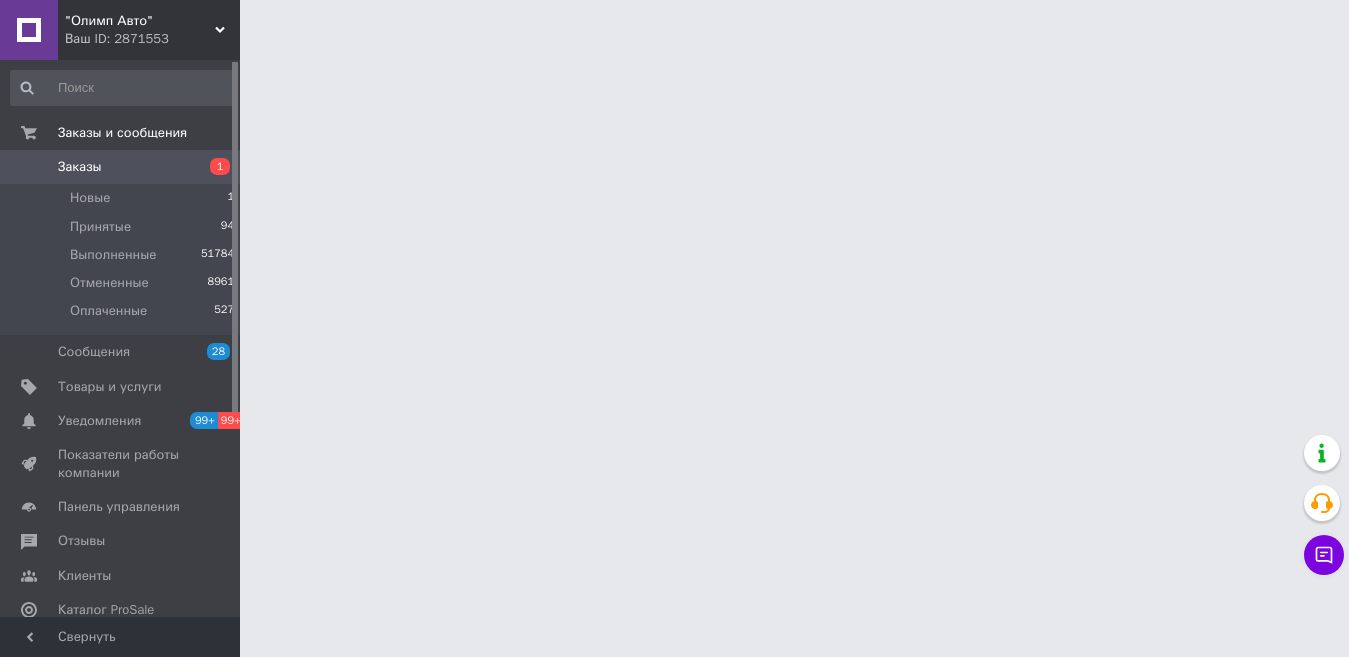 scroll, scrollTop: 0, scrollLeft: 0, axis: both 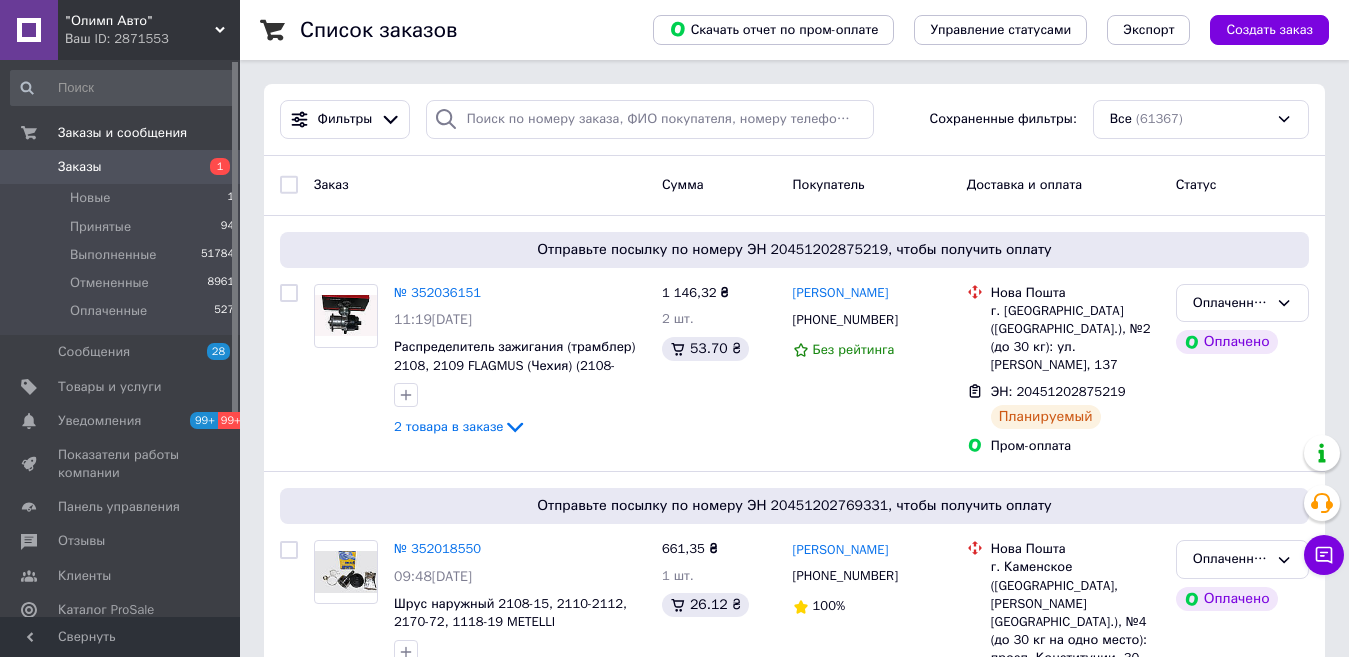 click on "Заказы" at bounding box center (121, 167) 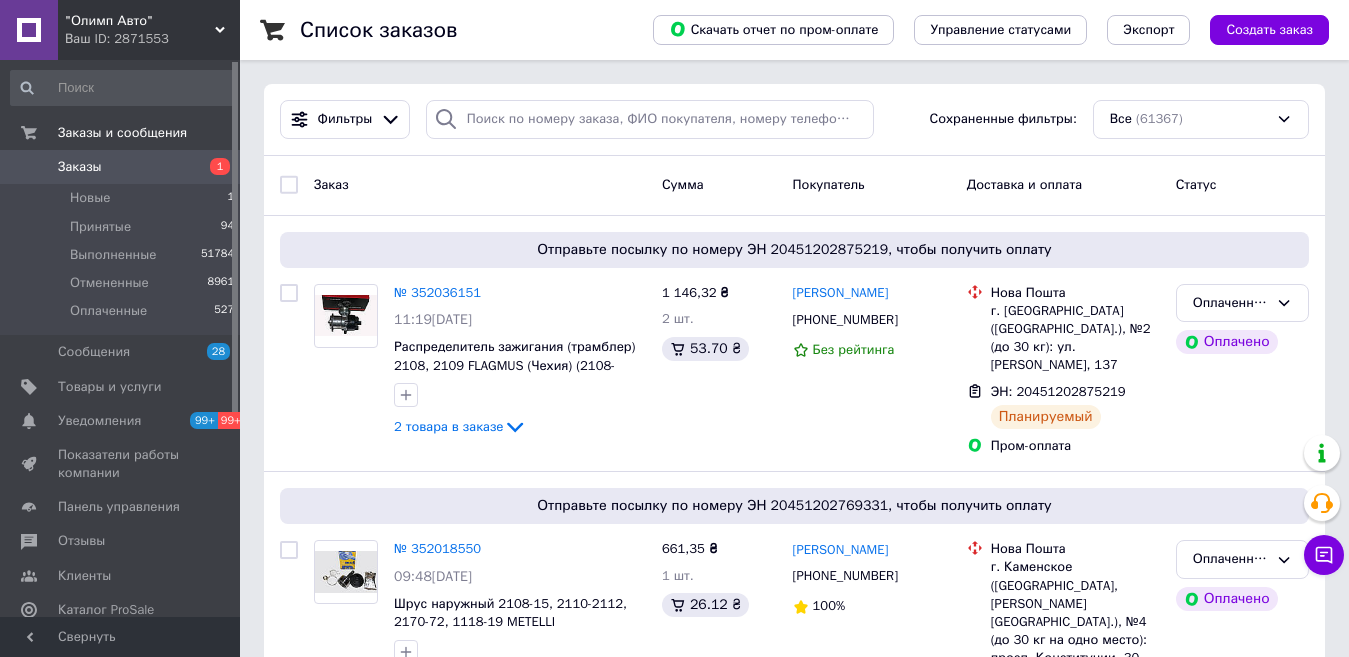 click on "Заказы" at bounding box center [121, 167] 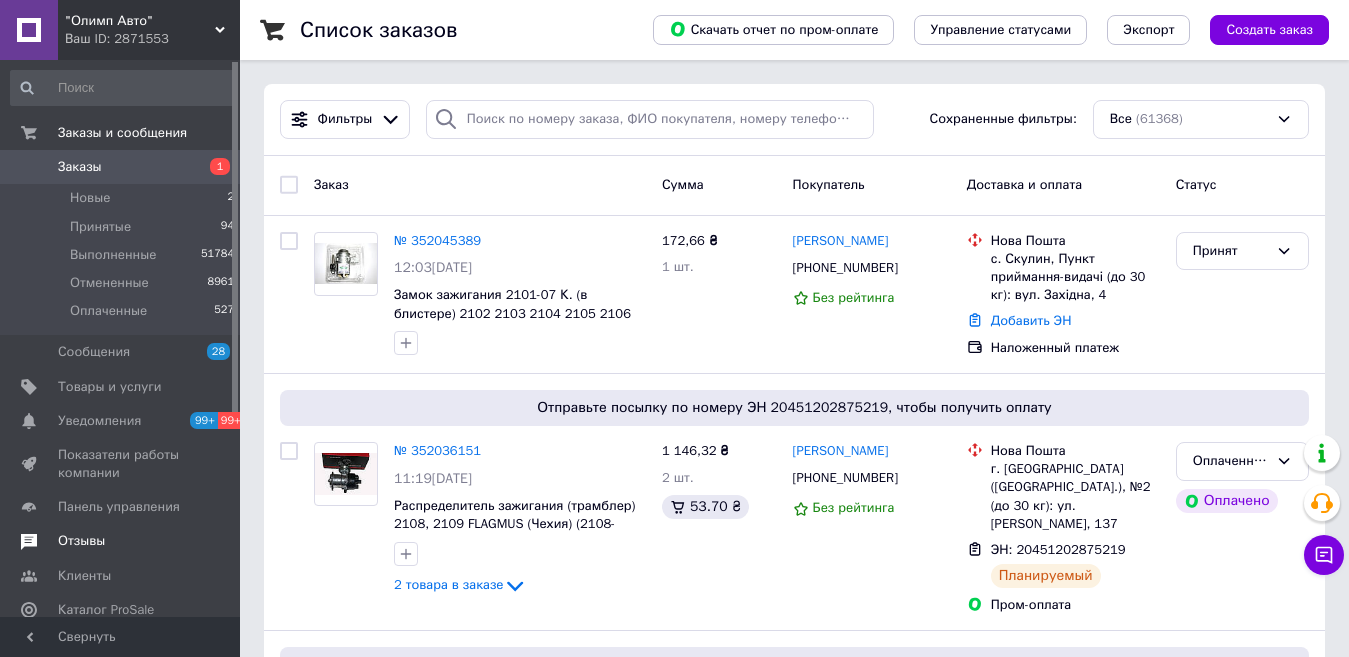 click on "Отзывы" at bounding box center [123, 541] 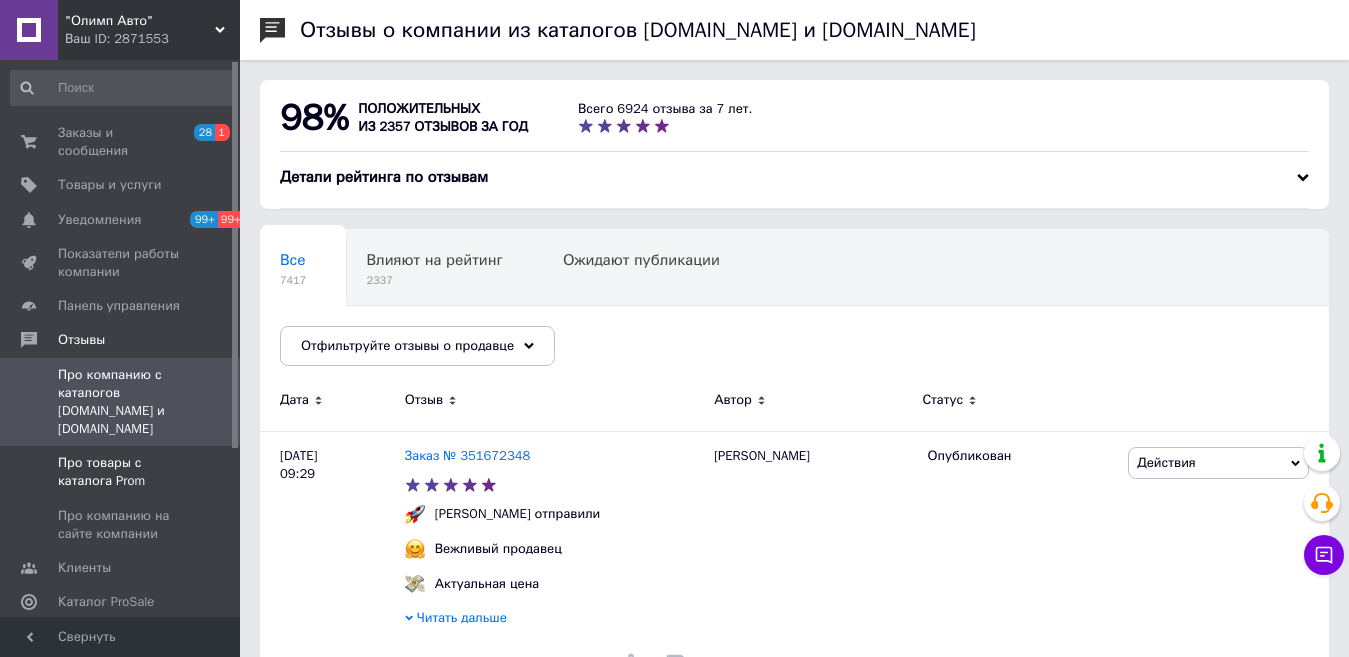 click on "Про товары с каталога Prom" at bounding box center [121, 472] 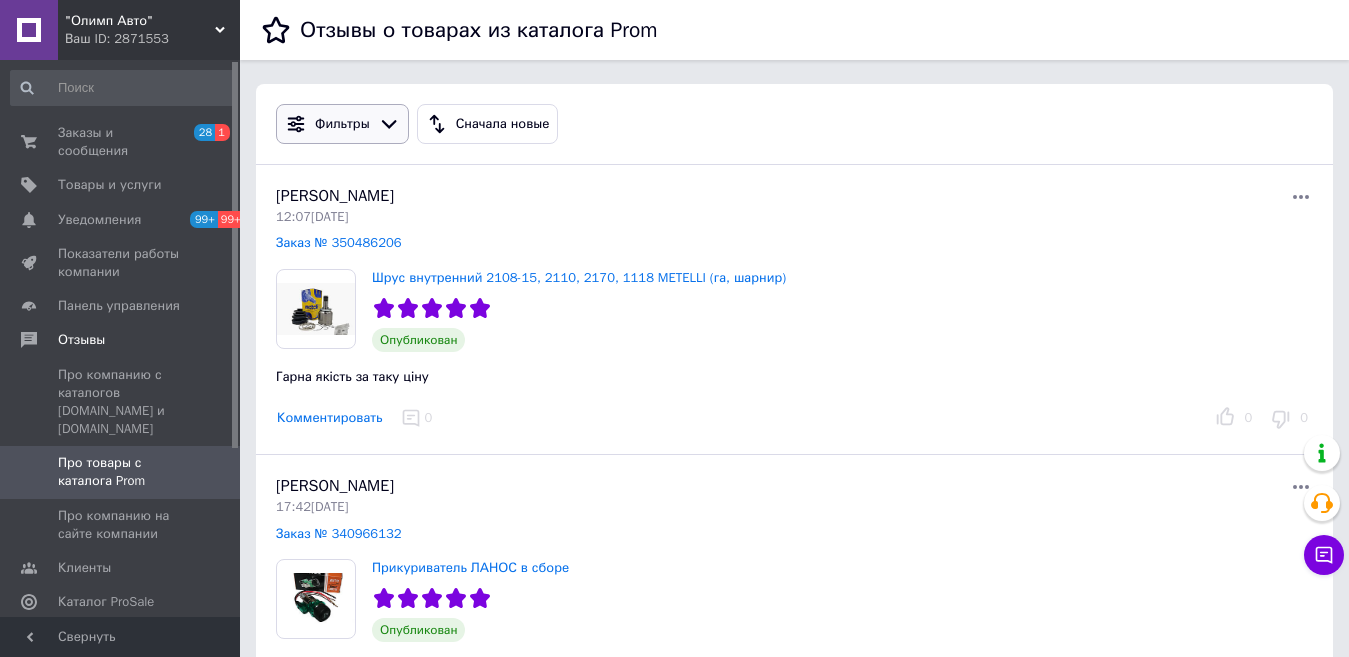 click on "Фильтры" at bounding box center [342, 124] 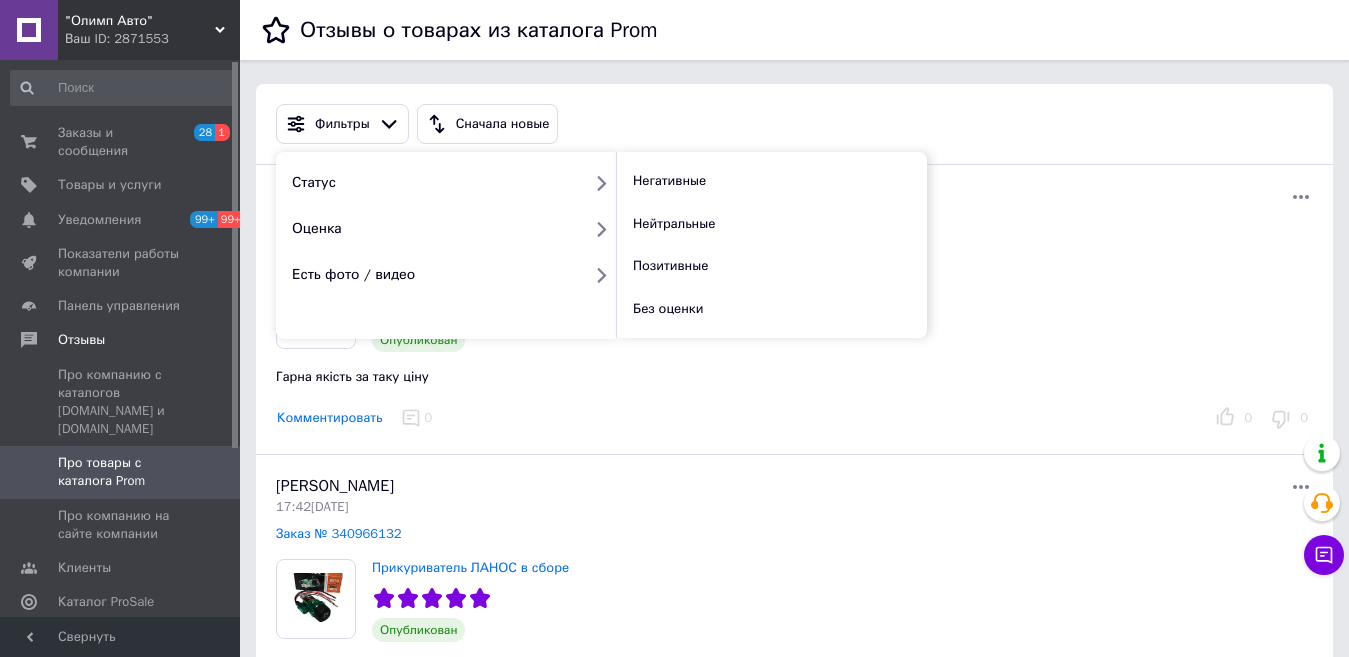 click on "Негативные" at bounding box center [669, 180] 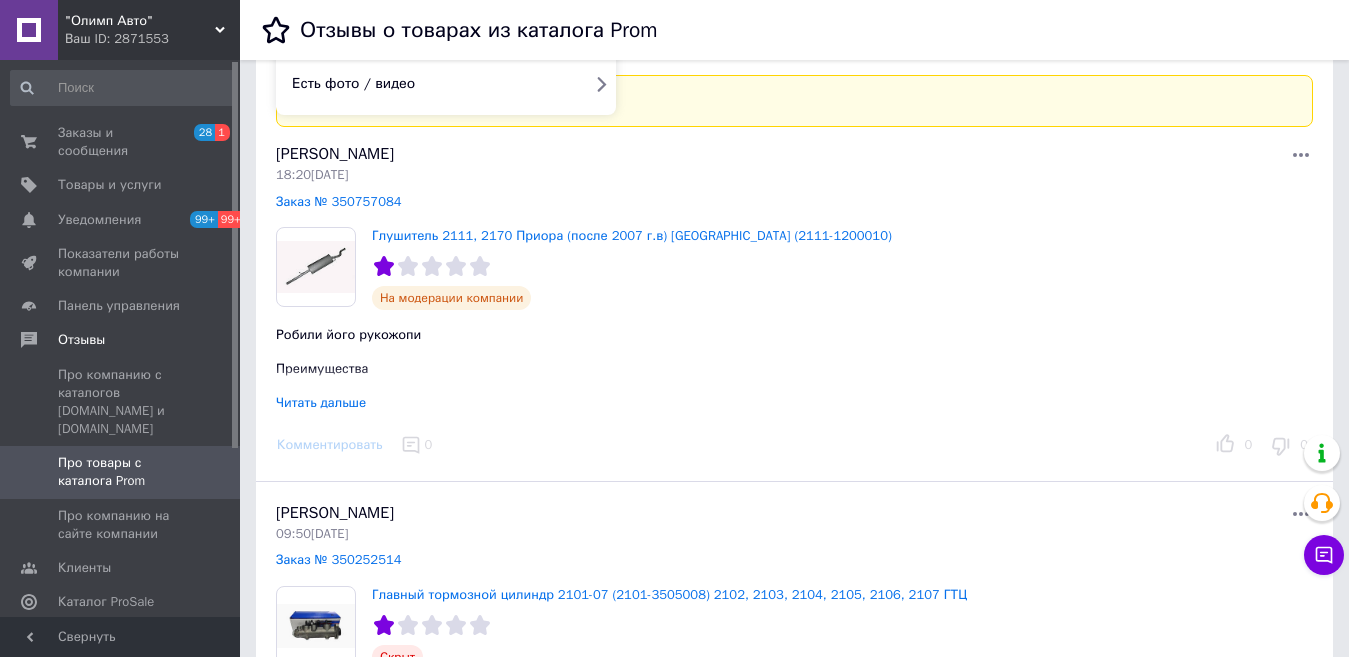 scroll, scrollTop: 200, scrollLeft: 0, axis: vertical 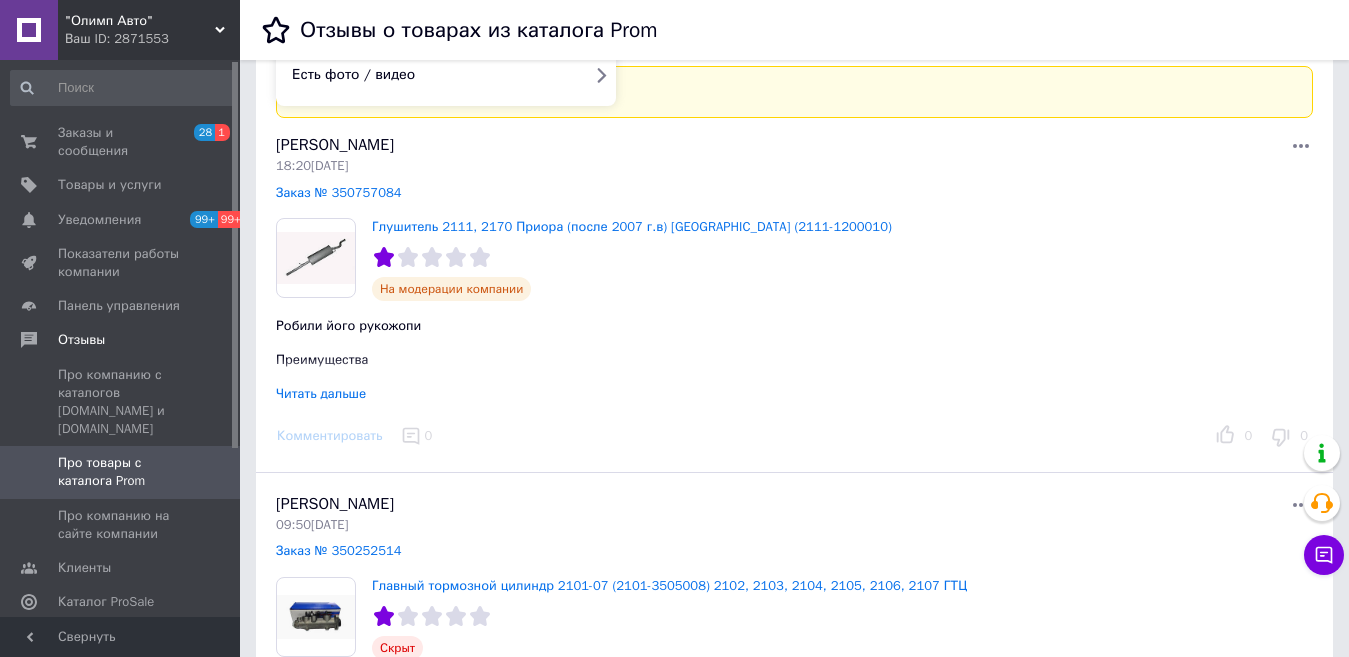 click on "Читать дальше" at bounding box center (321, 393) 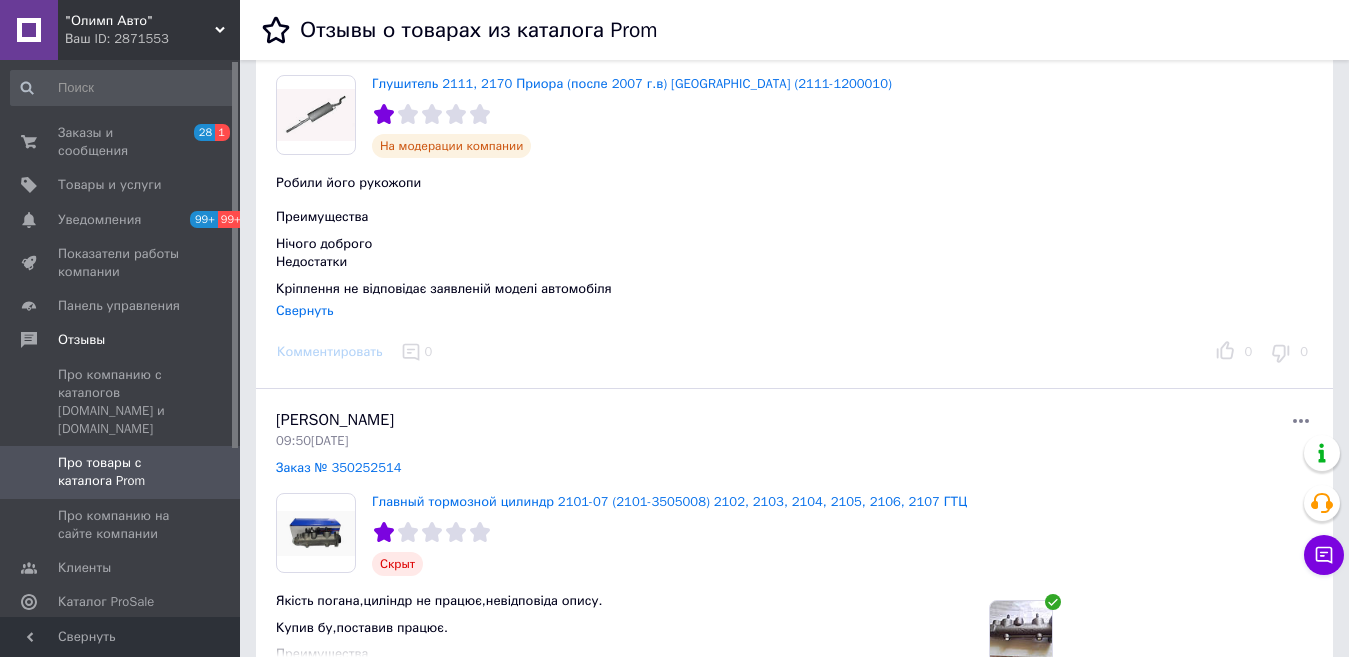 scroll, scrollTop: 600, scrollLeft: 0, axis: vertical 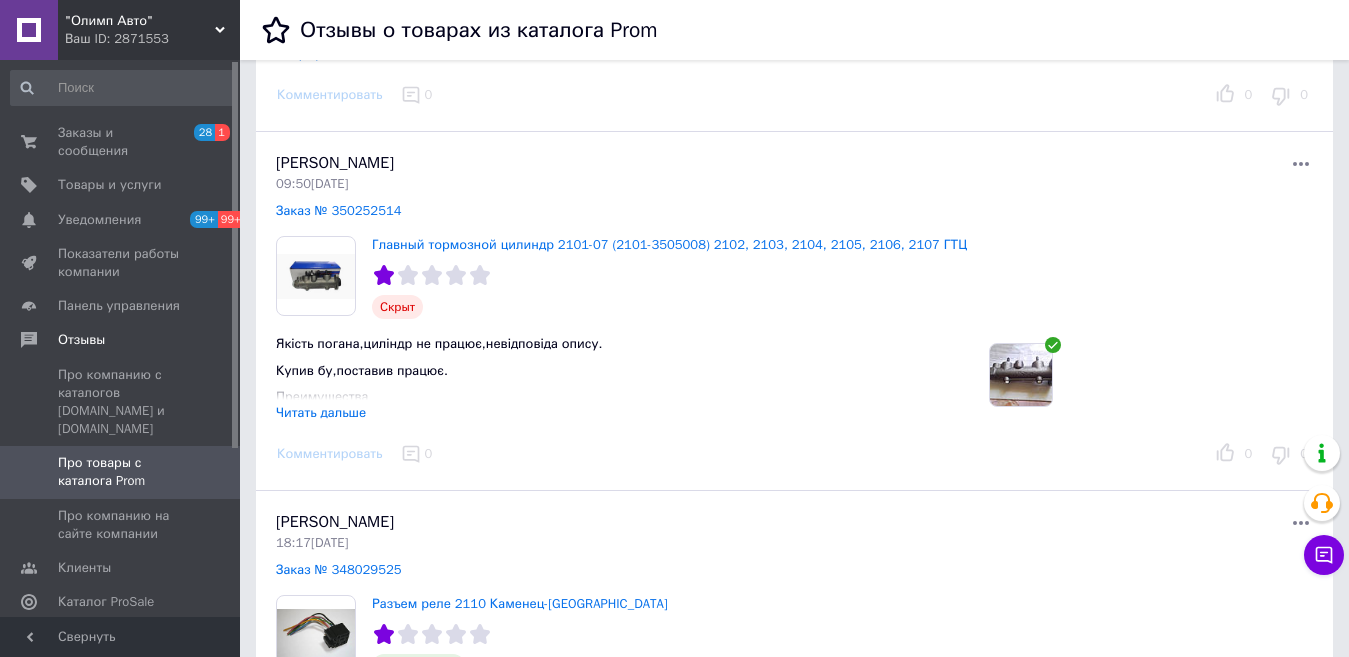 click on "Читать дальше" at bounding box center (321, 412) 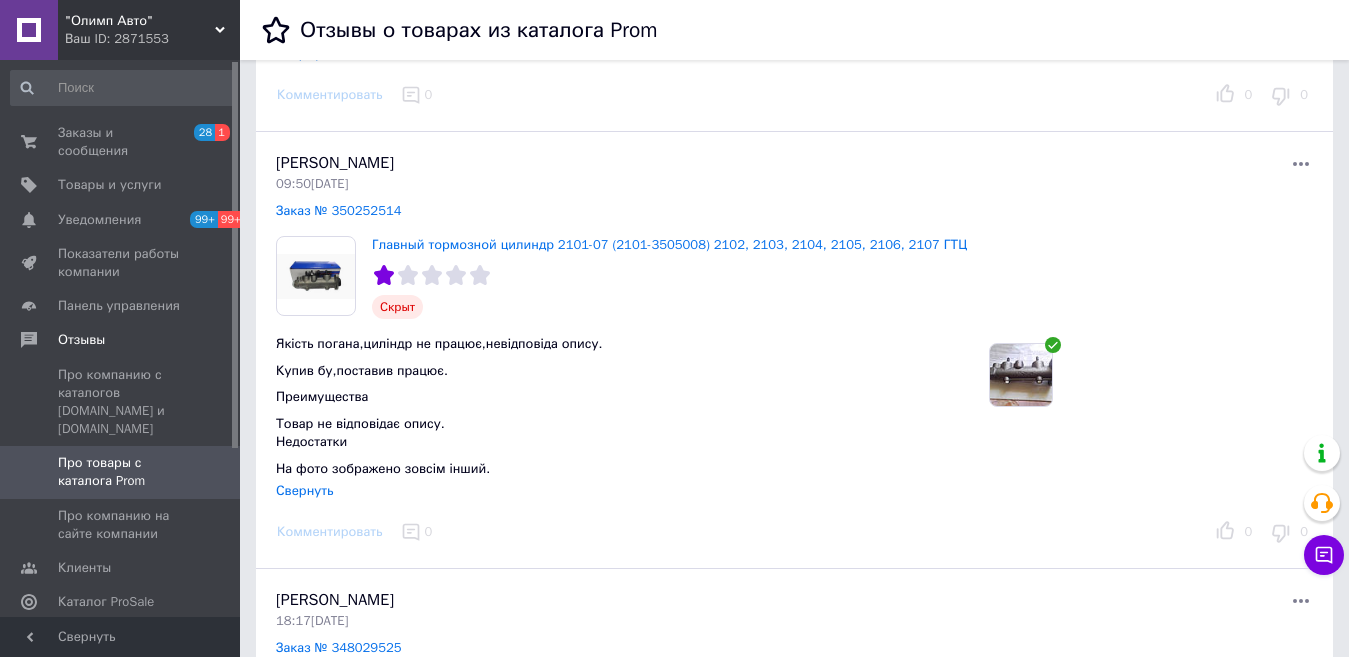 click 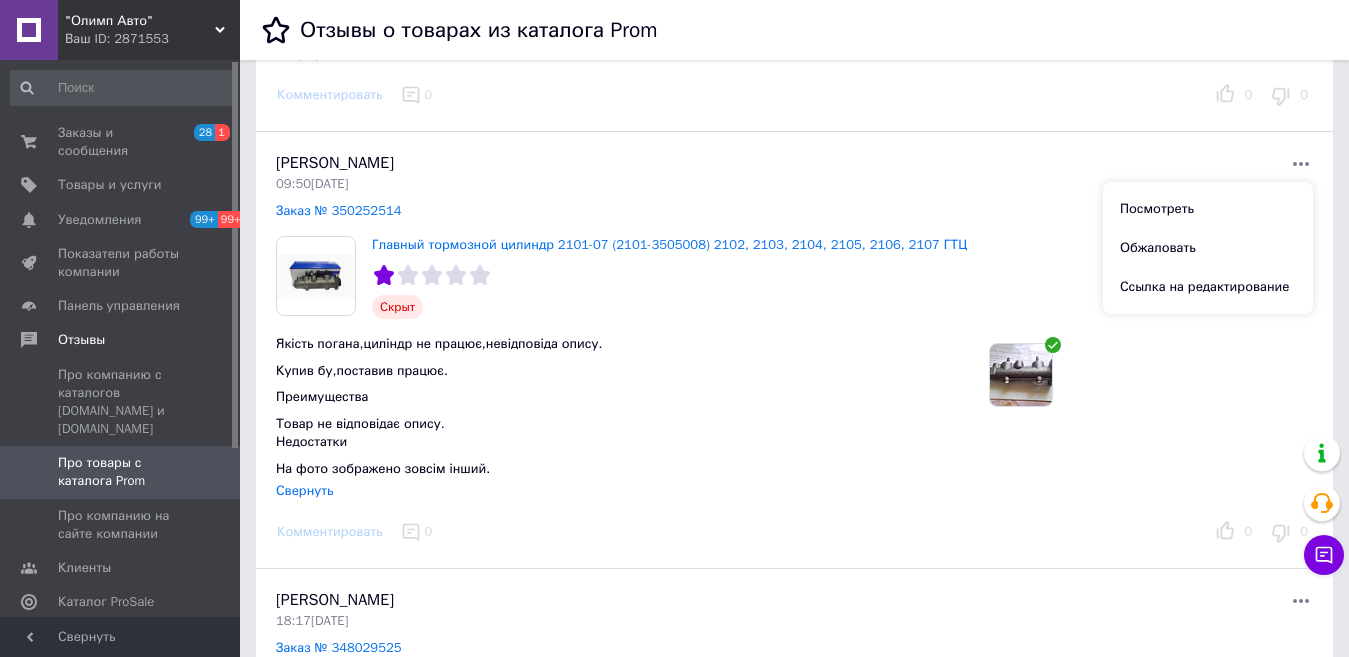 click 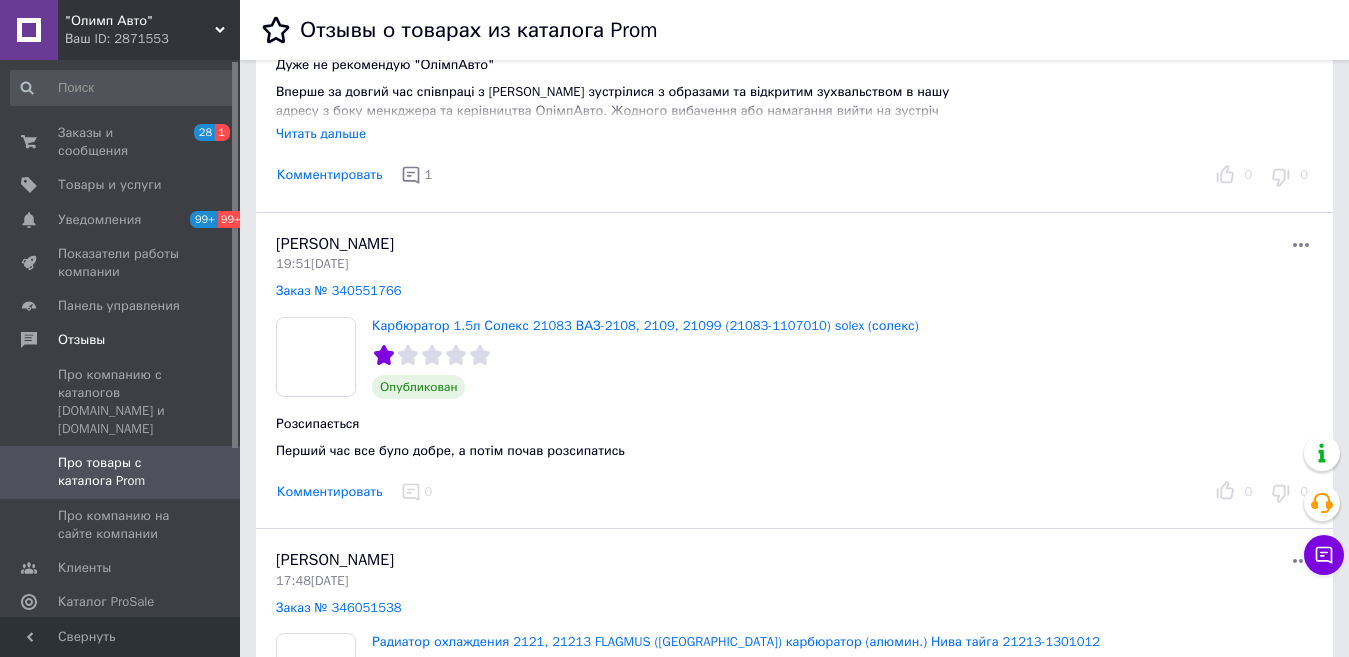 scroll, scrollTop: 2700, scrollLeft: 0, axis: vertical 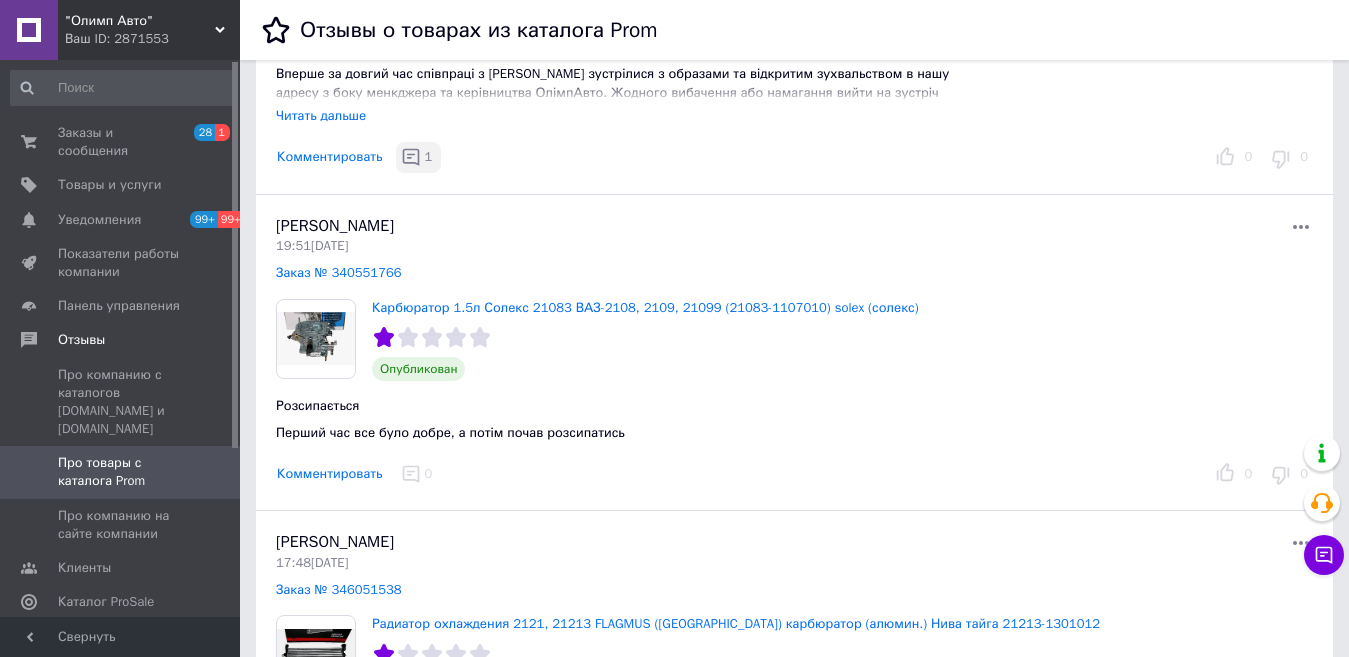 click 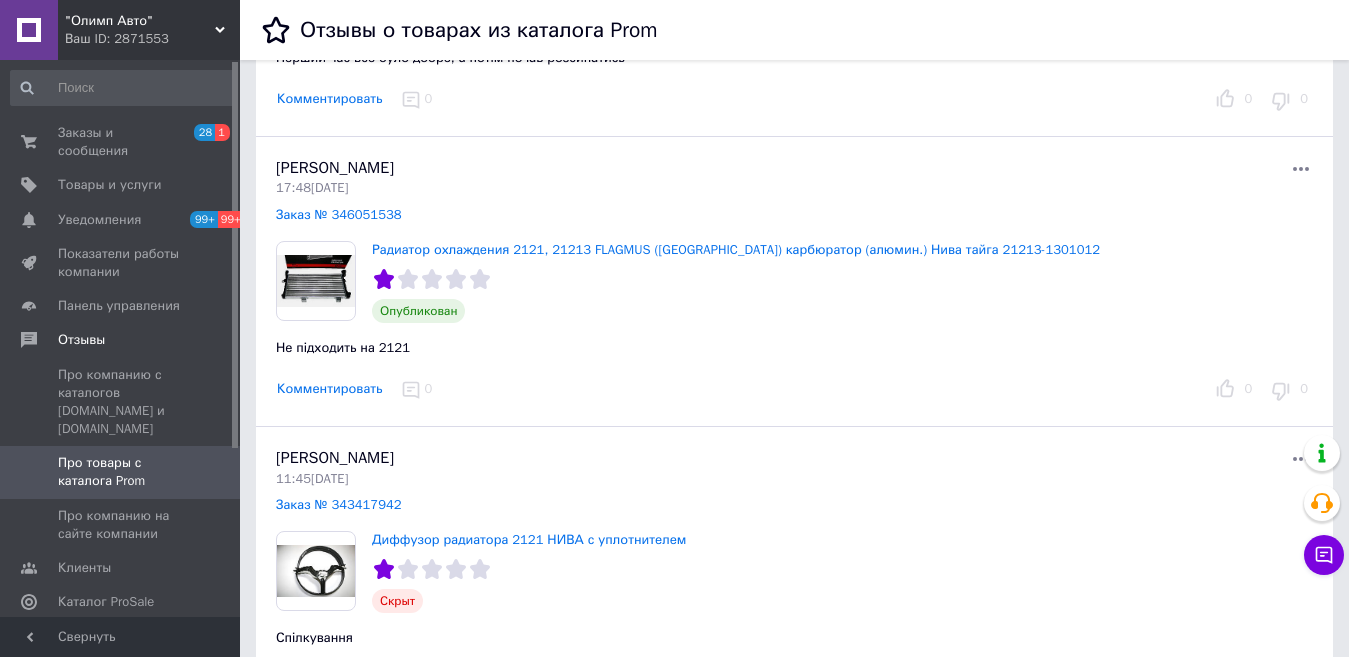 scroll, scrollTop: 2700, scrollLeft: 0, axis: vertical 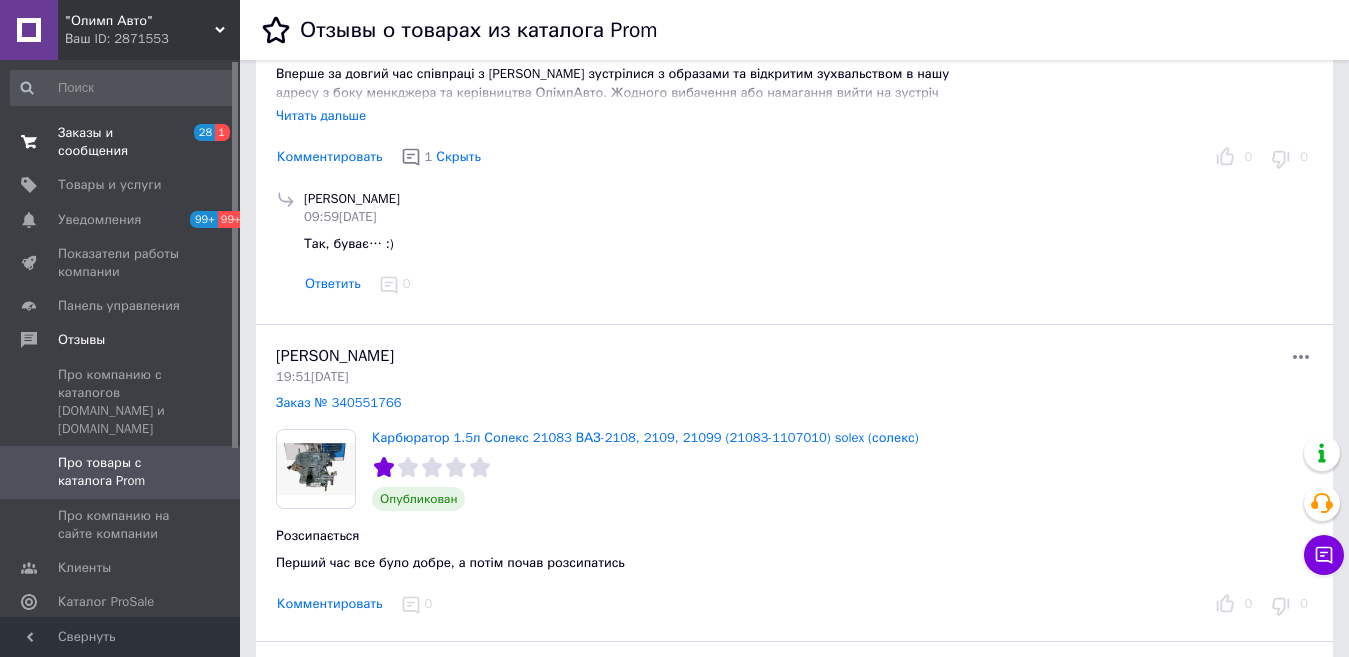 click on "Заказы и сообщения" at bounding box center [121, 142] 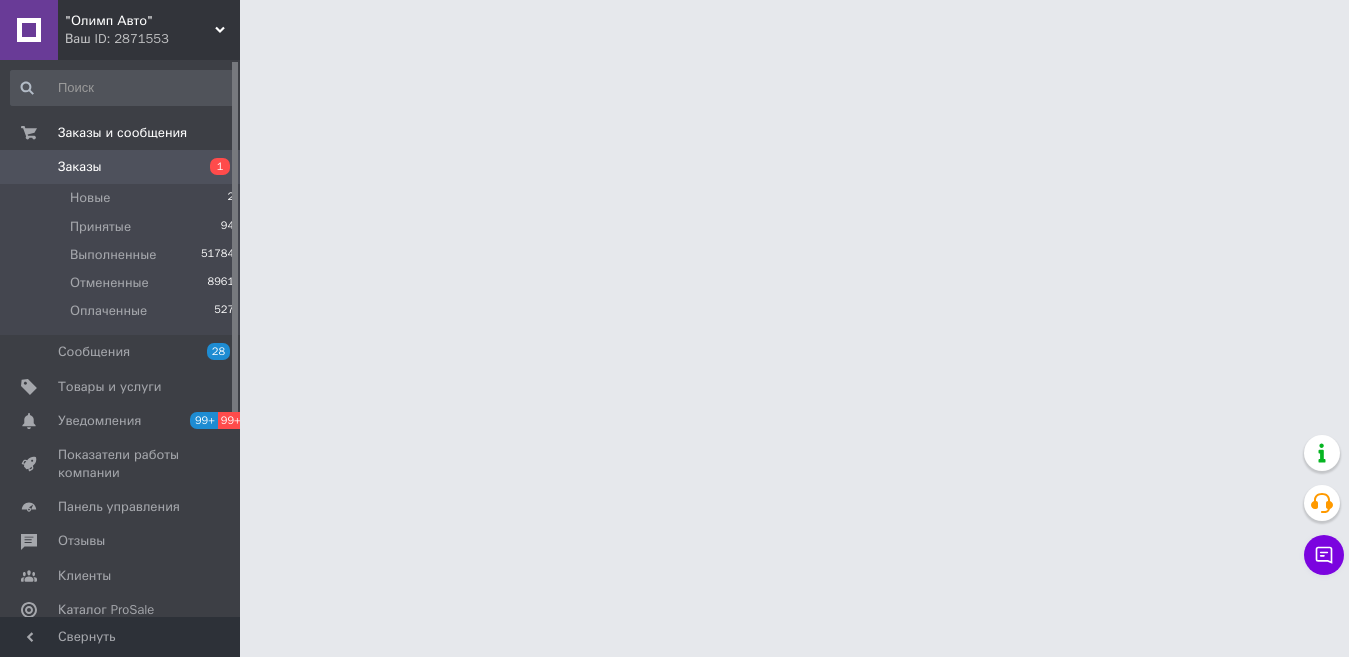 scroll, scrollTop: 0, scrollLeft: 0, axis: both 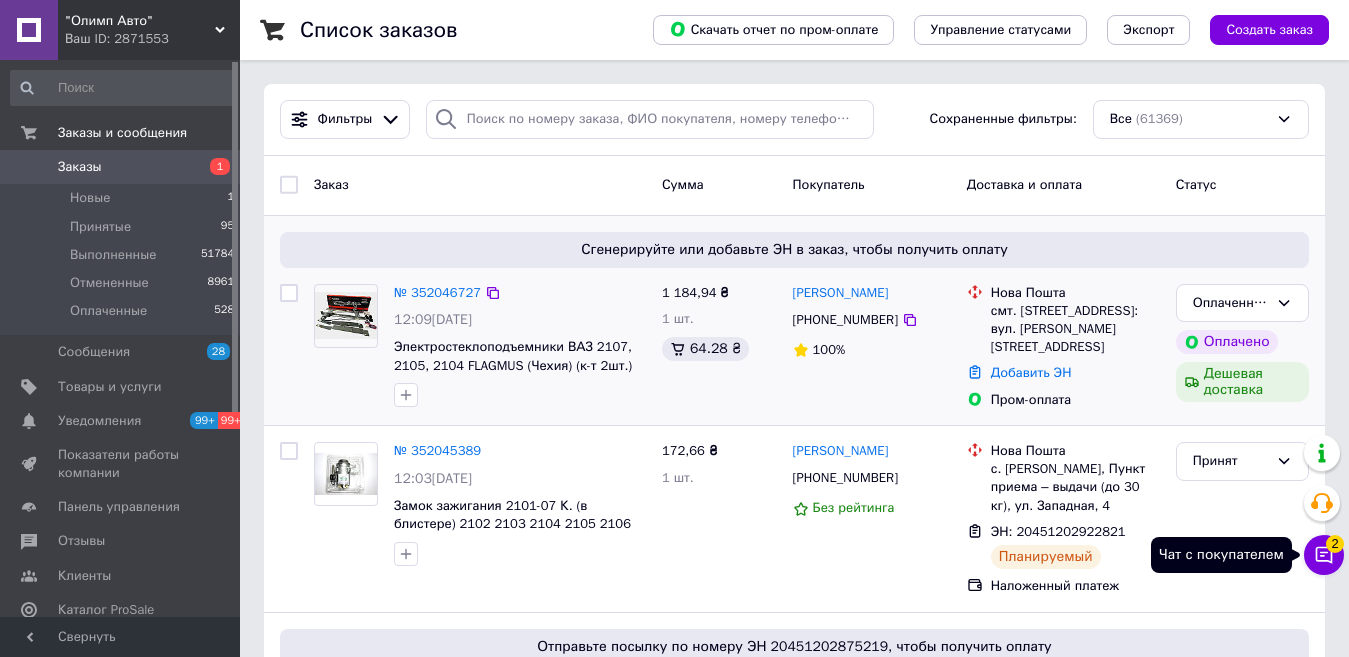 drag, startPoint x: 1331, startPoint y: 554, endPoint x: 1289, endPoint y: 360, distance: 198.49434 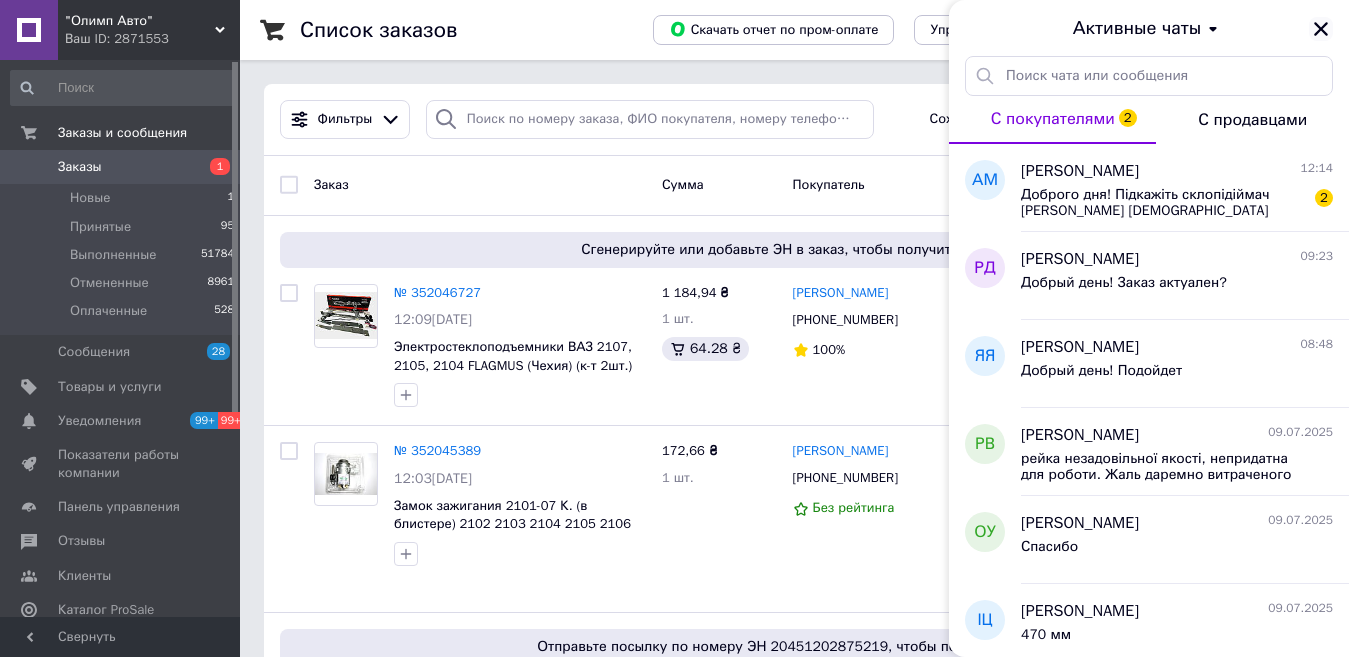 click 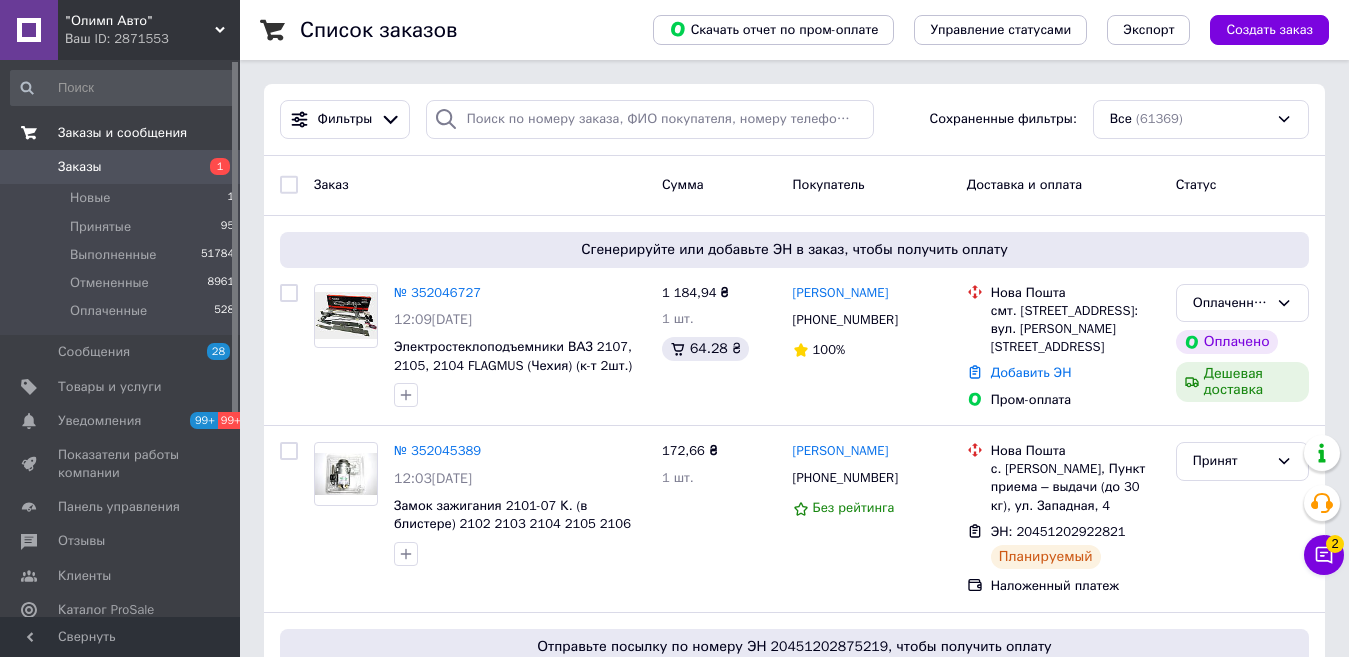 drag, startPoint x: 123, startPoint y: 167, endPoint x: 114, endPoint y: 146, distance: 22.847319 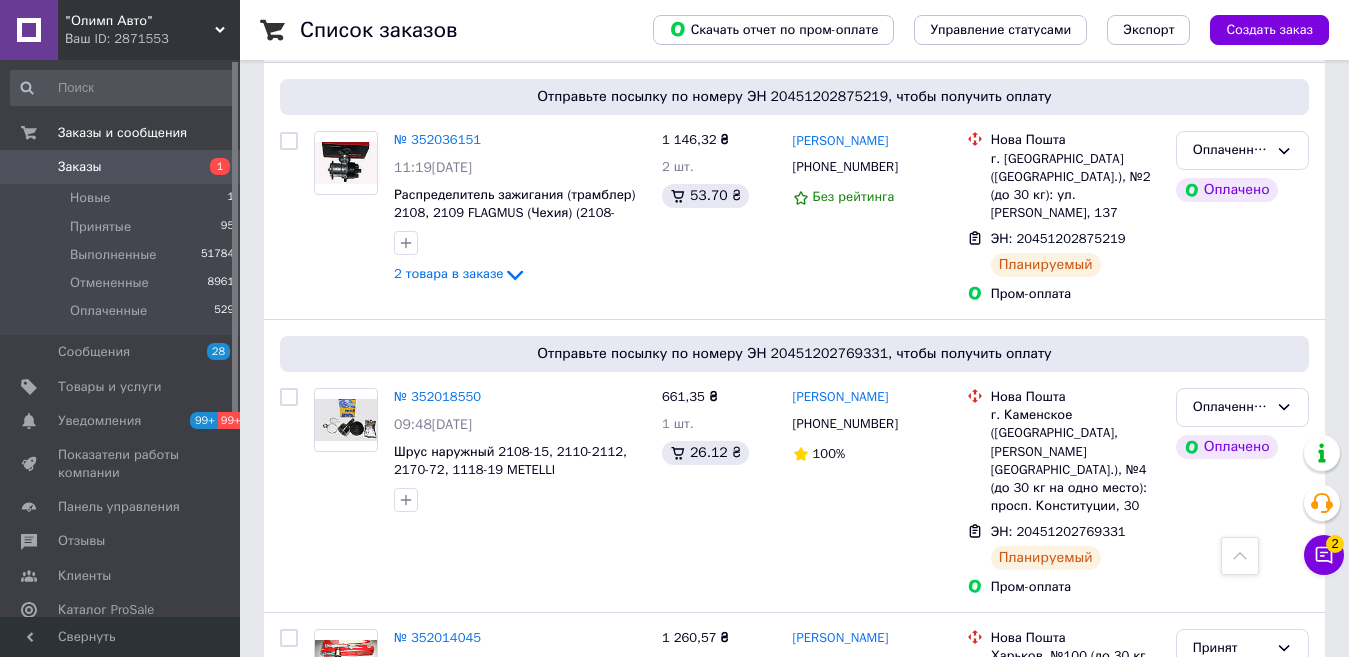 scroll, scrollTop: 800, scrollLeft: 0, axis: vertical 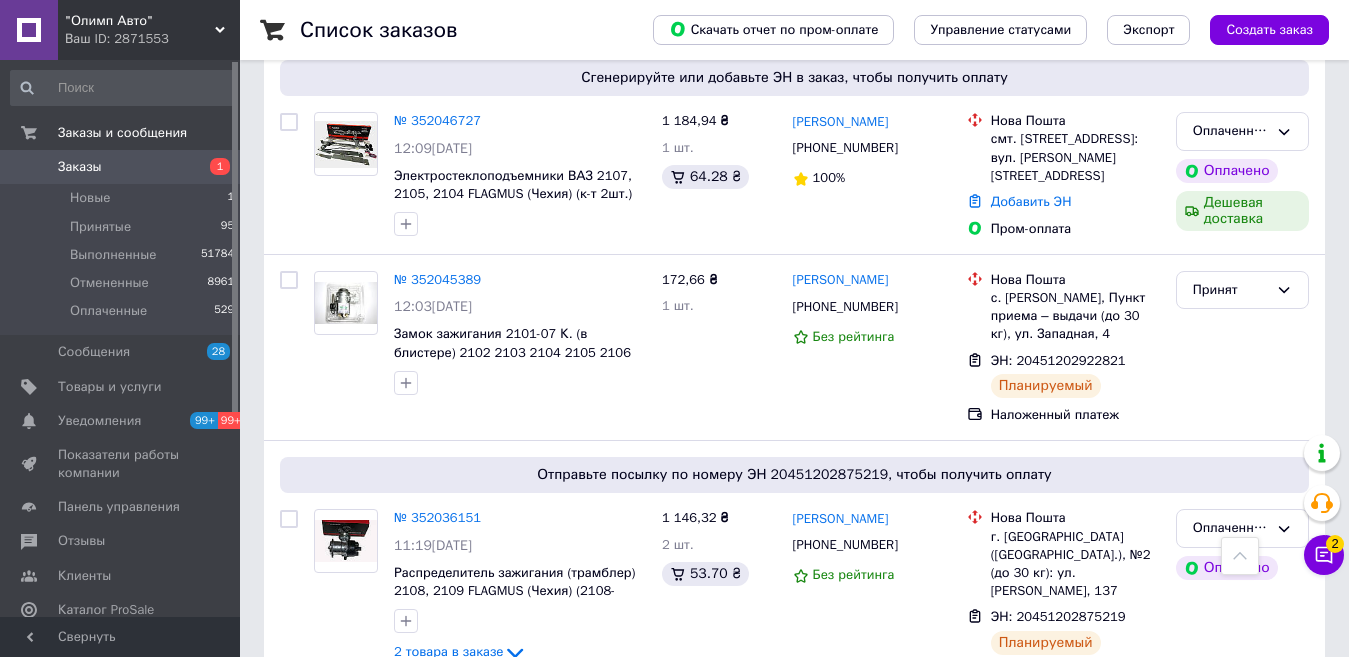 click on "Заказы" at bounding box center (121, 167) 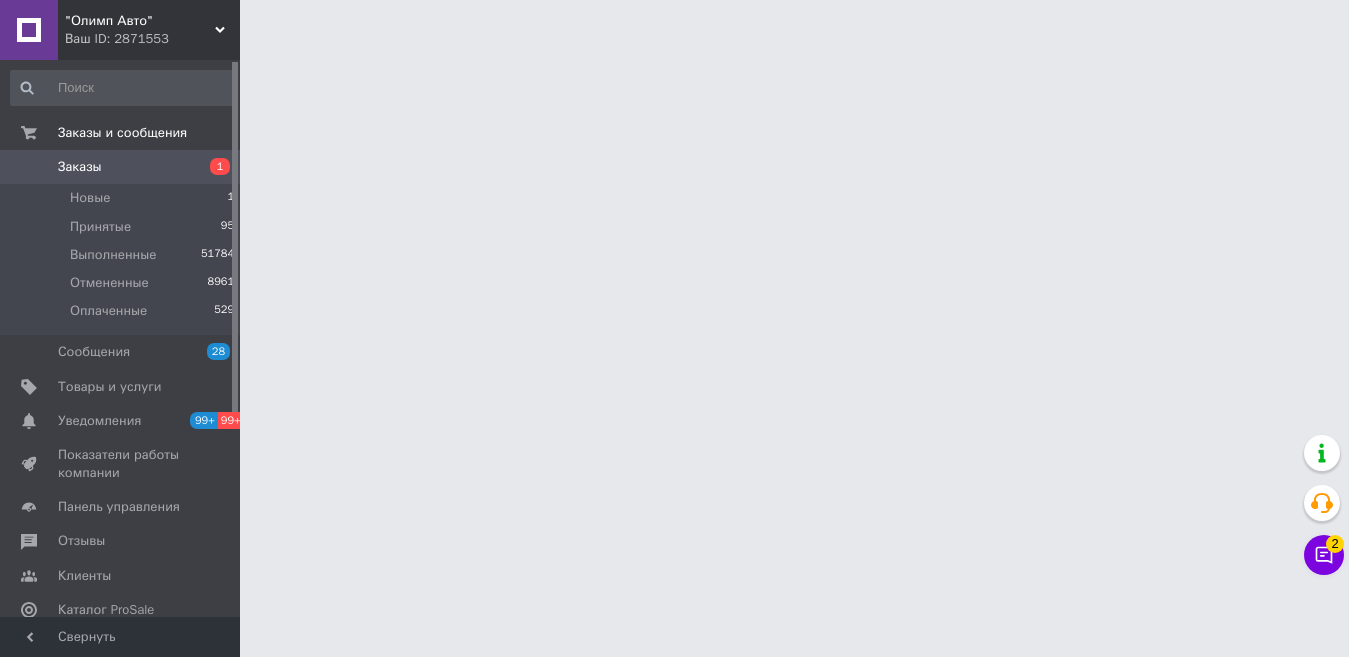 scroll, scrollTop: 0, scrollLeft: 0, axis: both 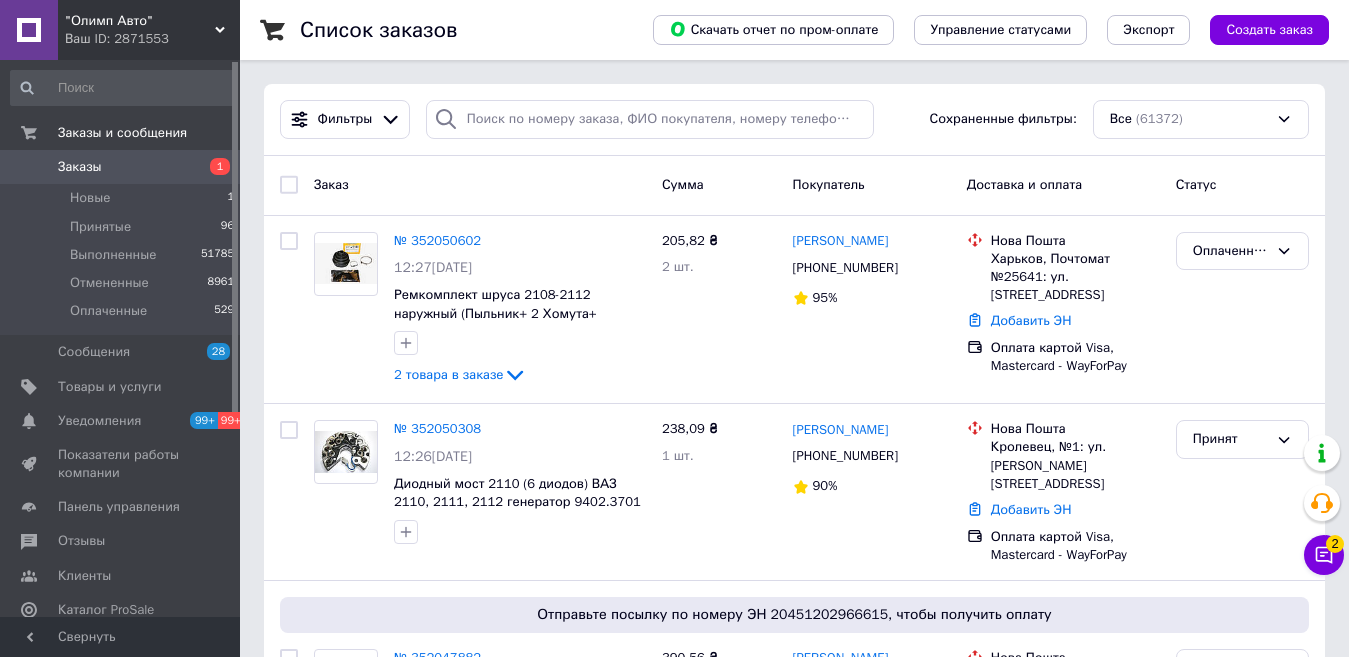 click on "Заказ" at bounding box center [480, 185] 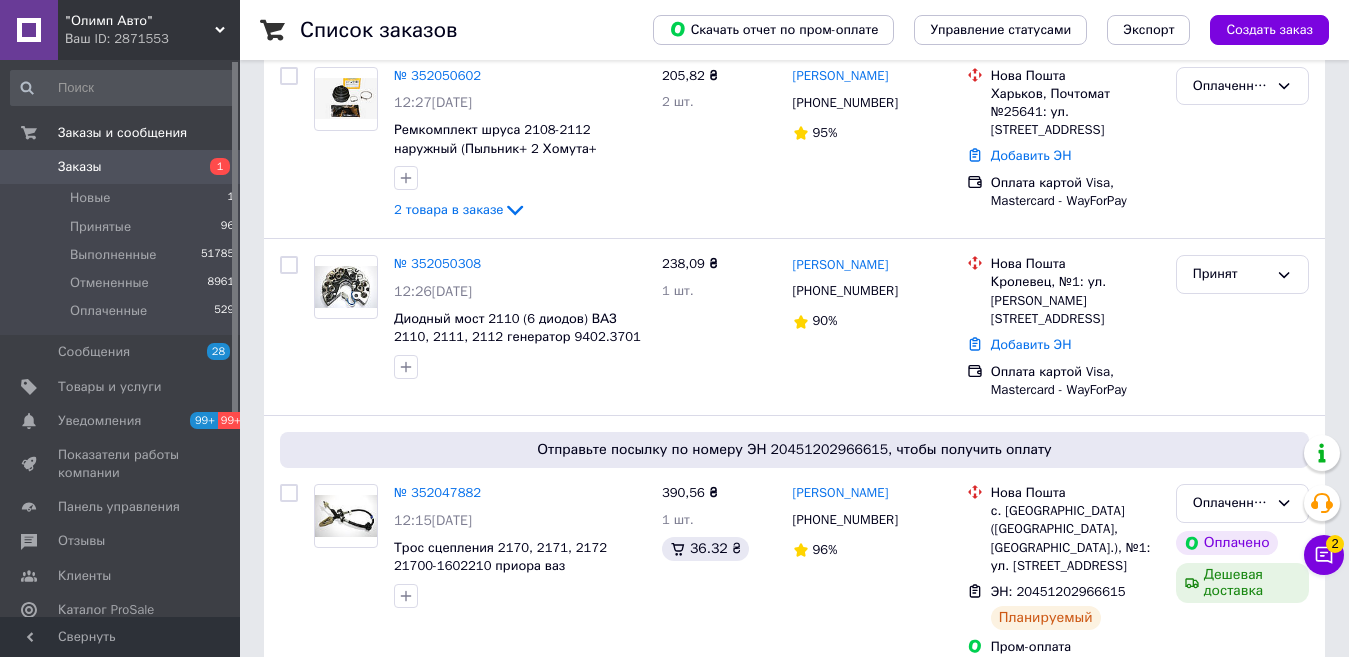 scroll, scrollTop: 200, scrollLeft: 0, axis: vertical 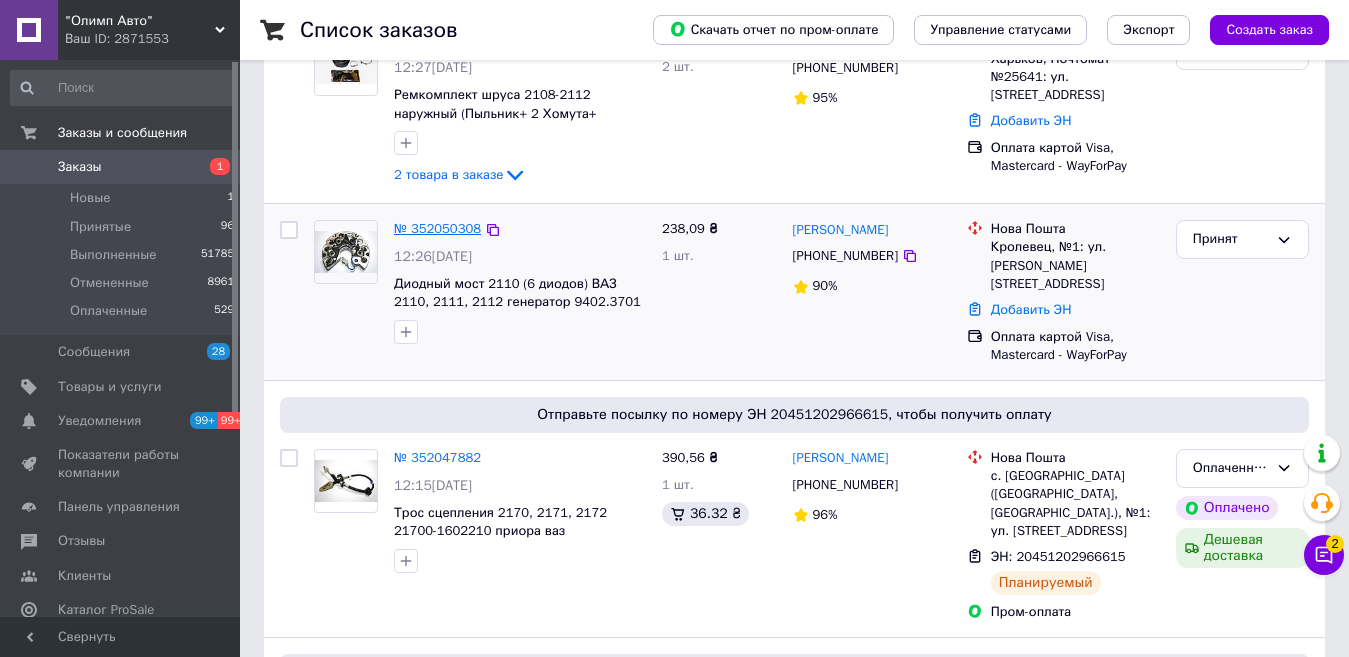 click on "№ 352050308" at bounding box center (437, 228) 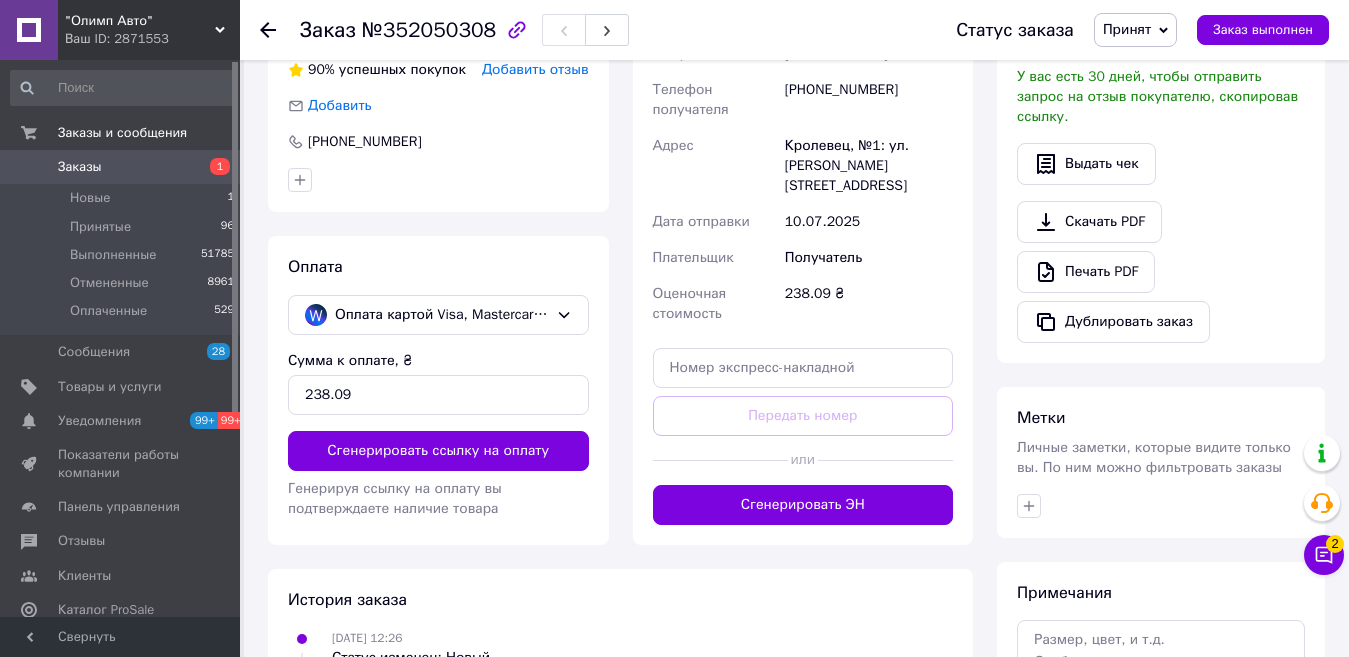 scroll, scrollTop: 500, scrollLeft: 0, axis: vertical 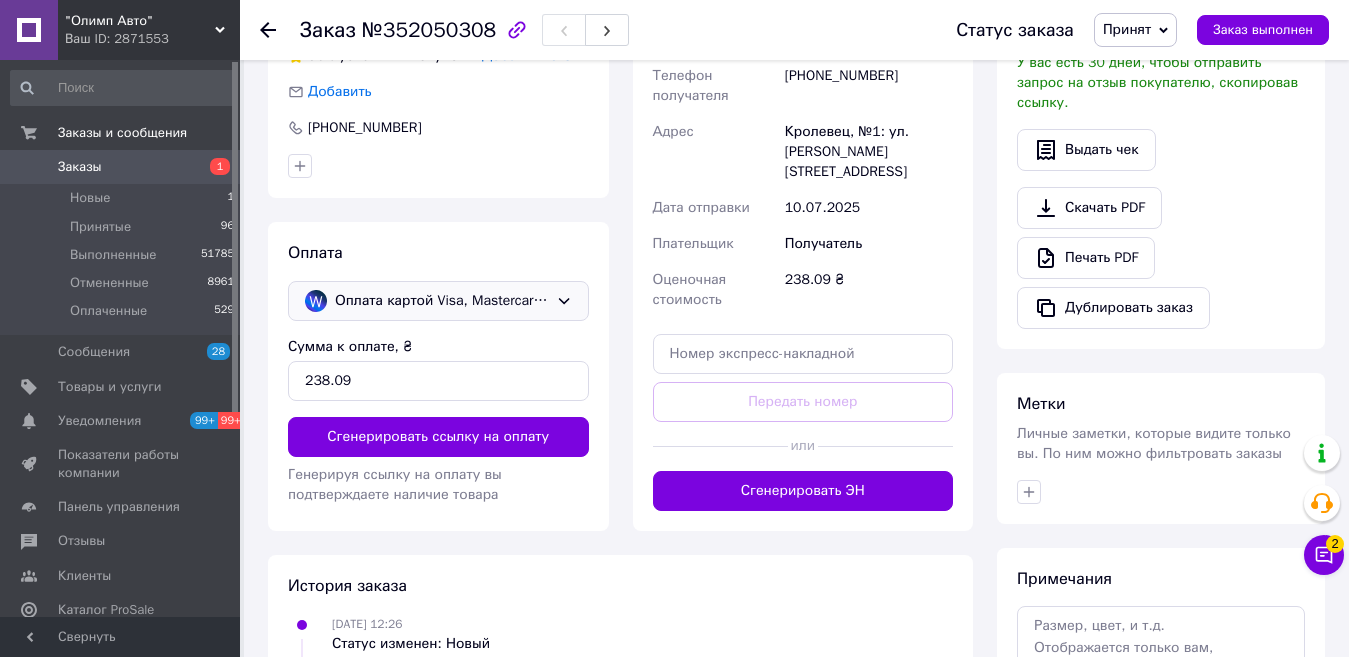 click on "Оплата картой Visa, Mastercard - WayForPay" at bounding box center [441, 301] 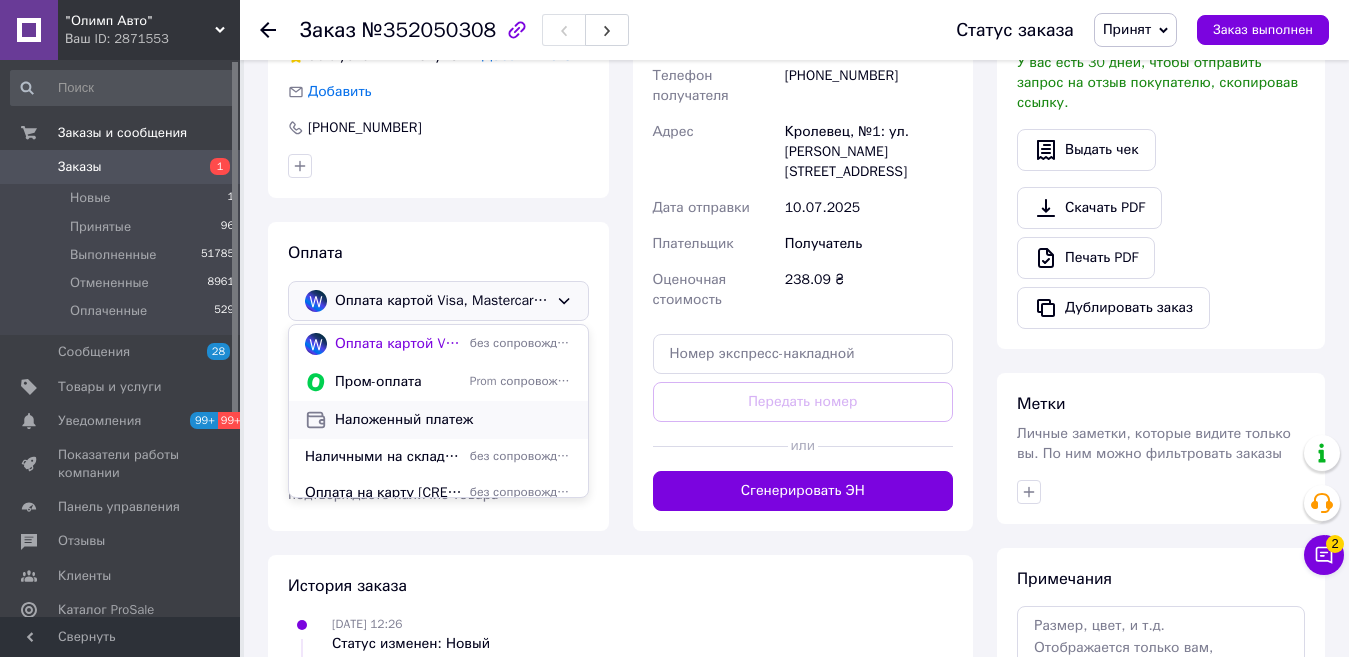 click on "Наложенный платеж" at bounding box center [453, 420] 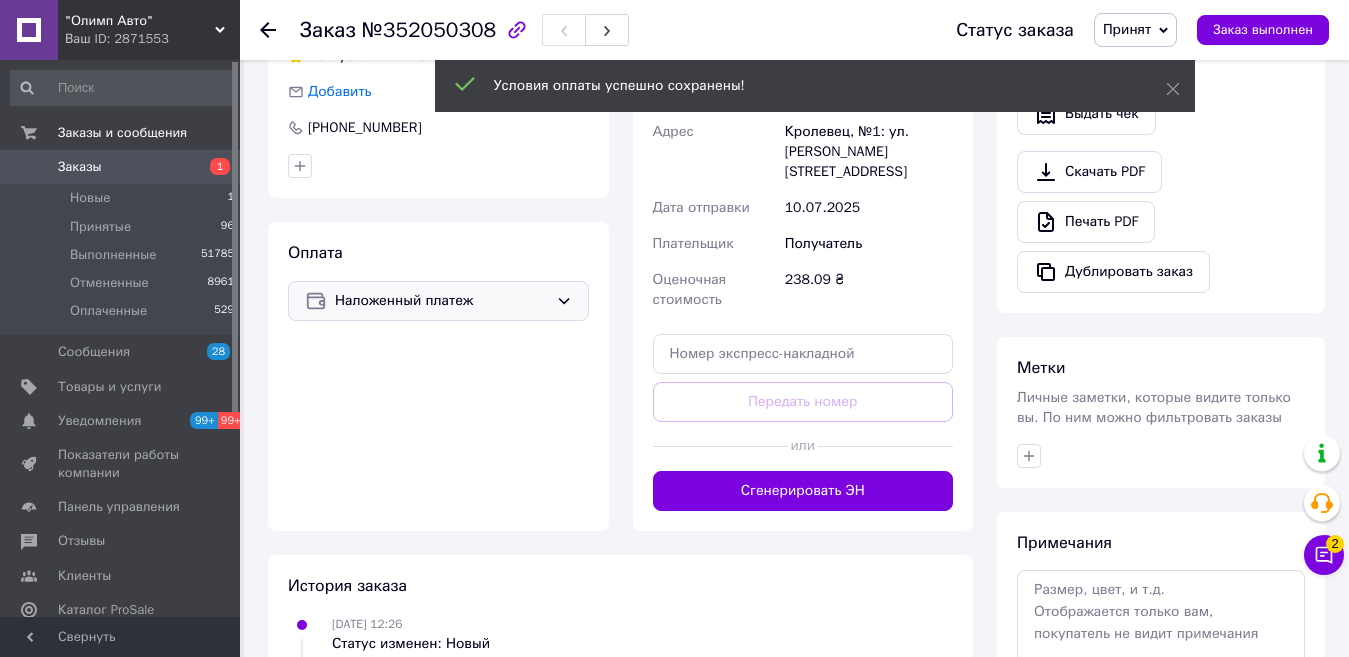 click on "Заказы" at bounding box center [121, 167] 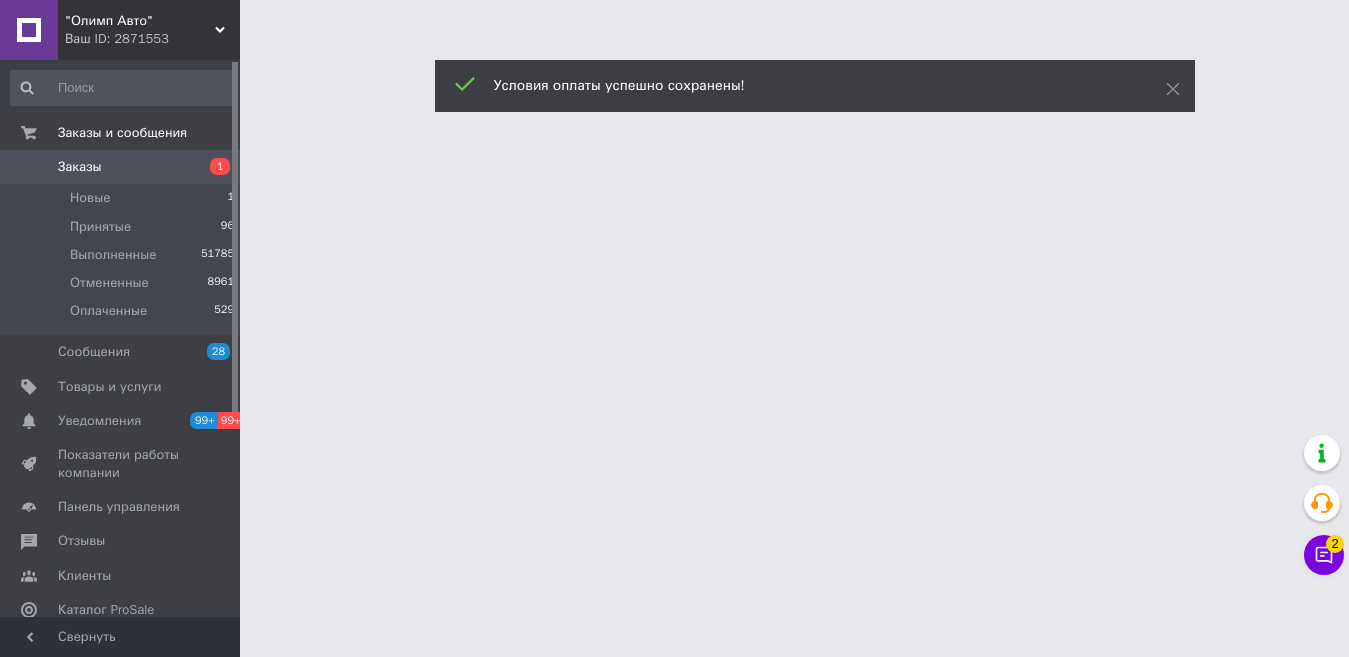 scroll, scrollTop: 0, scrollLeft: 0, axis: both 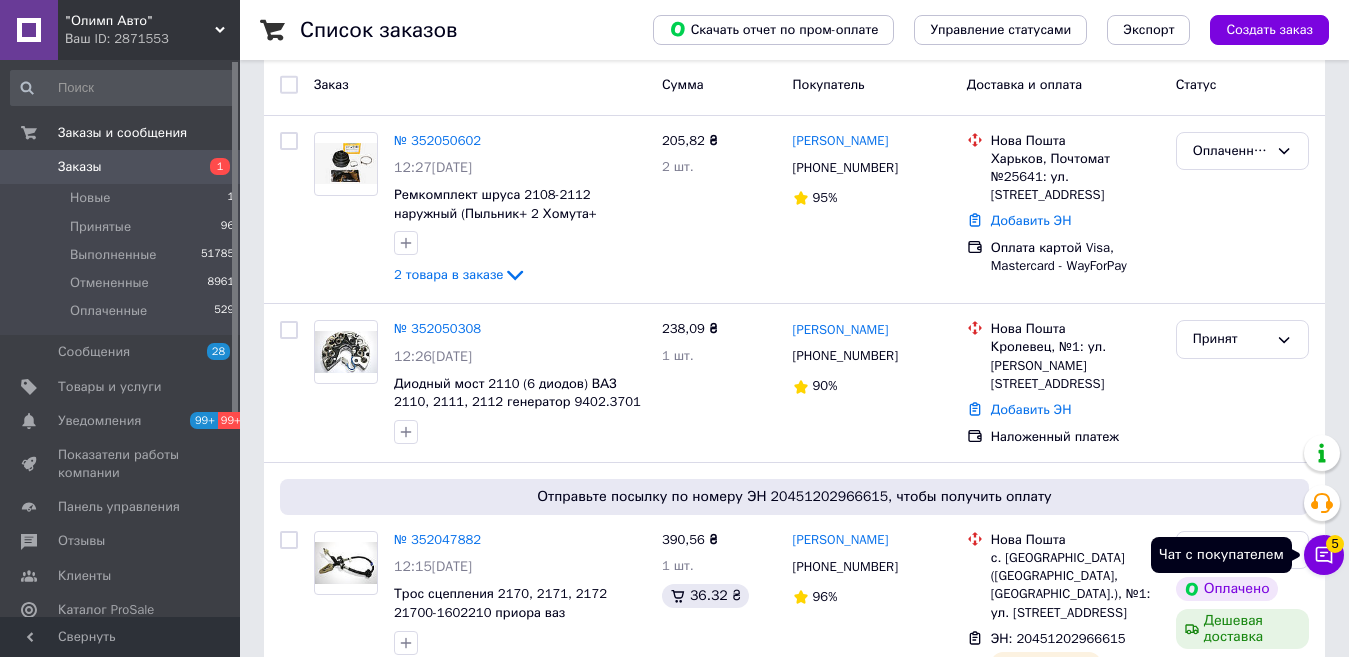 click 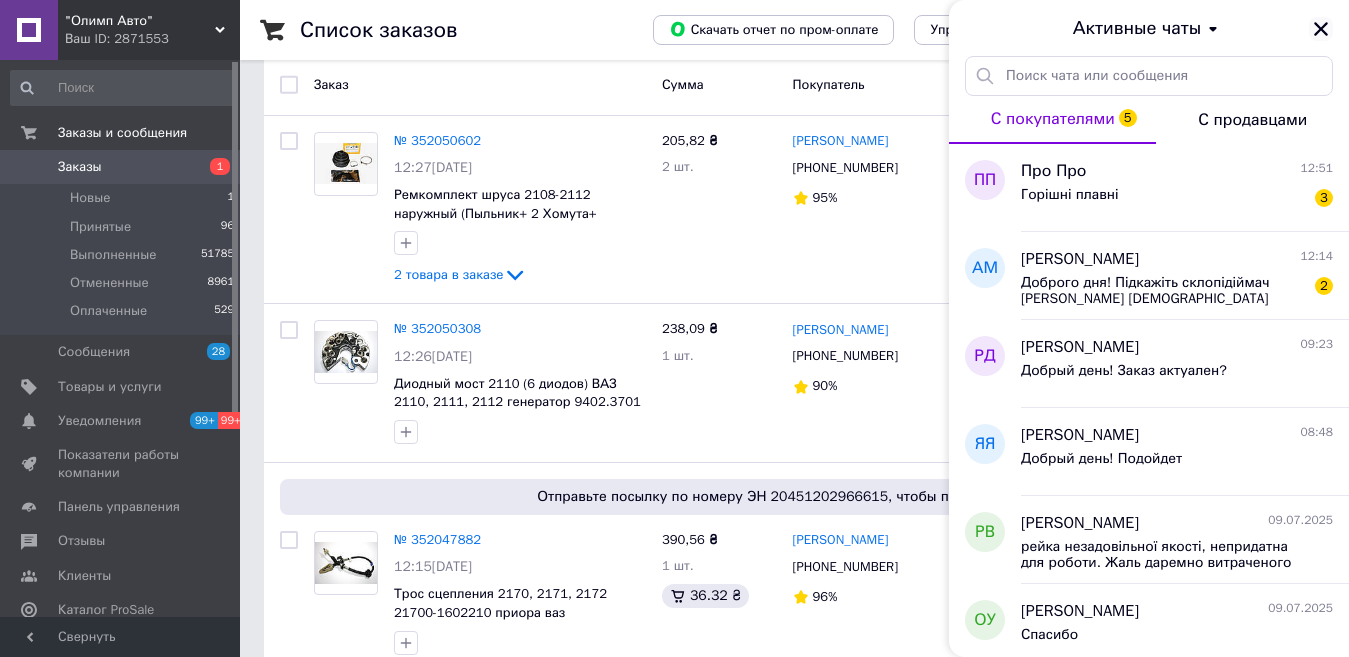 click 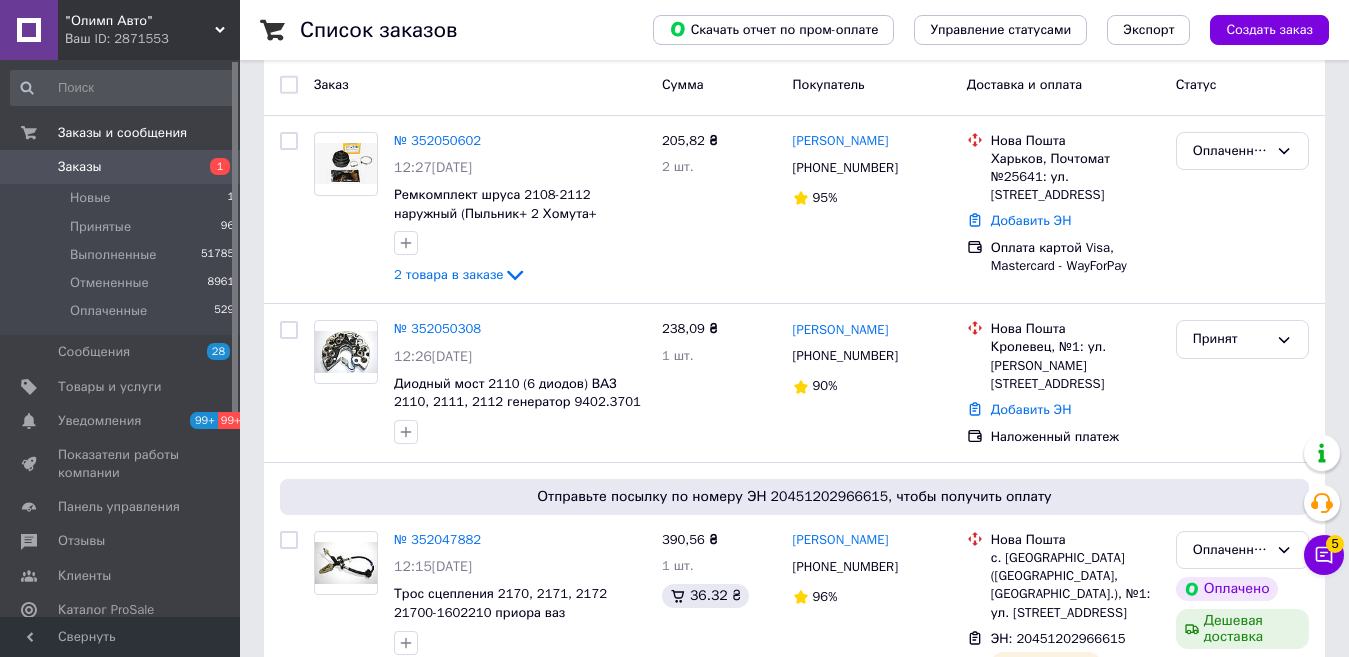click on "Заказы 1" at bounding box center [123, 167] 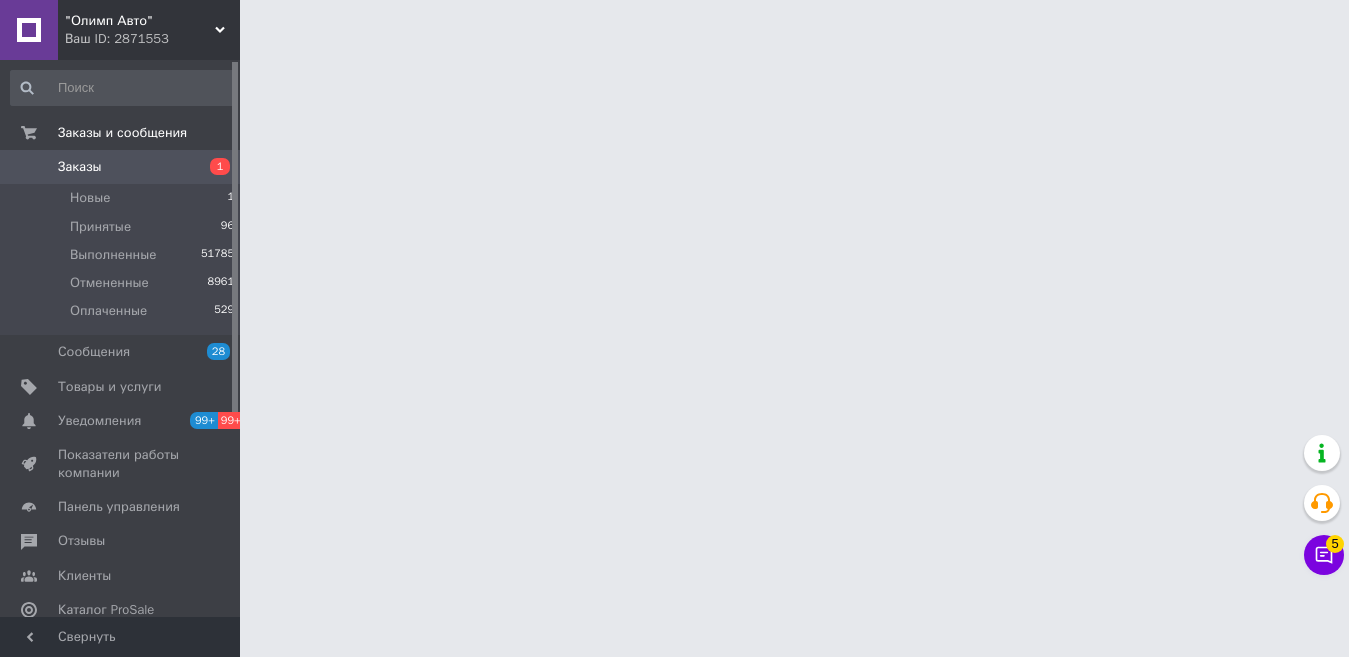 scroll, scrollTop: 0, scrollLeft: 0, axis: both 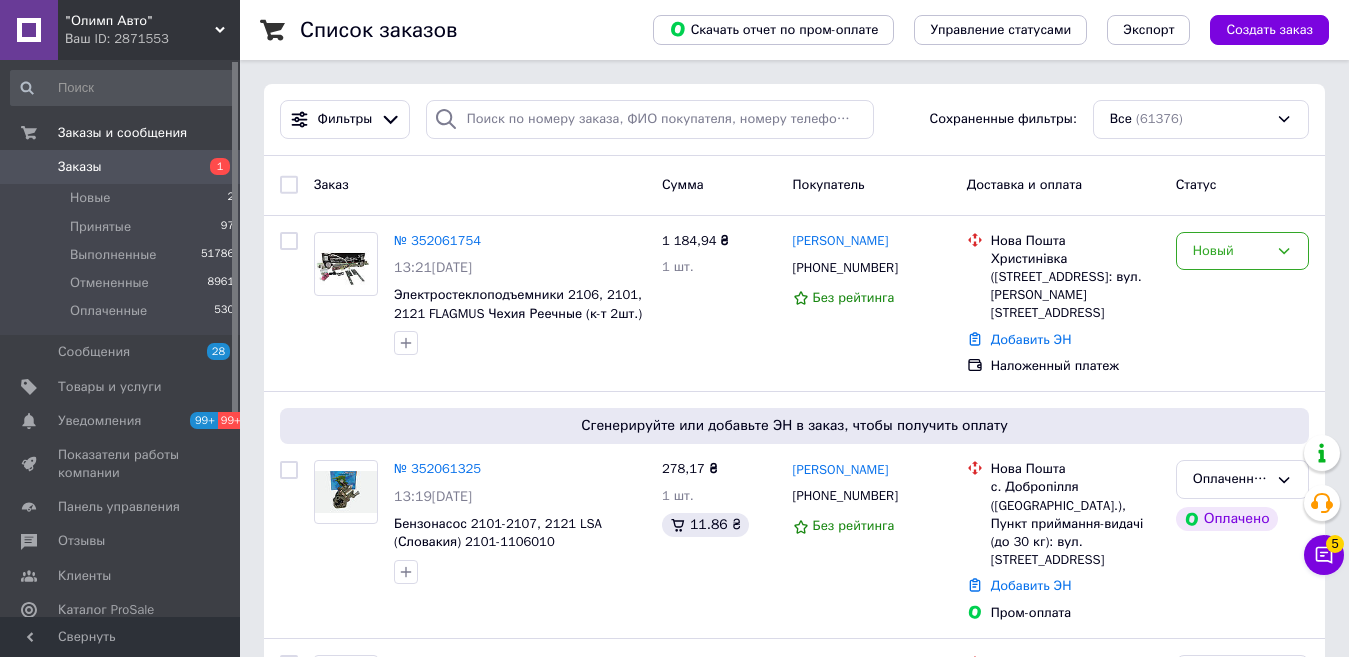 drag, startPoint x: 129, startPoint y: 171, endPoint x: 288, endPoint y: 83, distance: 181.72781 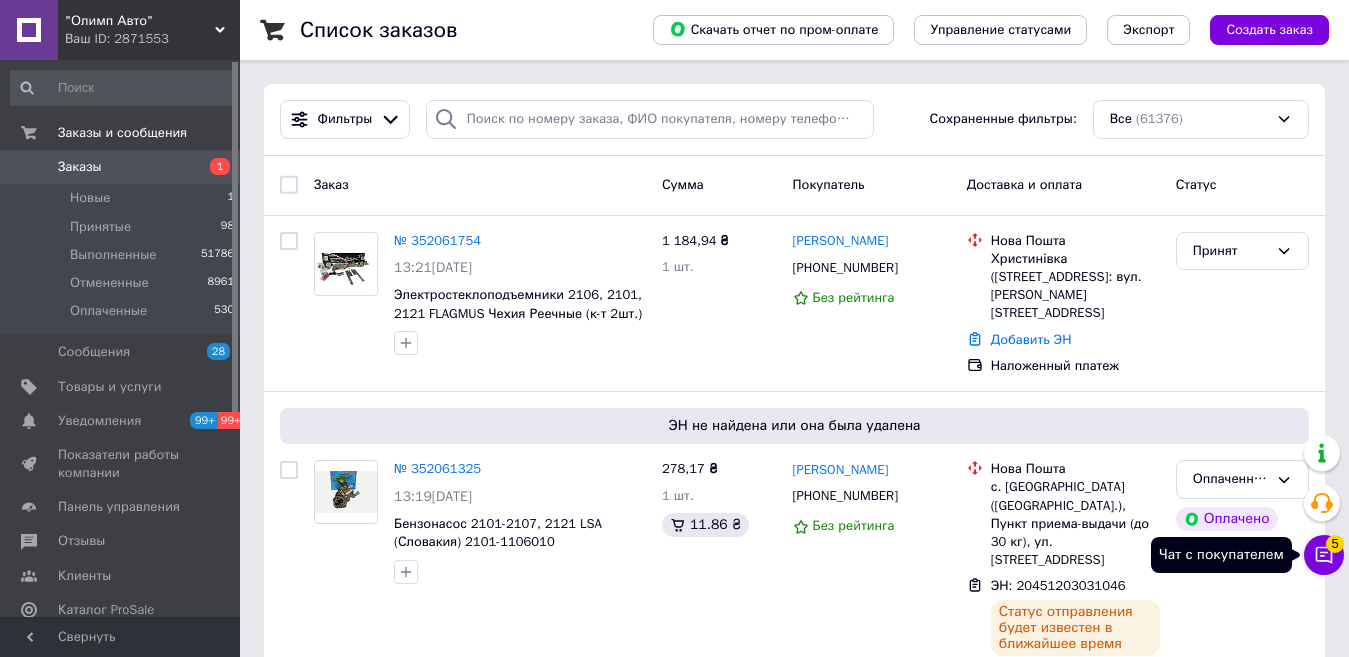 click 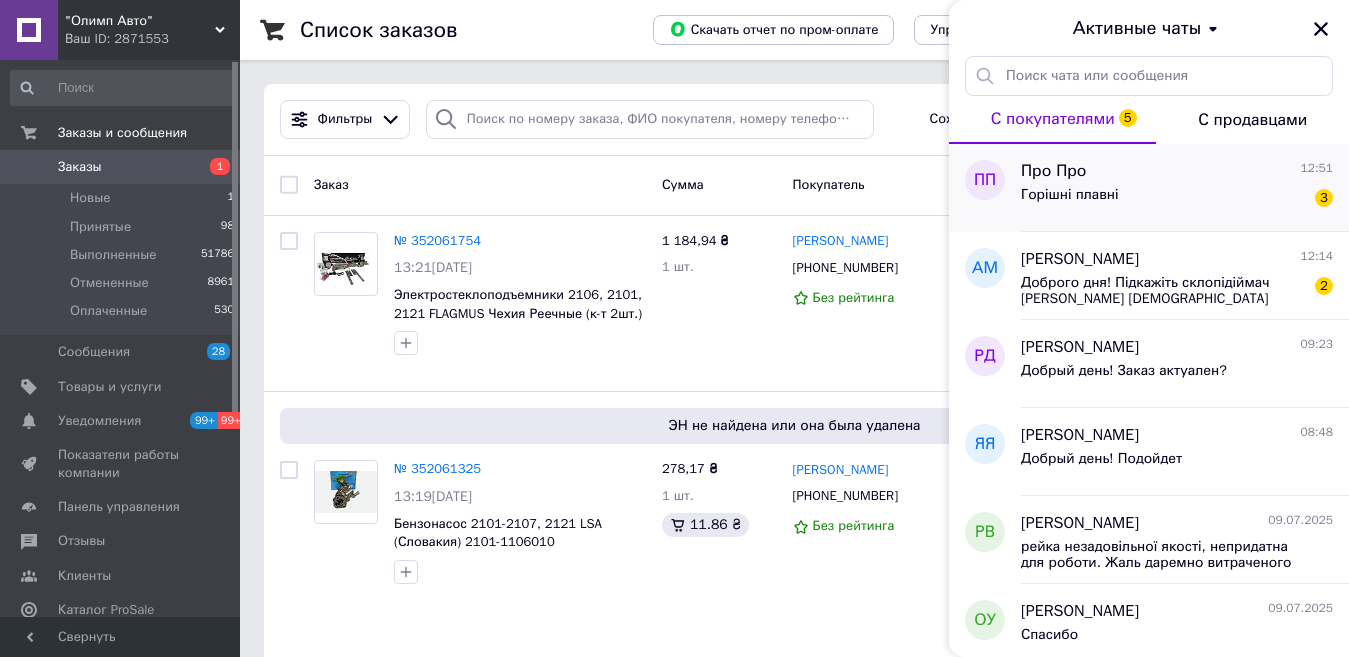 click on "Горішні плавні 3" at bounding box center [1177, 199] 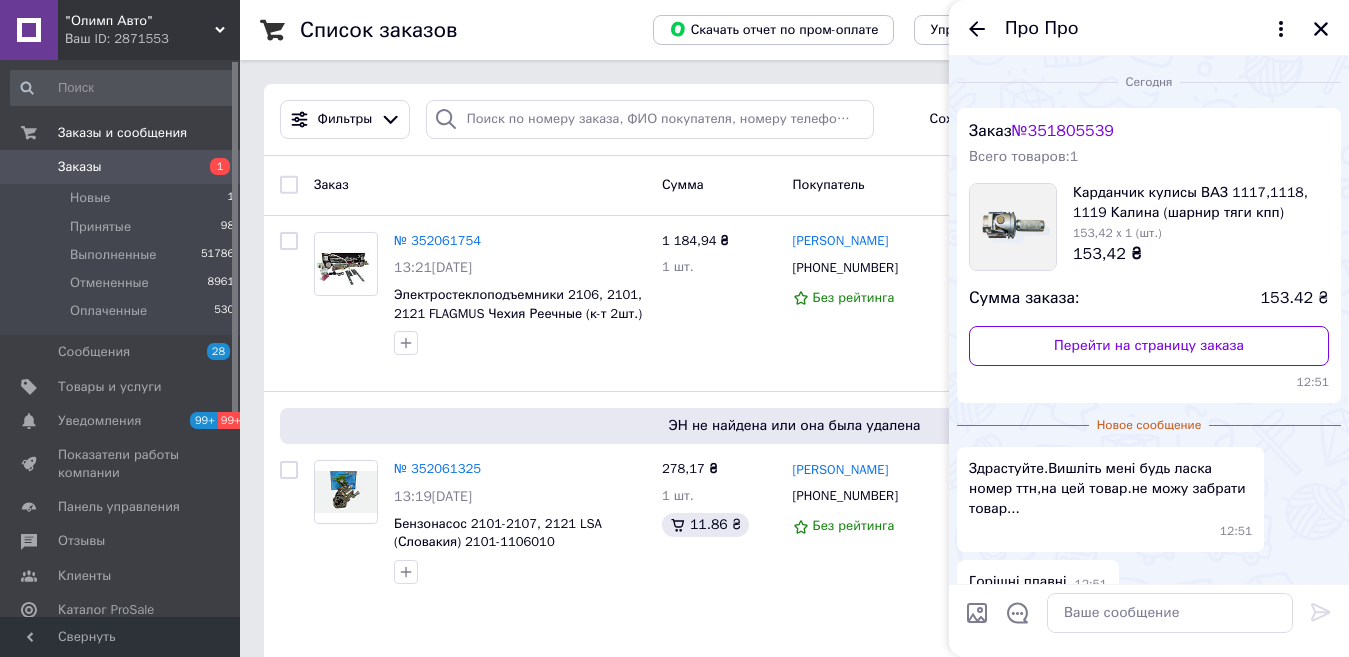 scroll, scrollTop: 82, scrollLeft: 0, axis: vertical 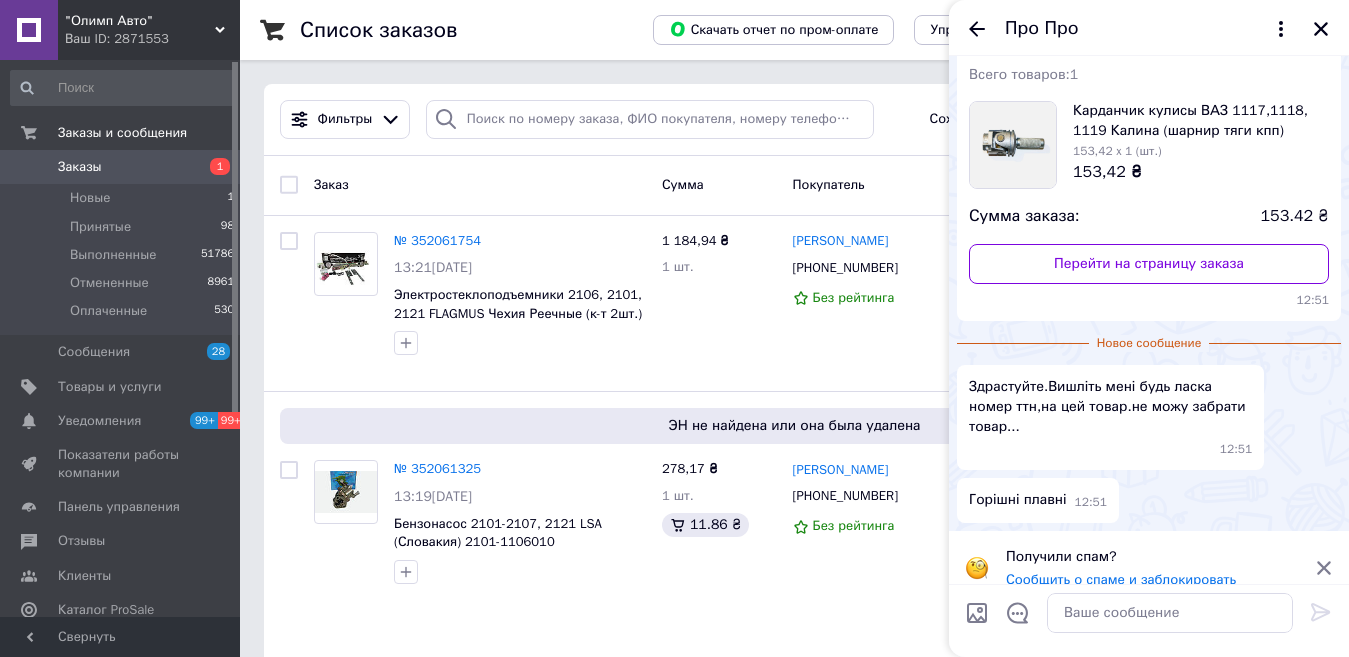 click 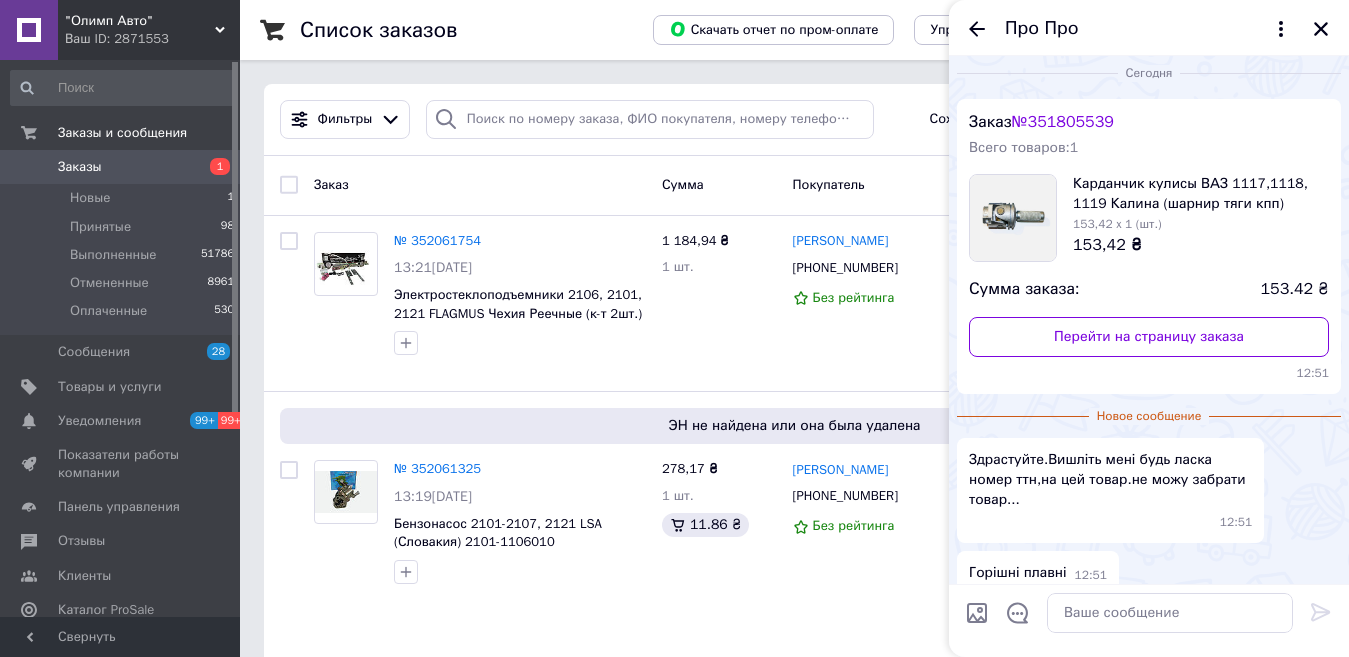 click on "Заказ  № 351805539 Всего товаров:  1 Карданчик кулисы ВАЗ 1117,1118, 1119 Калина (шарнир тяги кпп) [PHONE_NUMBER] 153,42 x 1 (шт.) 153,42 ₴ Сумма заказа: 153.42 ₴ Перейти на страницу заказа 12:51 Новое сообщение Здрастуйте.Вишліть мені будь ласка номер ттн,на цей товар.не можу забрати товар... 12:51 Горішні плавні 12:51" at bounding box center (1149, 347) 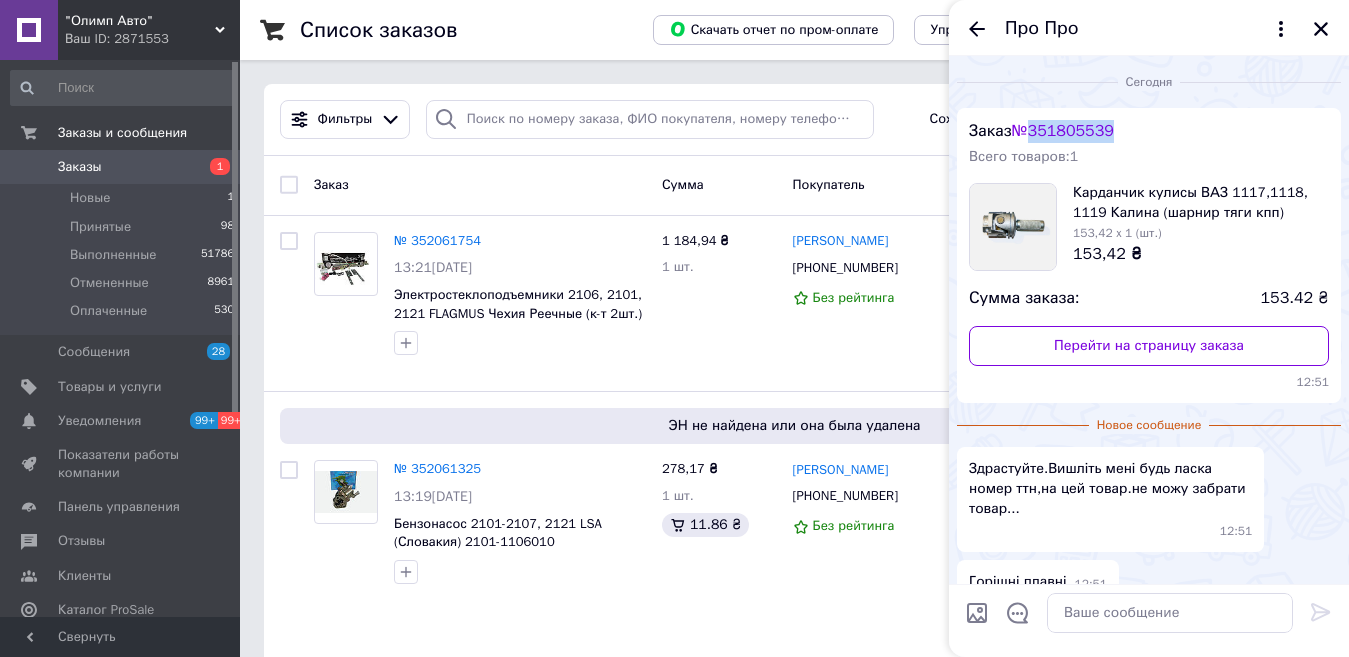 drag, startPoint x: 1116, startPoint y: 120, endPoint x: 1037, endPoint y: 129, distance: 79.51101 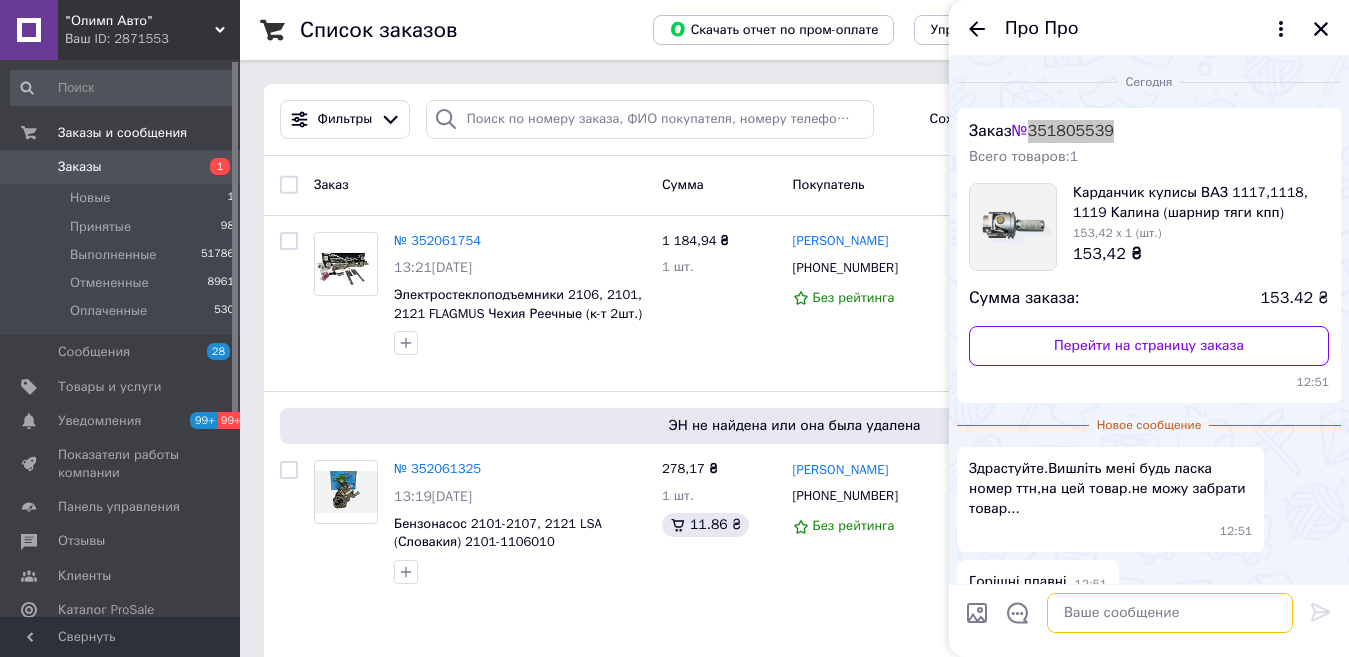 click at bounding box center [1170, 613] 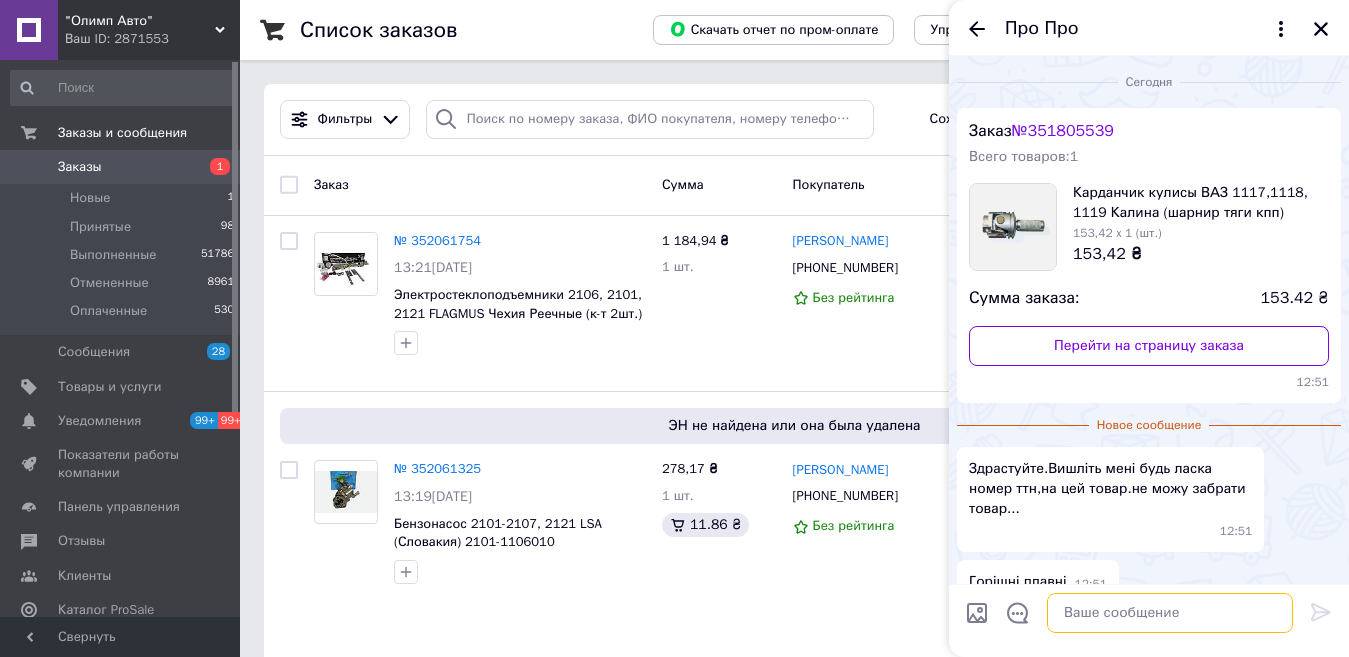 paste on "20451201942015" 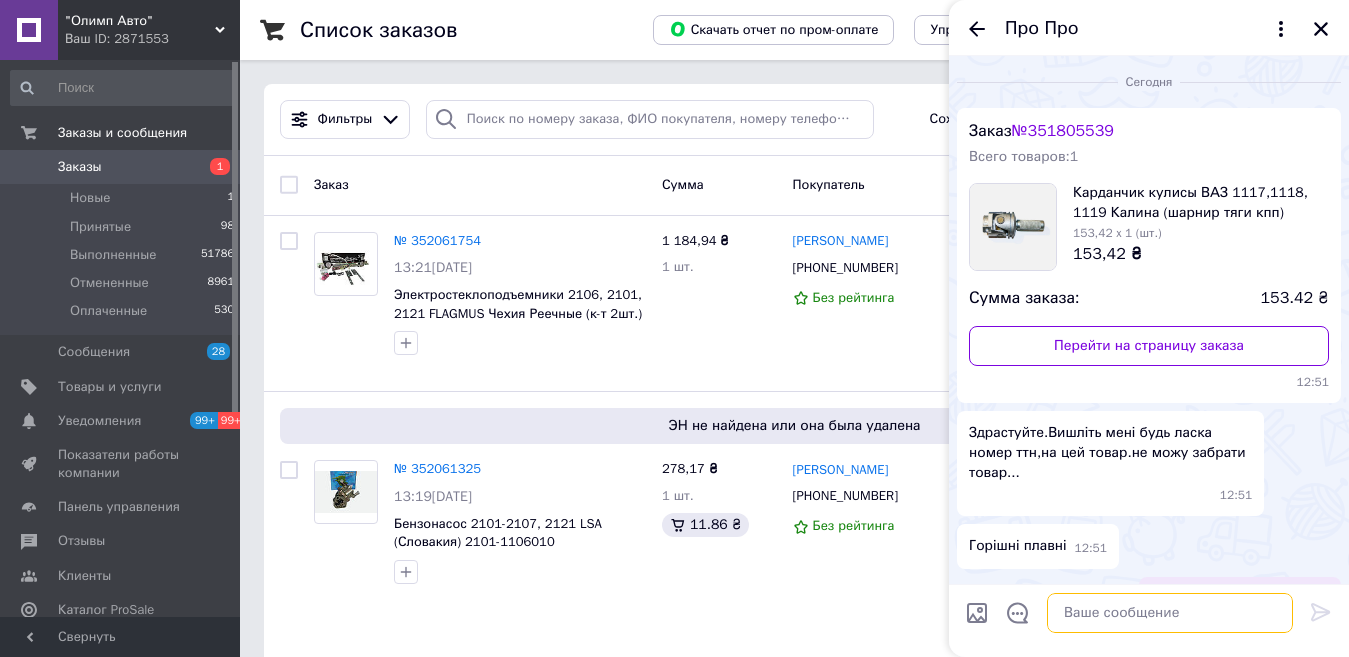 scroll, scrollTop: 26, scrollLeft: 0, axis: vertical 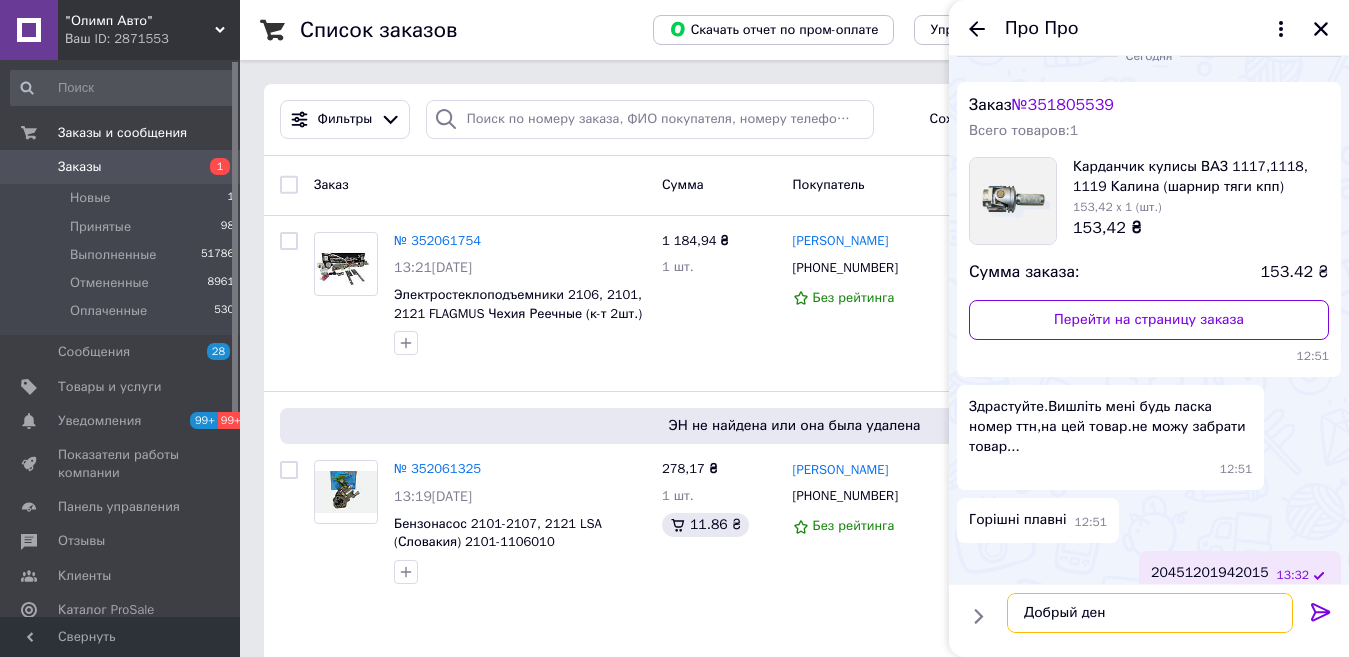 type on "Добрый день" 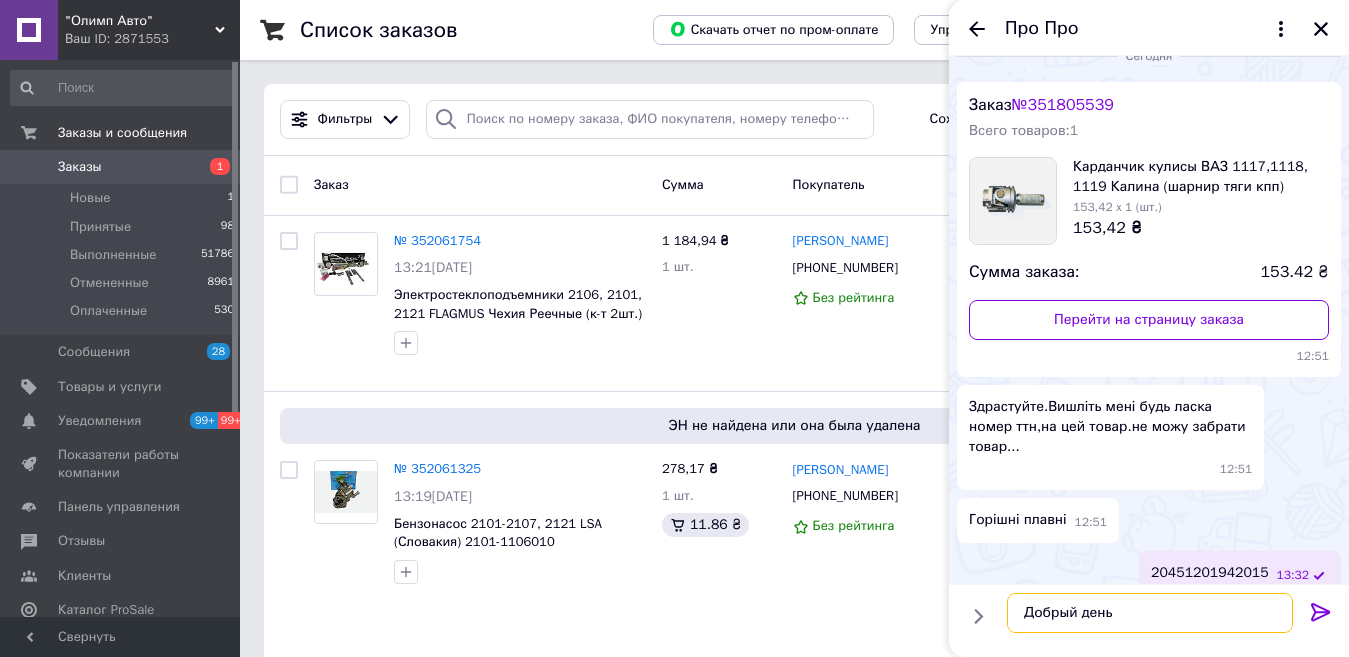 type 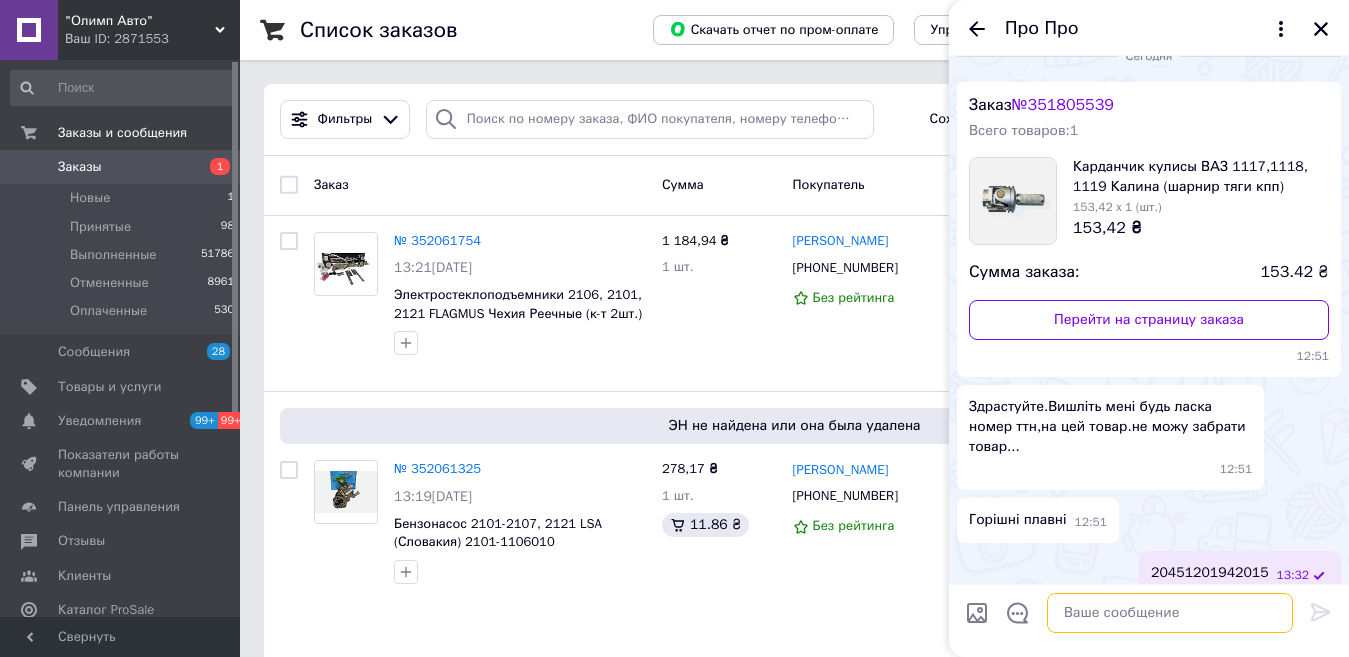 scroll, scrollTop: 79, scrollLeft: 0, axis: vertical 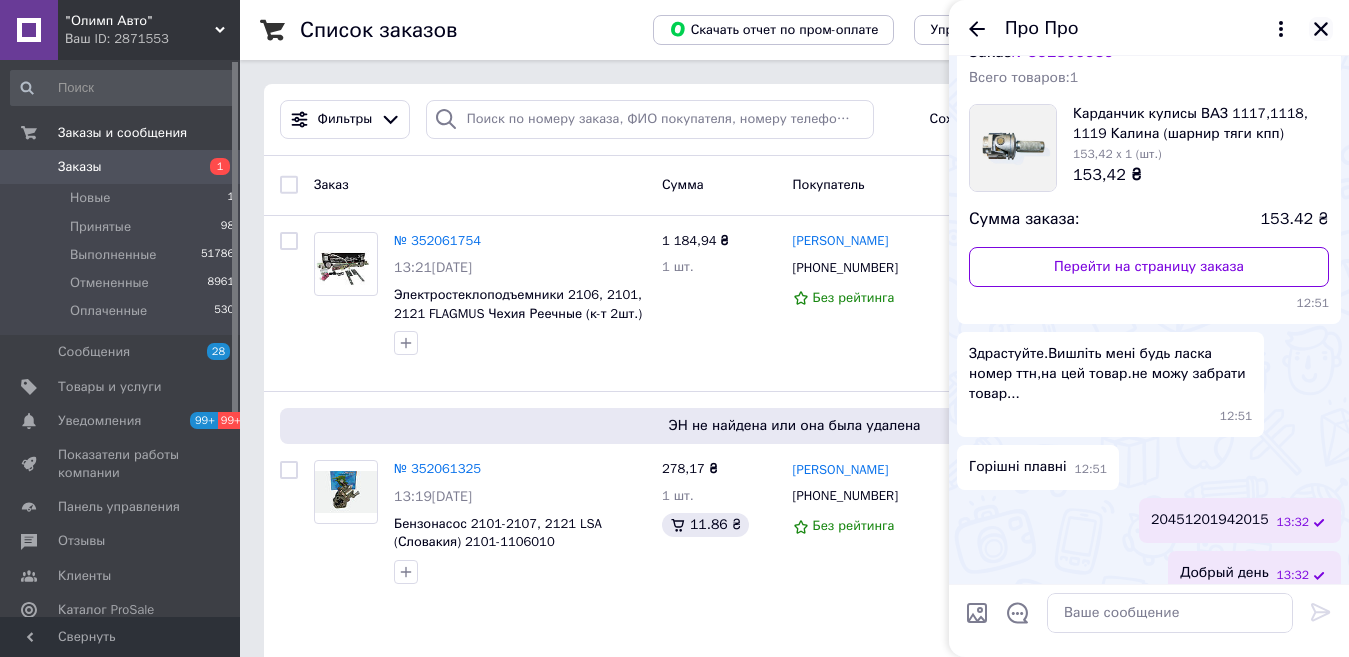 click 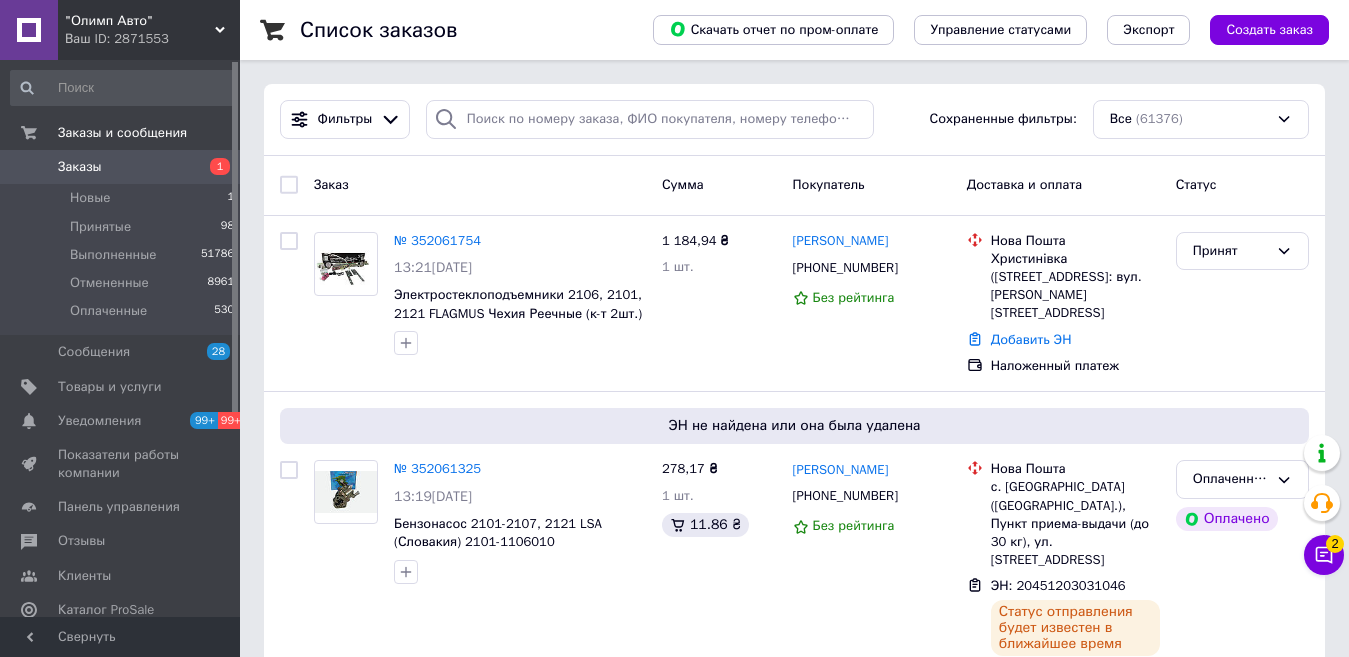 click on "Заказы" at bounding box center (121, 167) 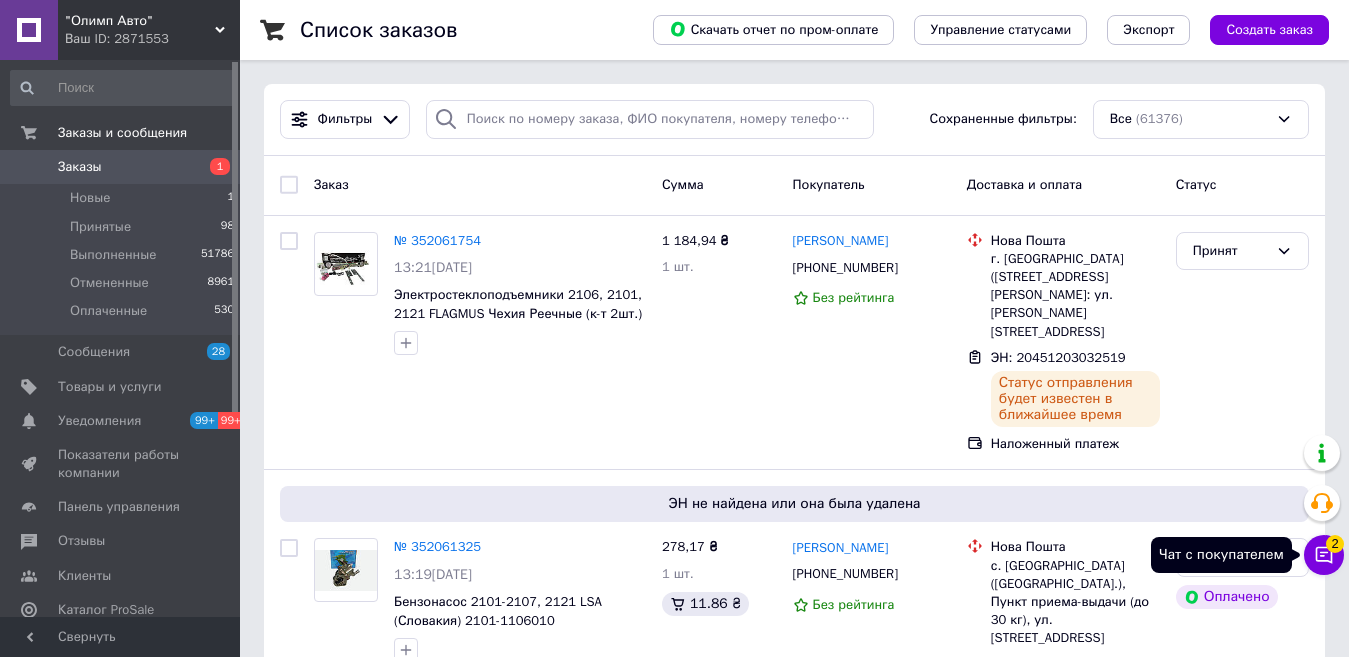 click 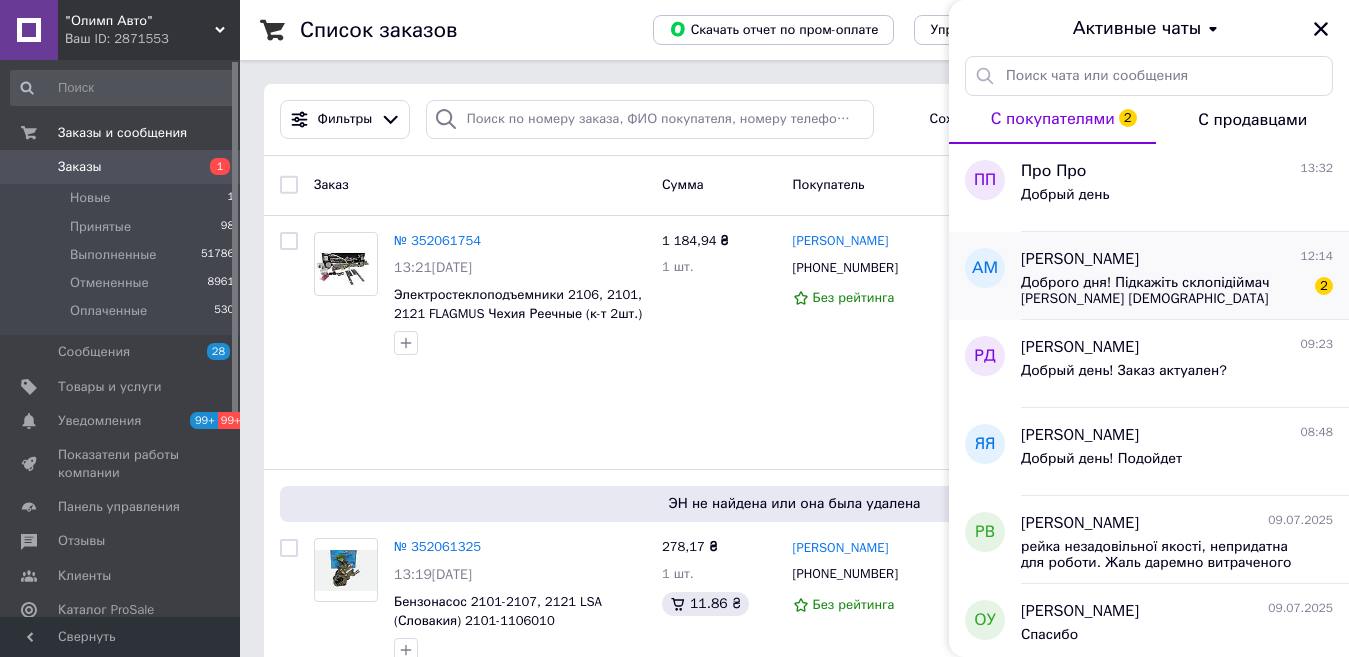 click on "[PERSON_NAME]" at bounding box center [1080, 259] 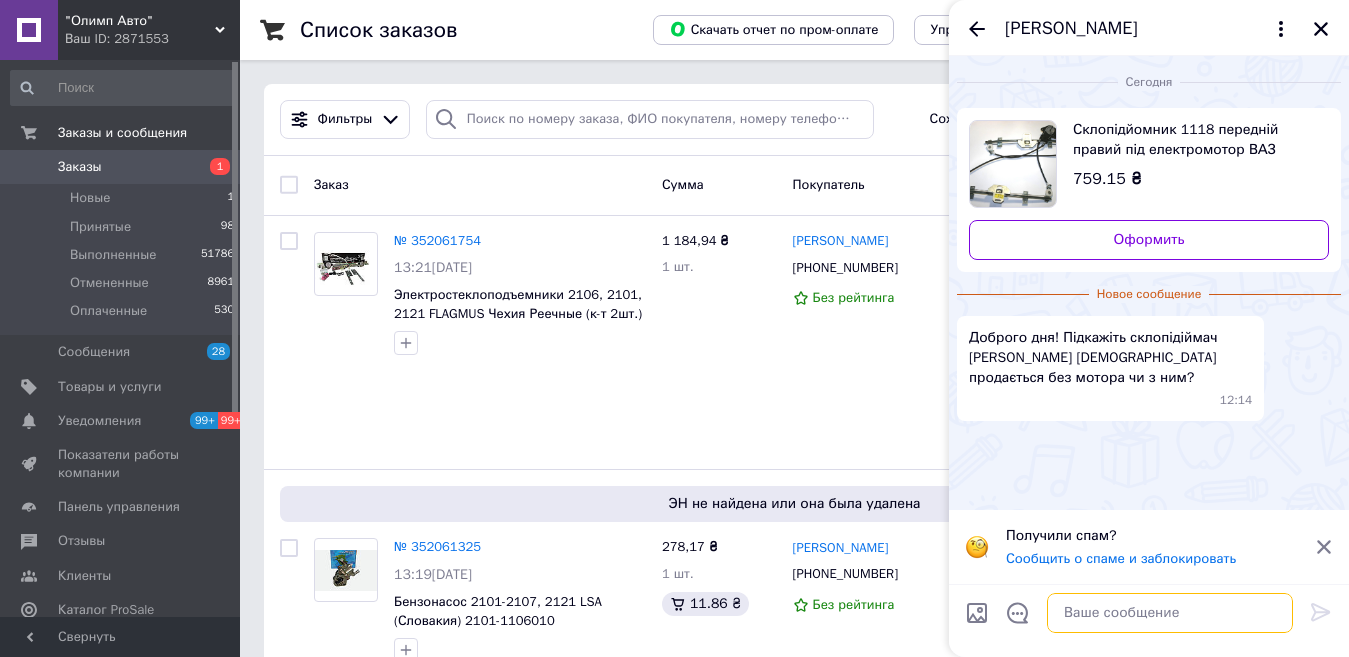 click at bounding box center (1170, 613) 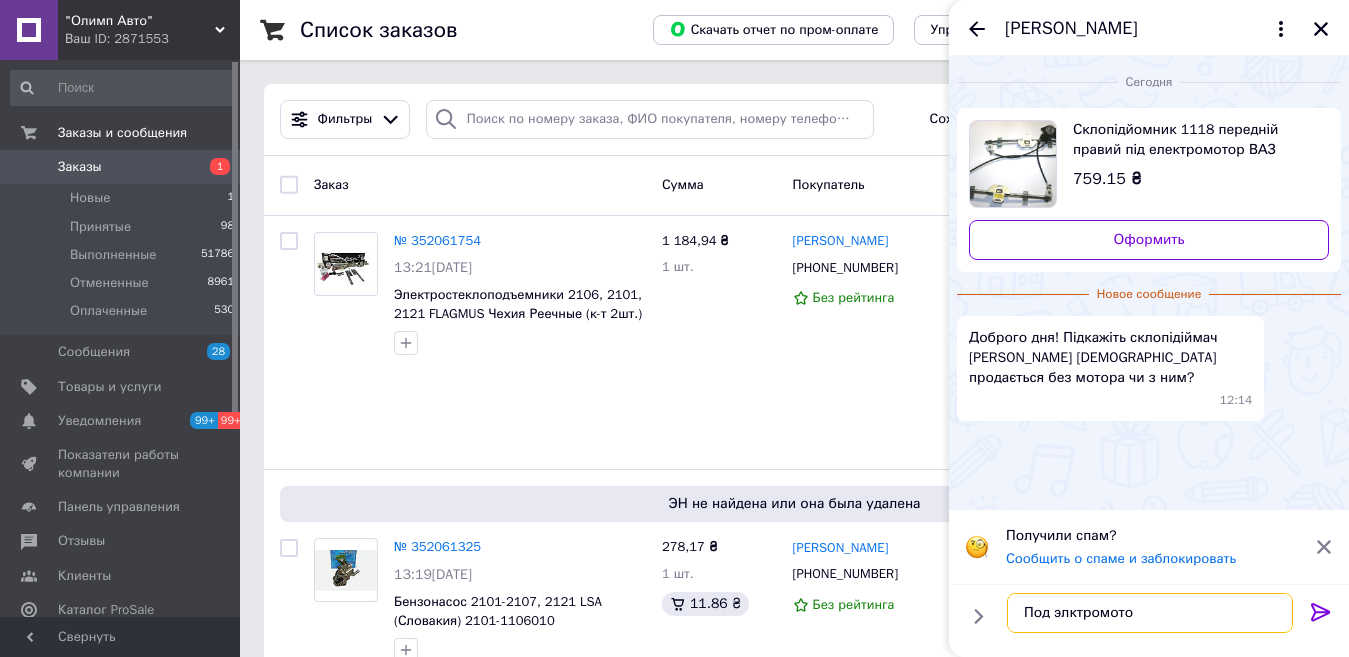 type on "Под элктромотор" 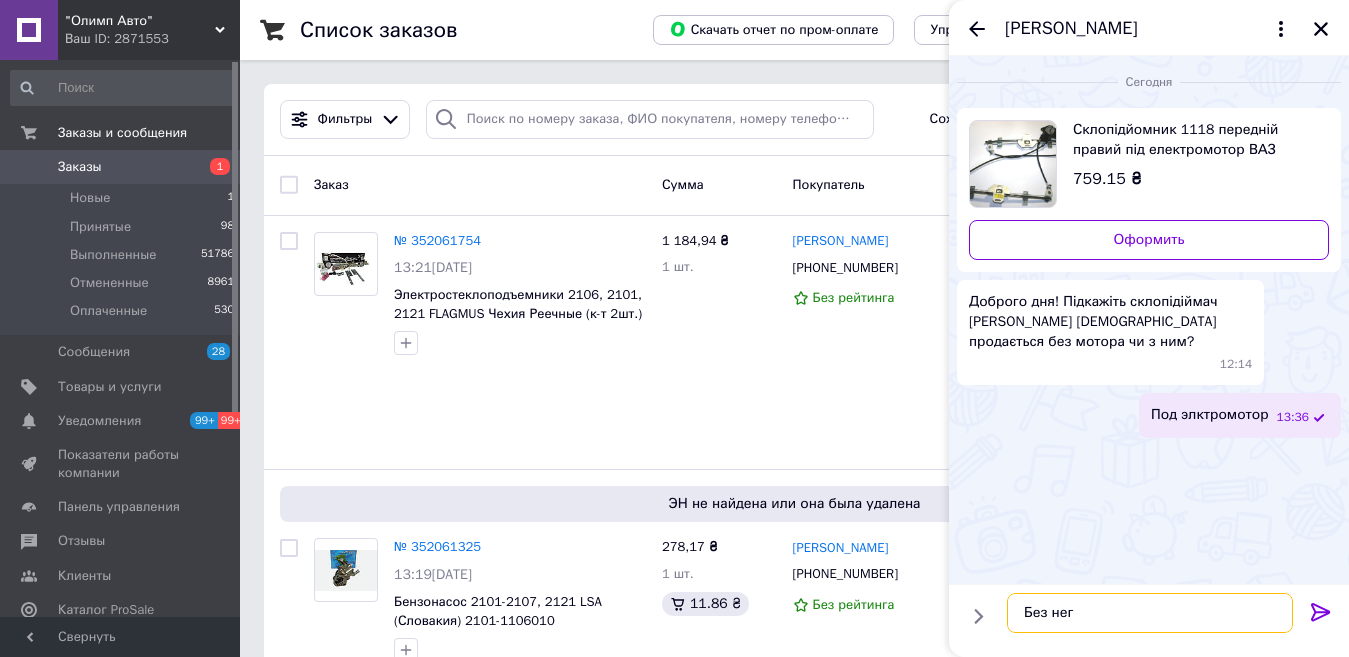 type on "Без него" 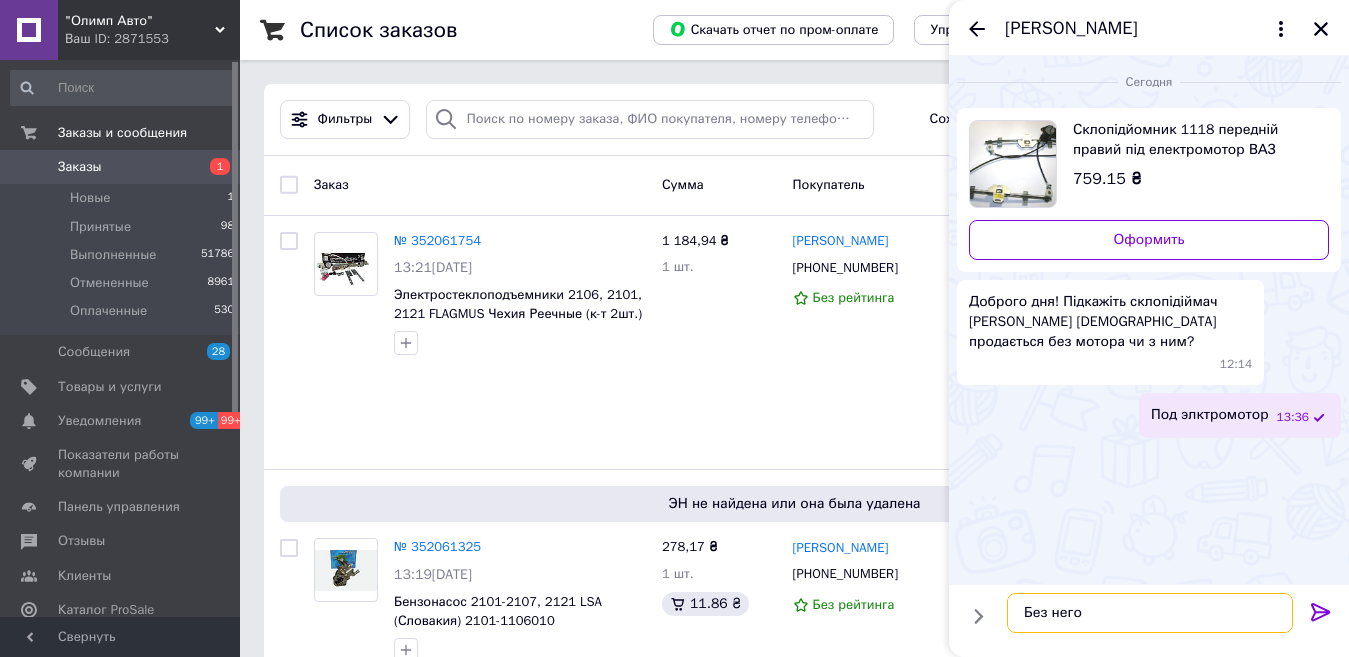 type 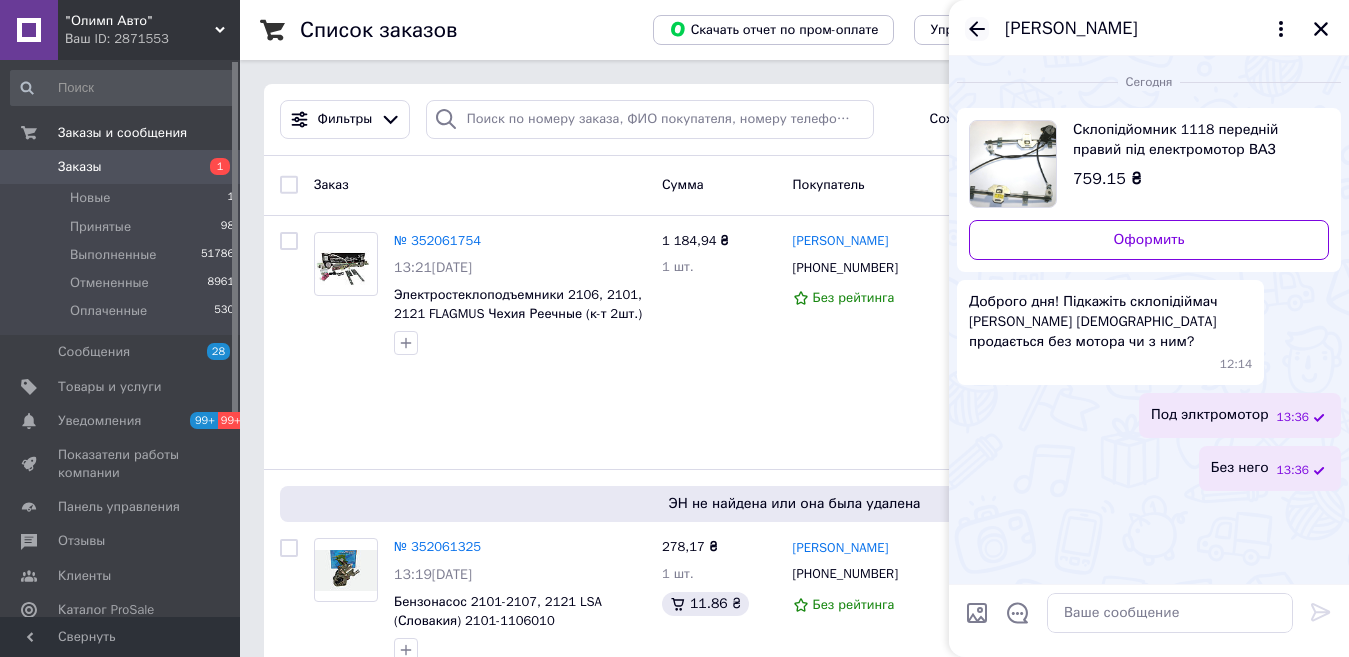 click 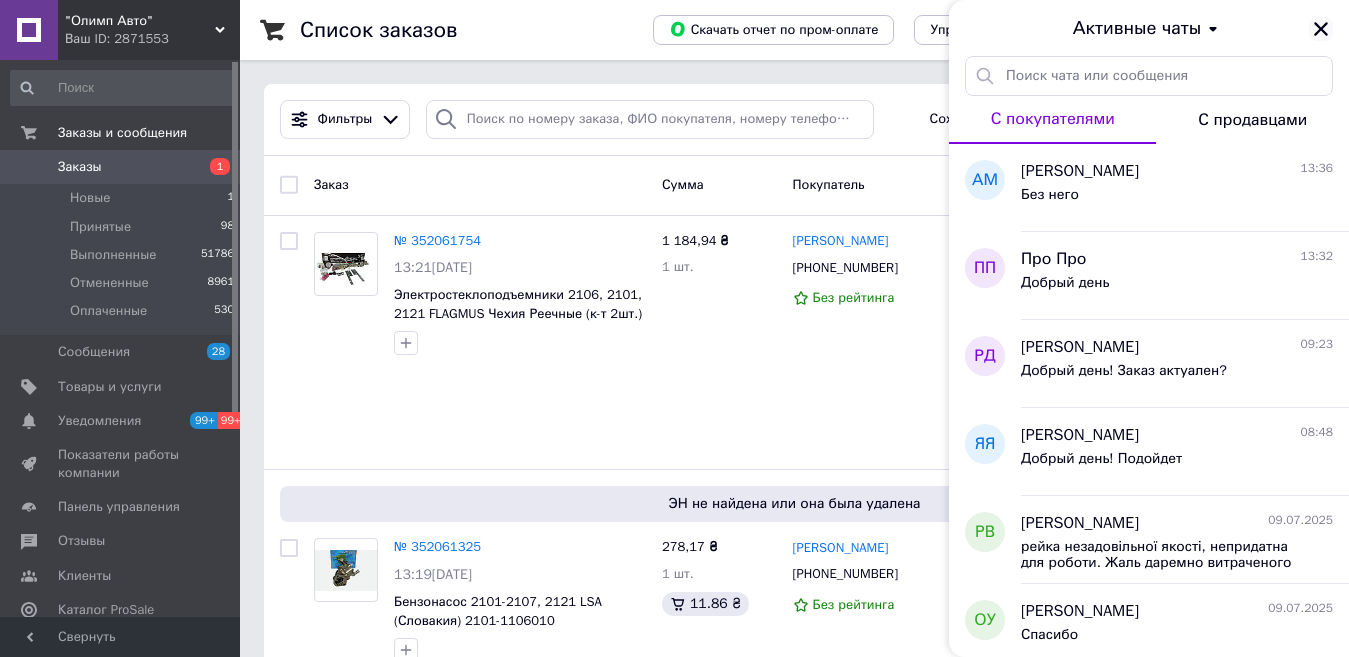 click 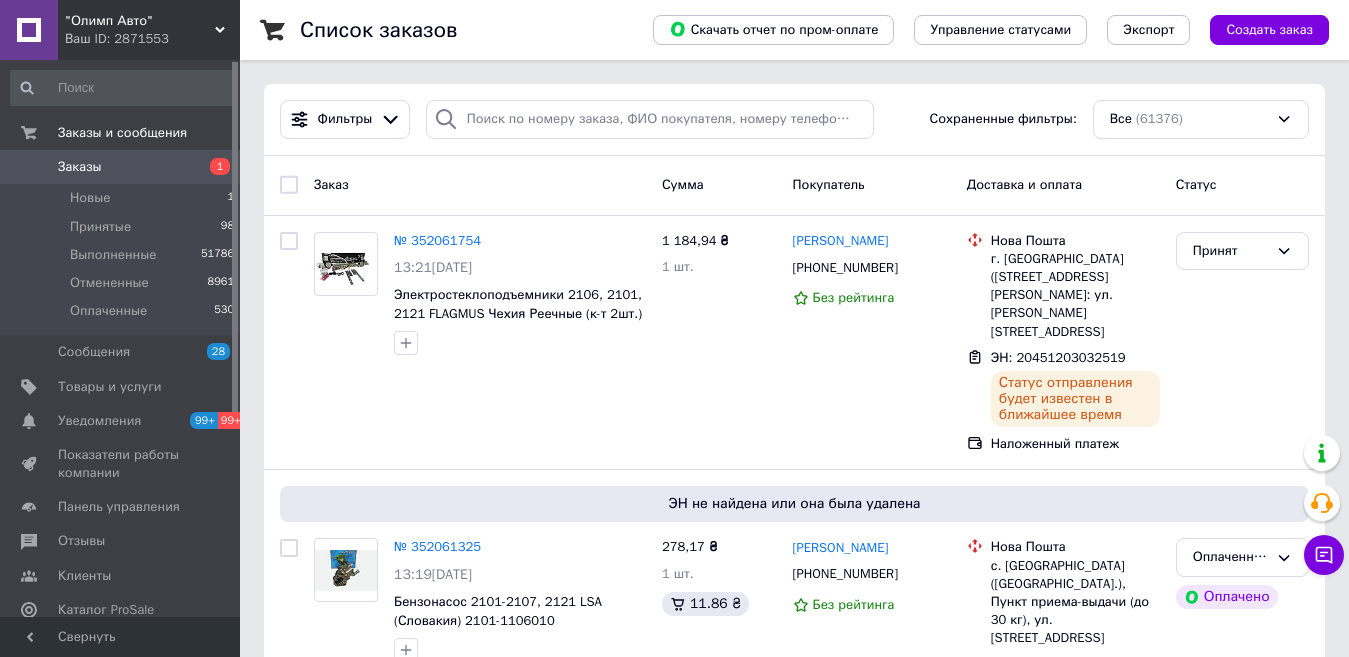 click on "Заказы" at bounding box center [121, 167] 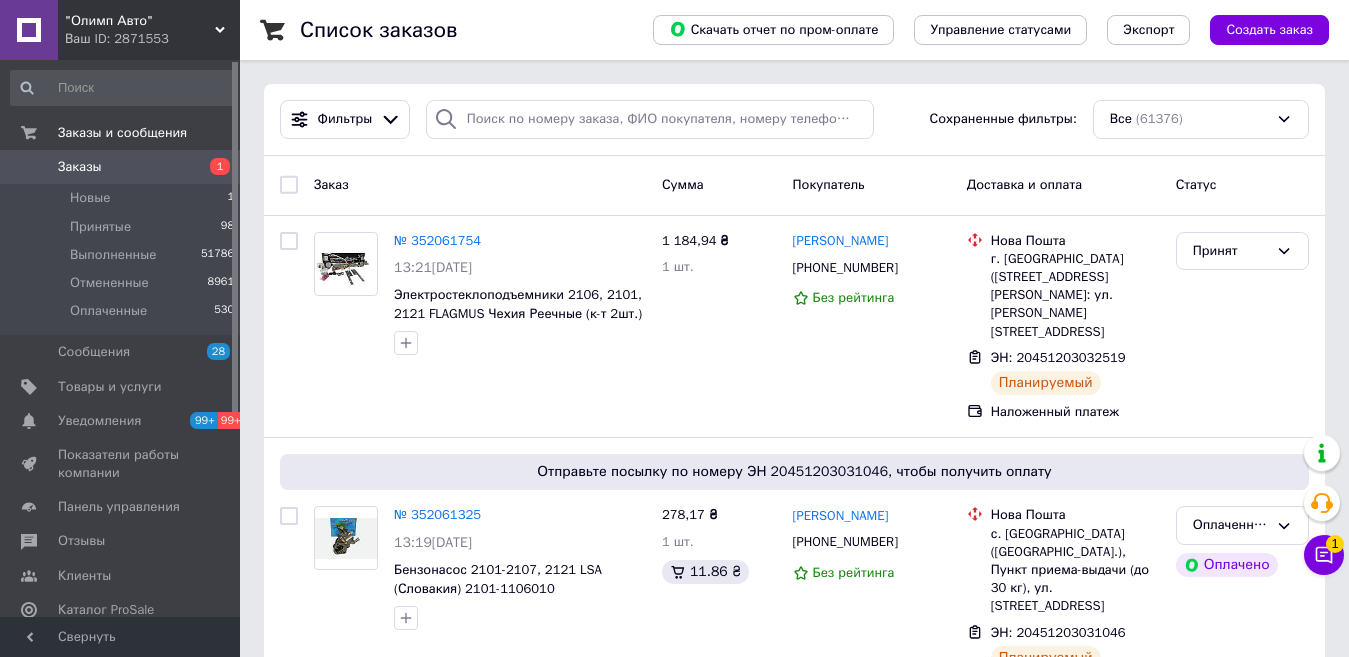 click 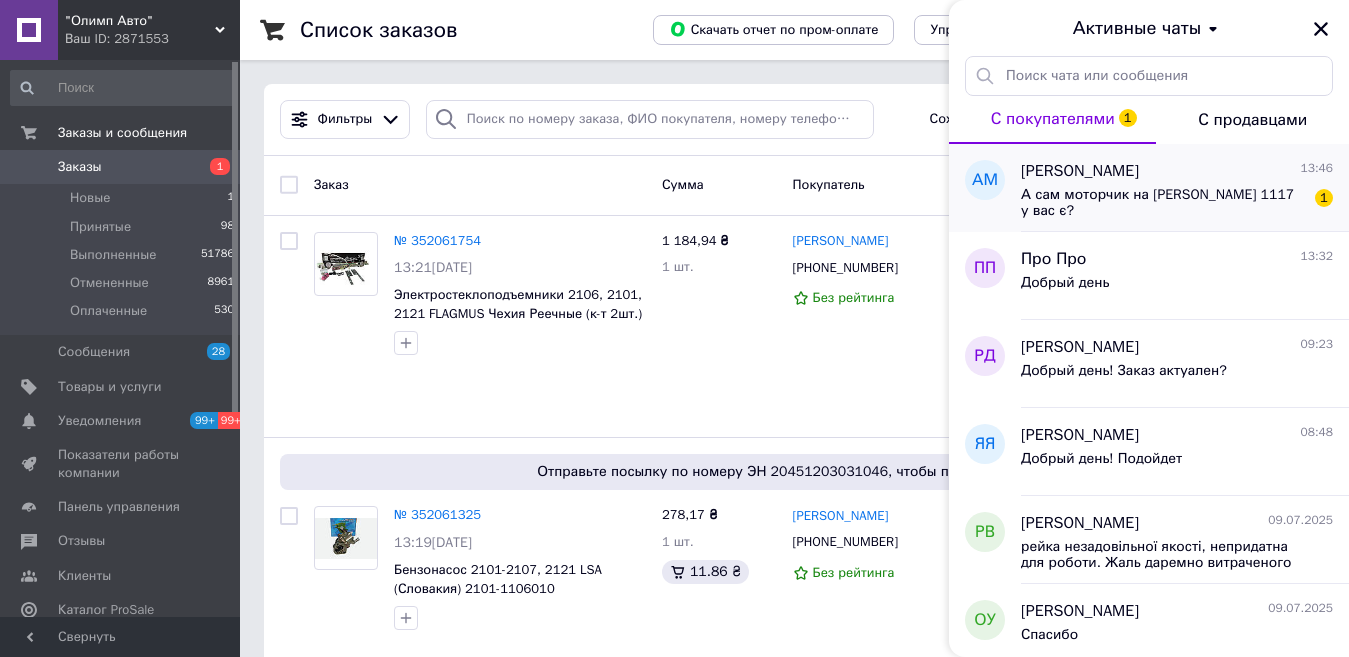 click on "А сам моторчик на [PERSON_NAME] 1117 у вас є?" at bounding box center [1163, 203] 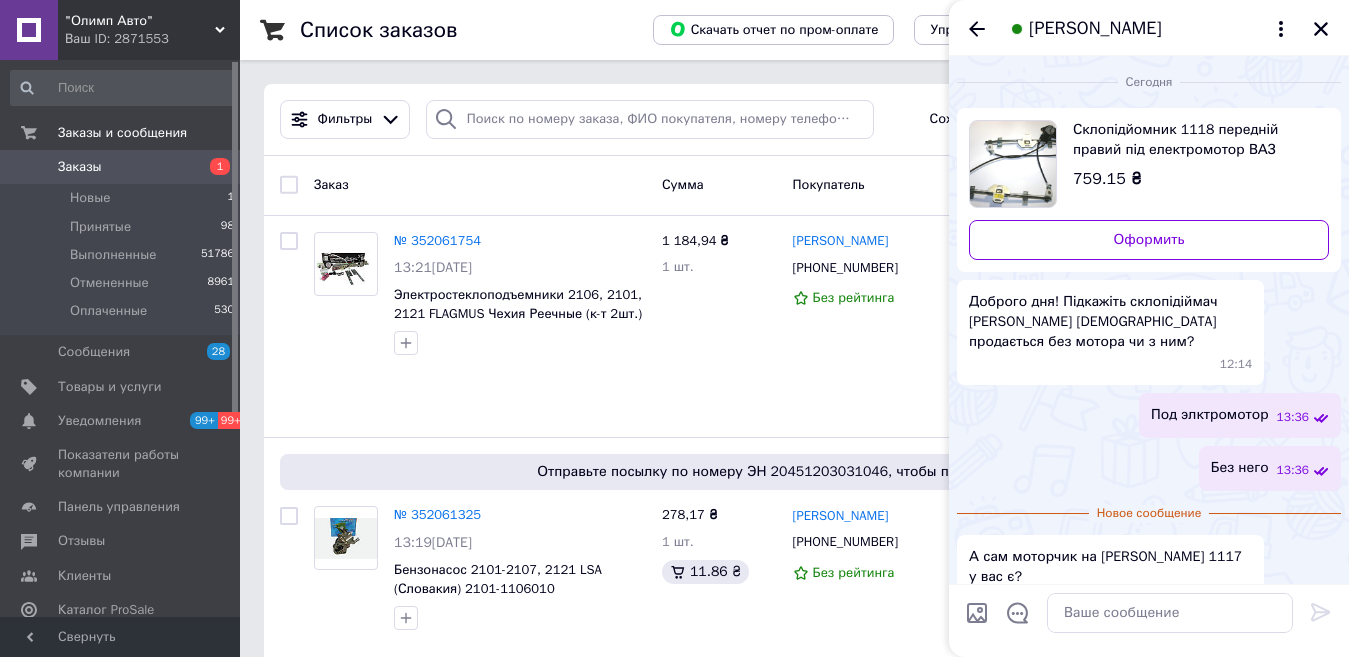 scroll, scrollTop: 45, scrollLeft: 0, axis: vertical 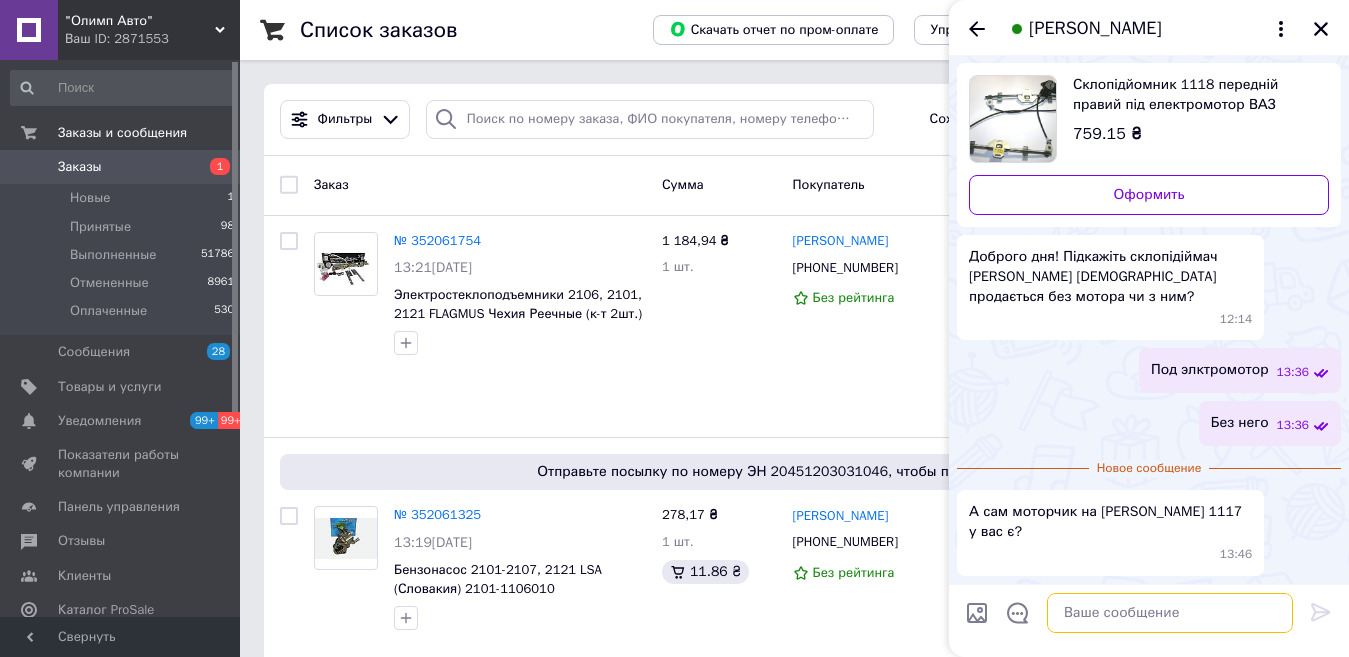 click at bounding box center (1170, 613) 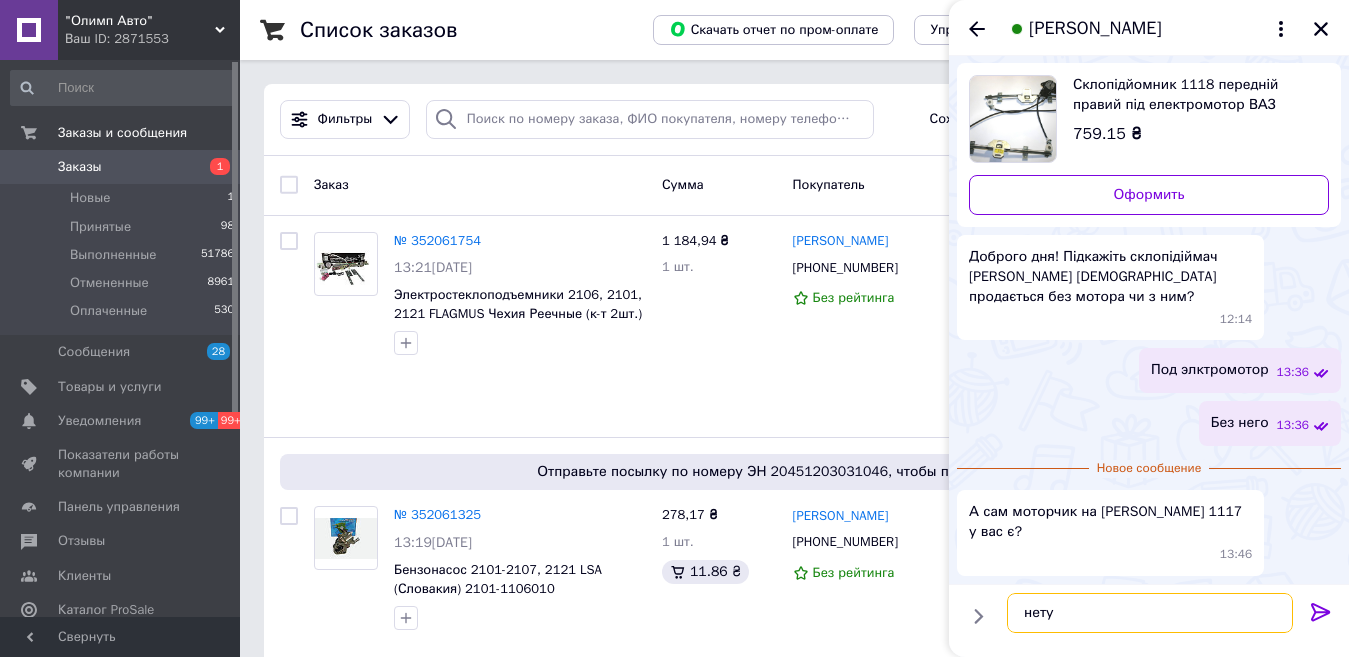 type on "нету(" 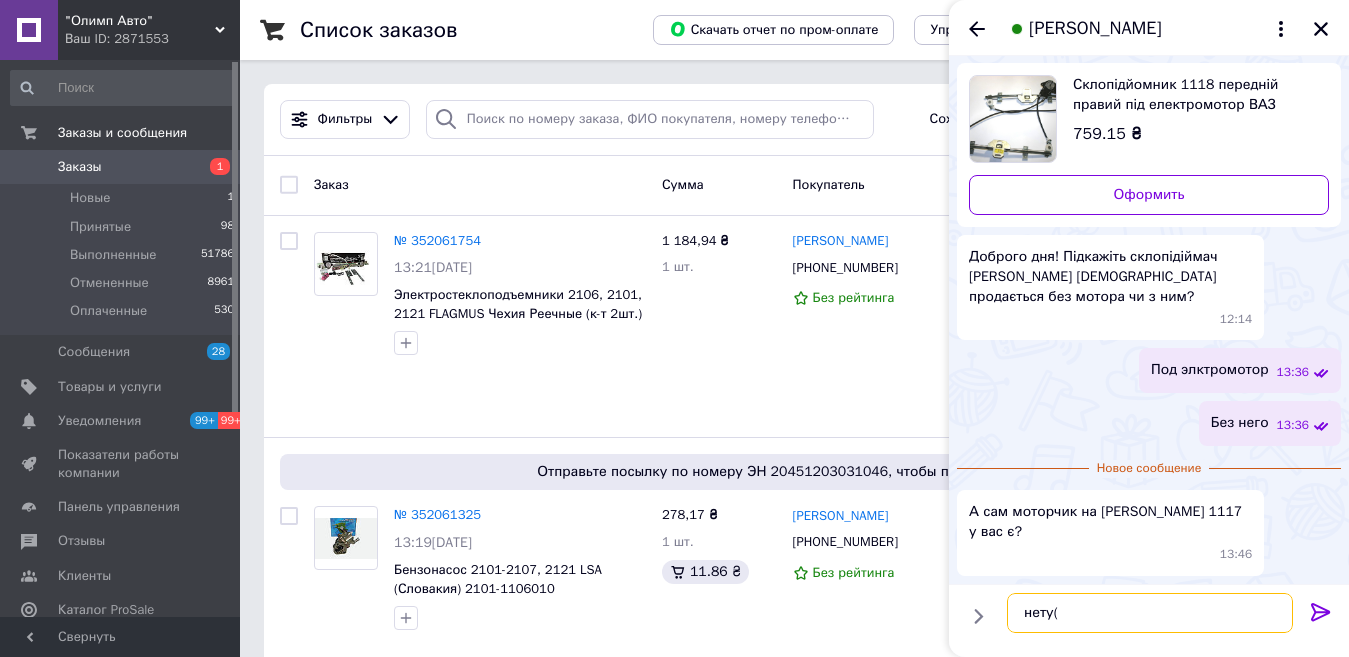type 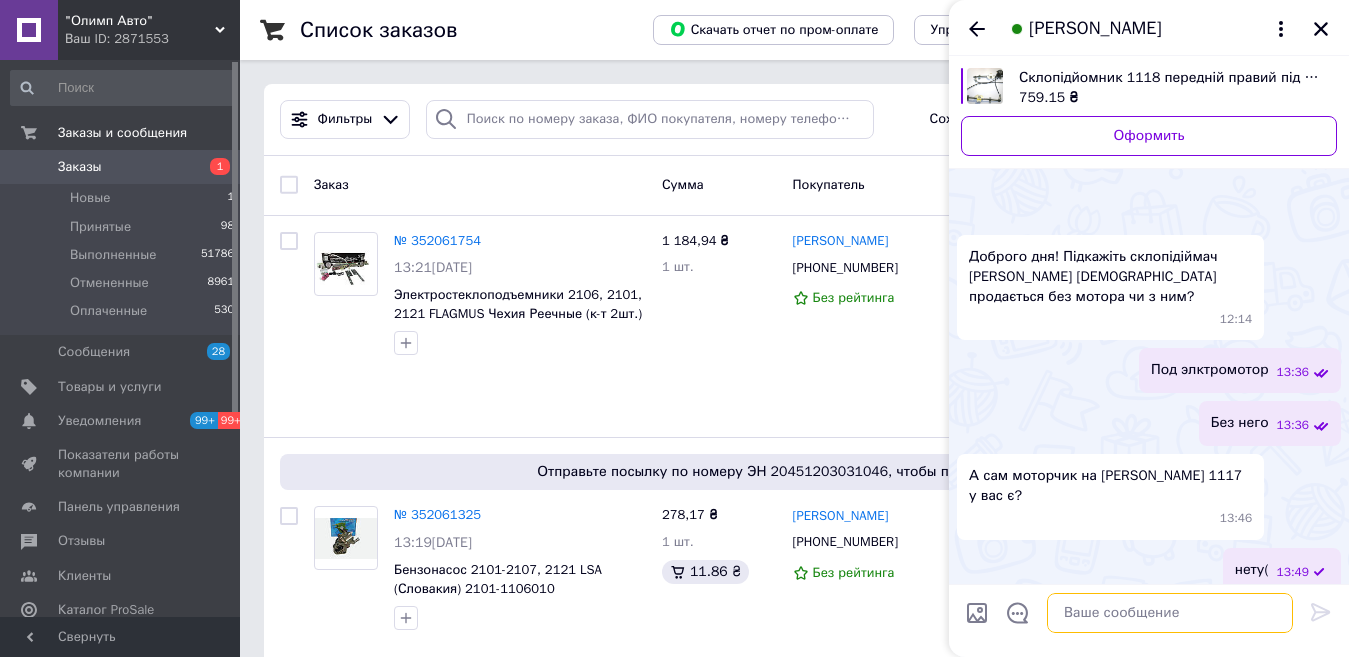 scroll, scrollTop: 62, scrollLeft: 0, axis: vertical 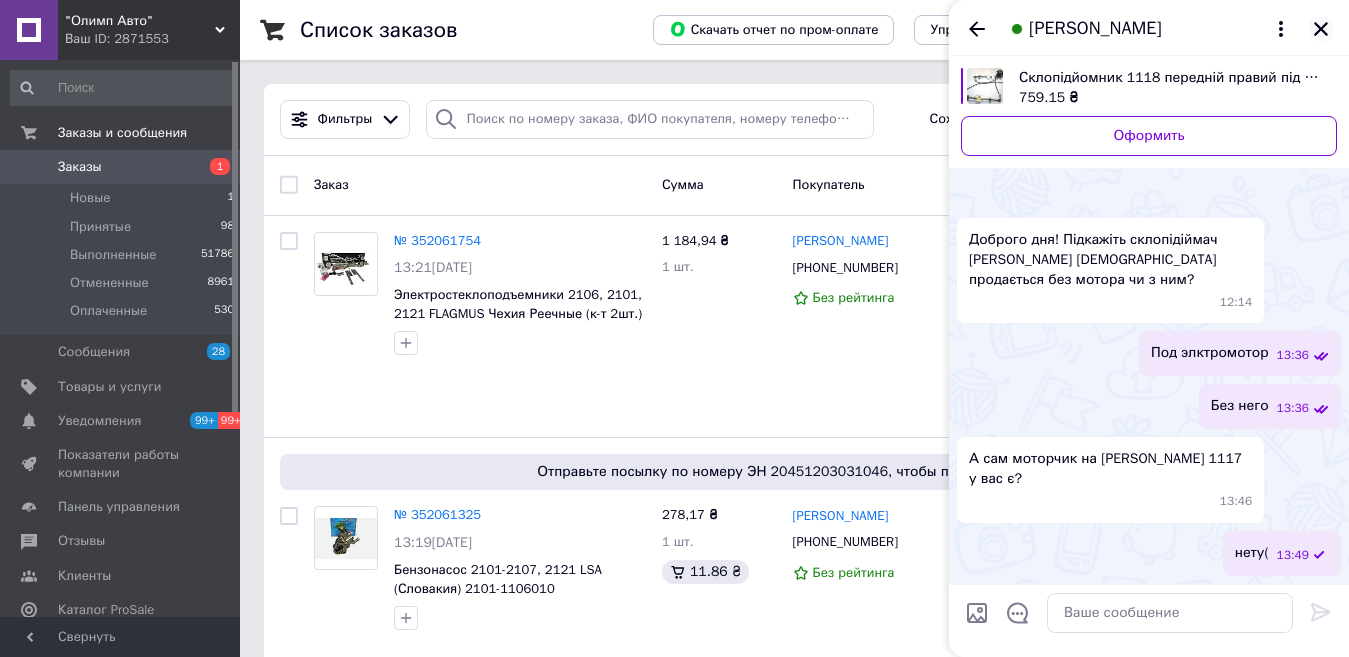 click 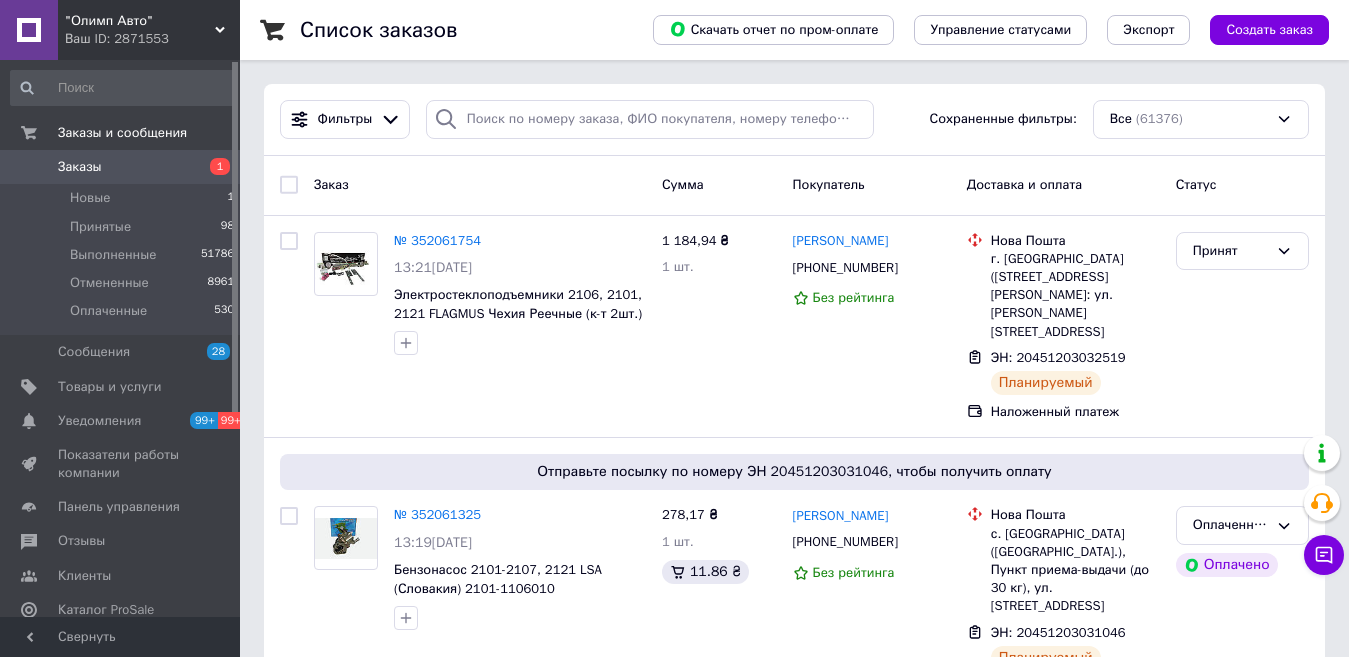 click on "Заказы" at bounding box center (121, 167) 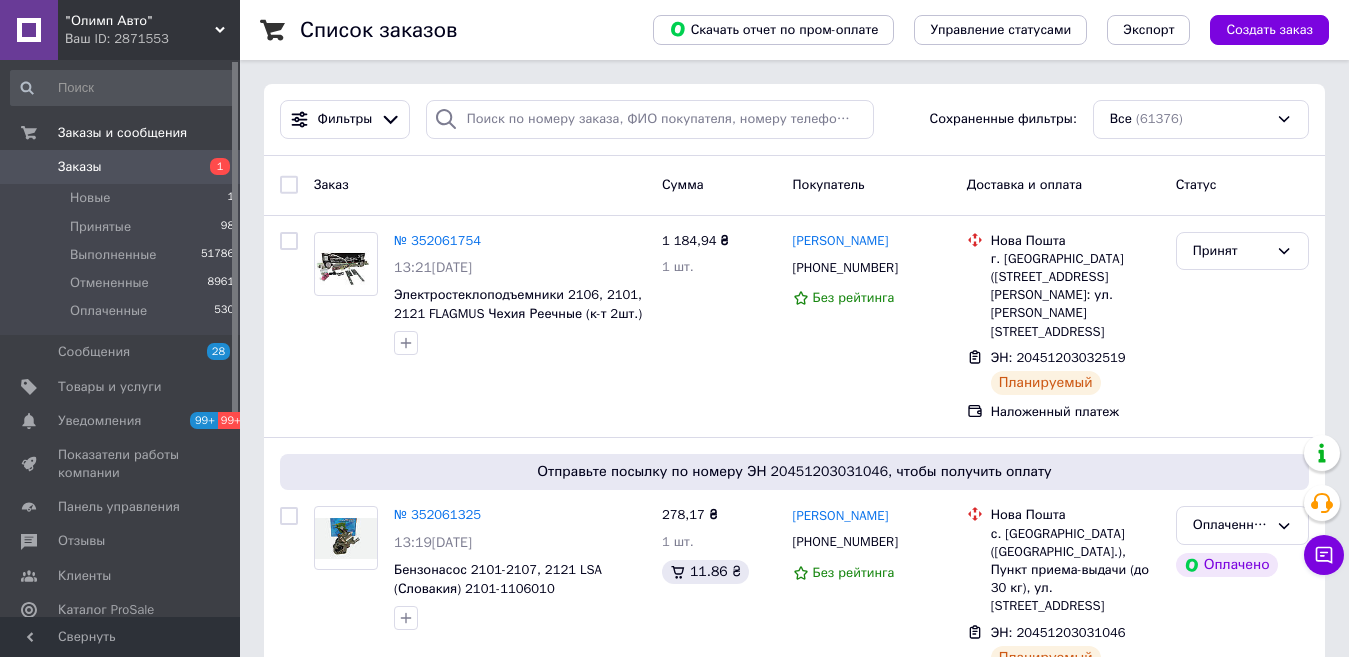 click on "Заказы" at bounding box center (121, 167) 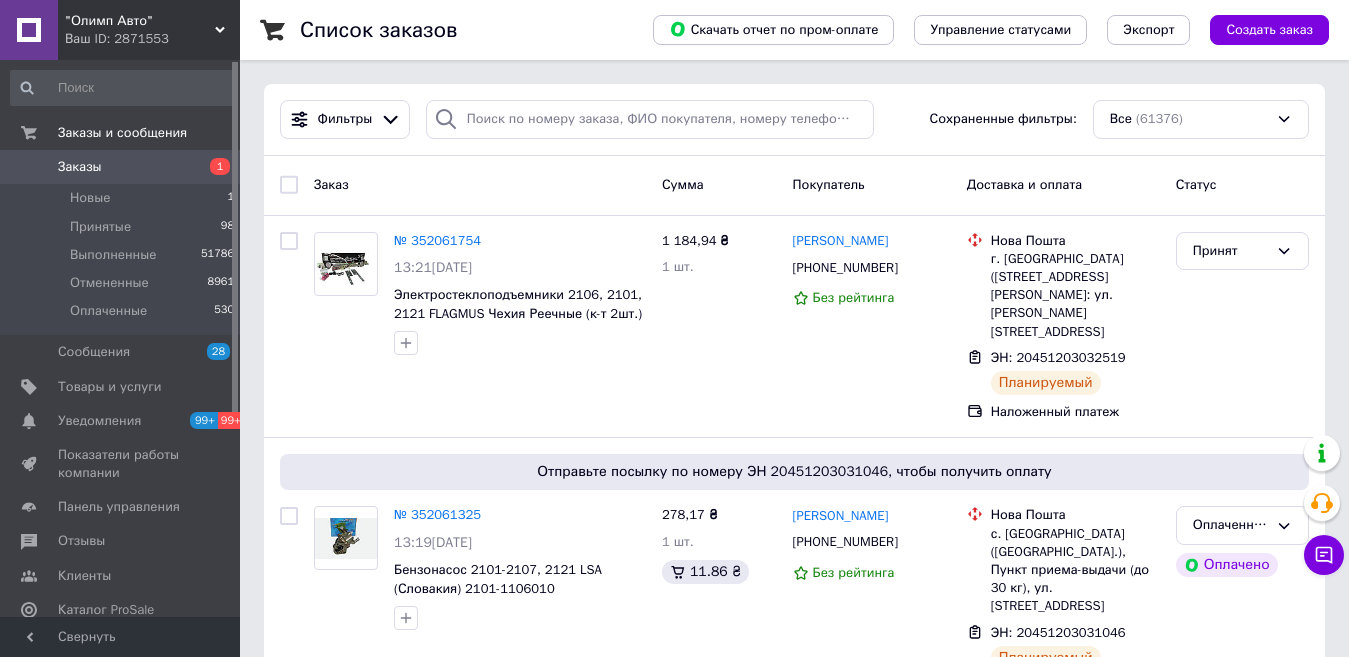 click on "Заказ" at bounding box center (480, 185) 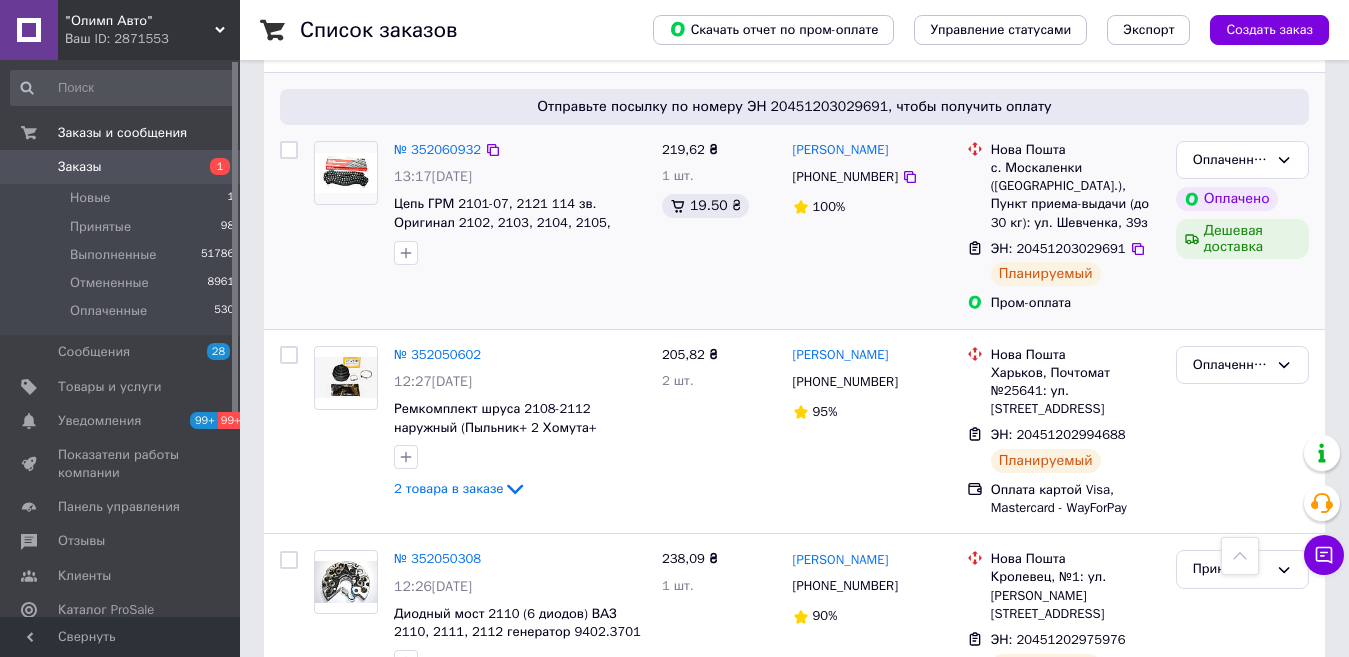 scroll, scrollTop: 900, scrollLeft: 0, axis: vertical 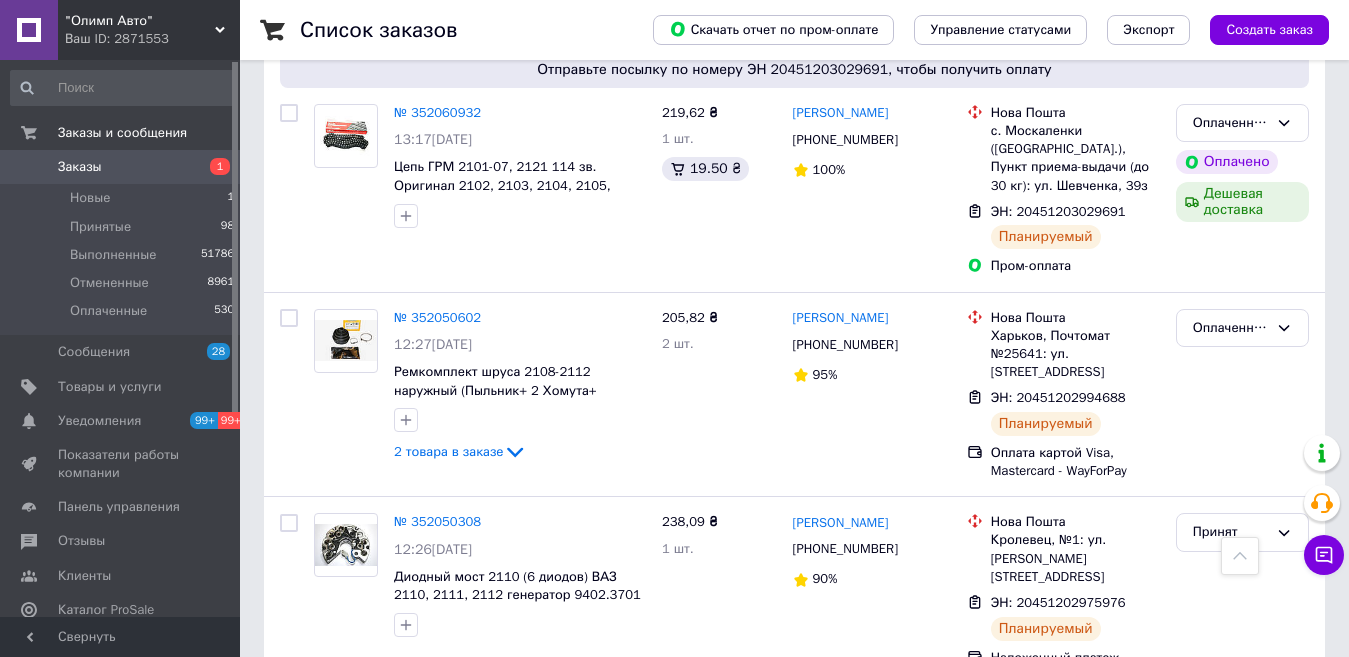 click on "Заказы" at bounding box center (121, 167) 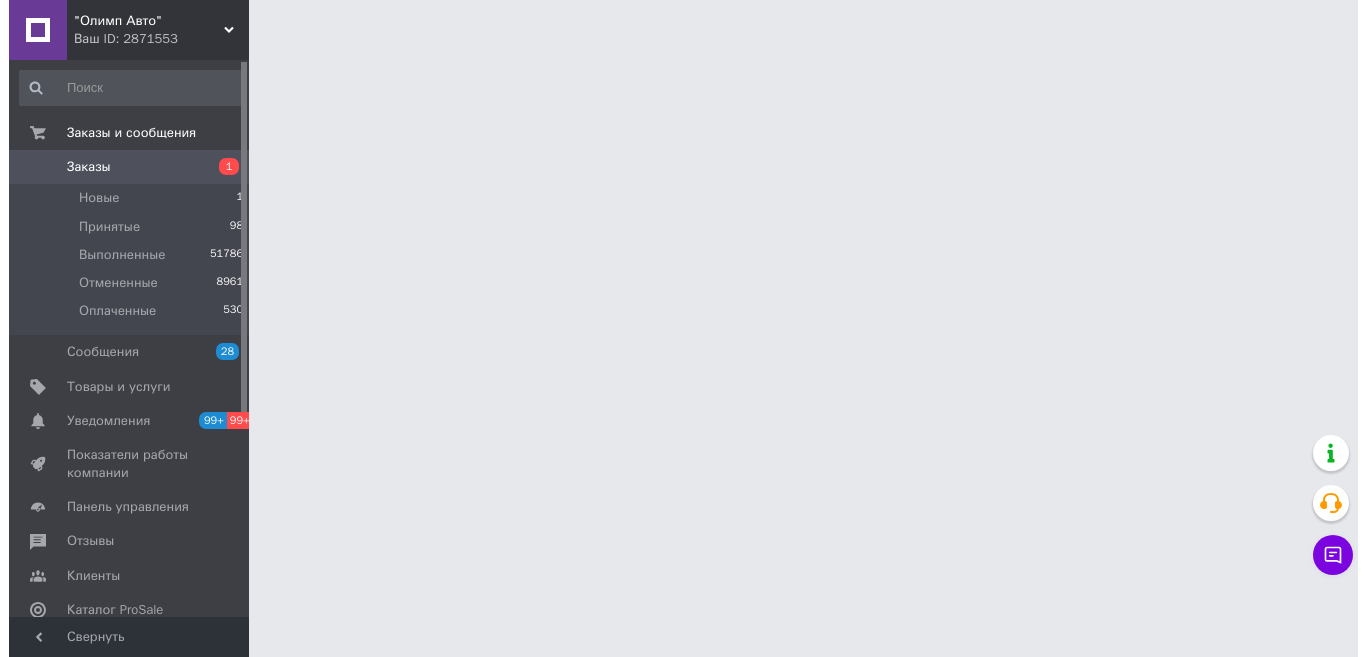 scroll, scrollTop: 0, scrollLeft: 0, axis: both 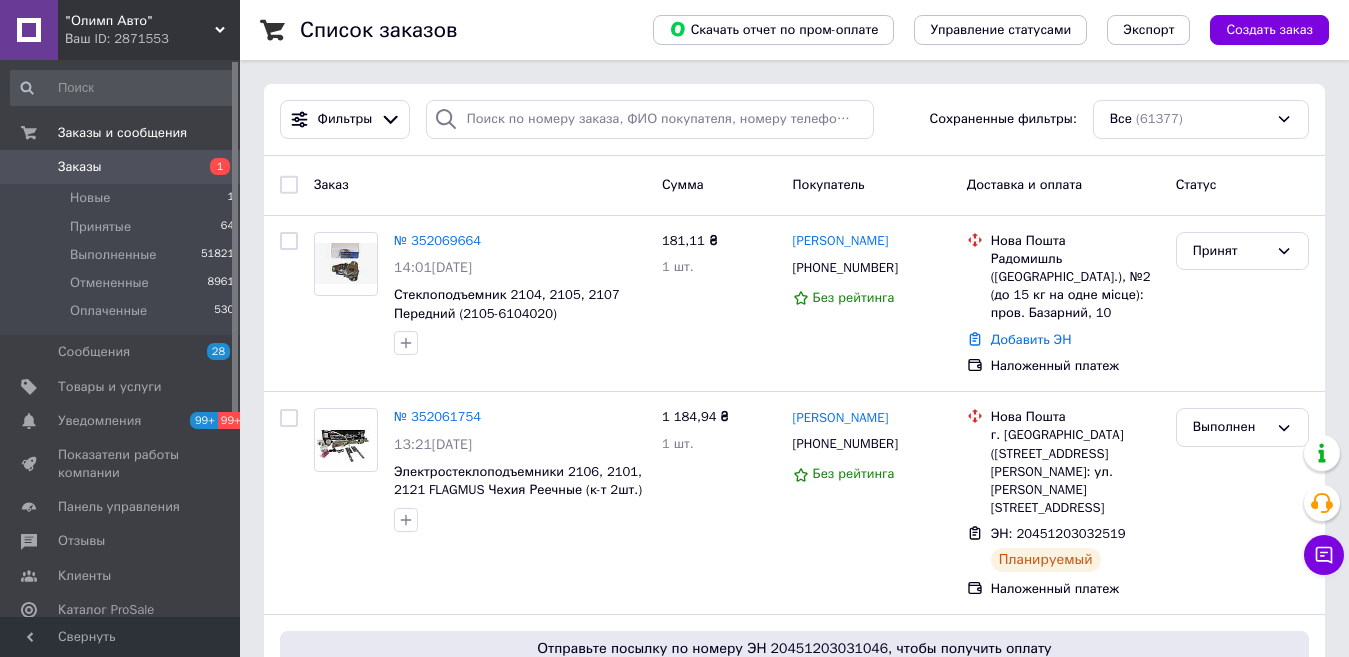 click on "Заказы" at bounding box center (121, 167) 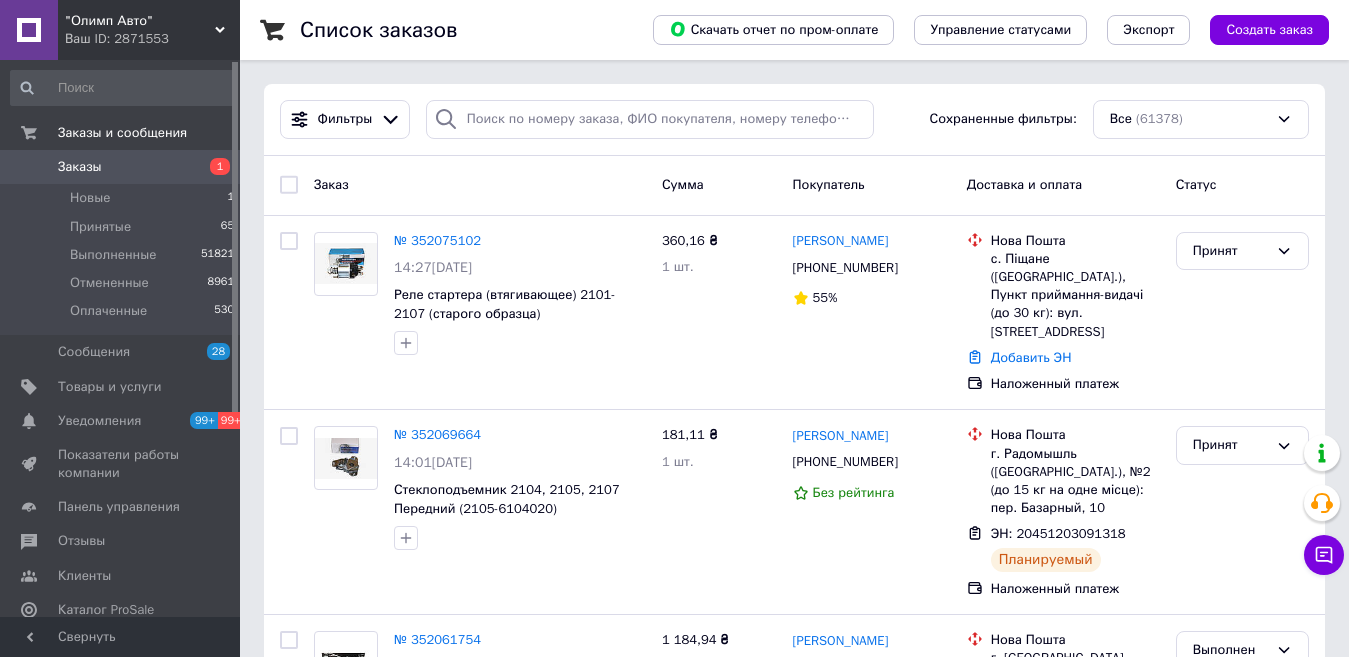 drag, startPoint x: 122, startPoint y: 170, endPoint x: 116, endPoint y: 13, distance: 157.11461 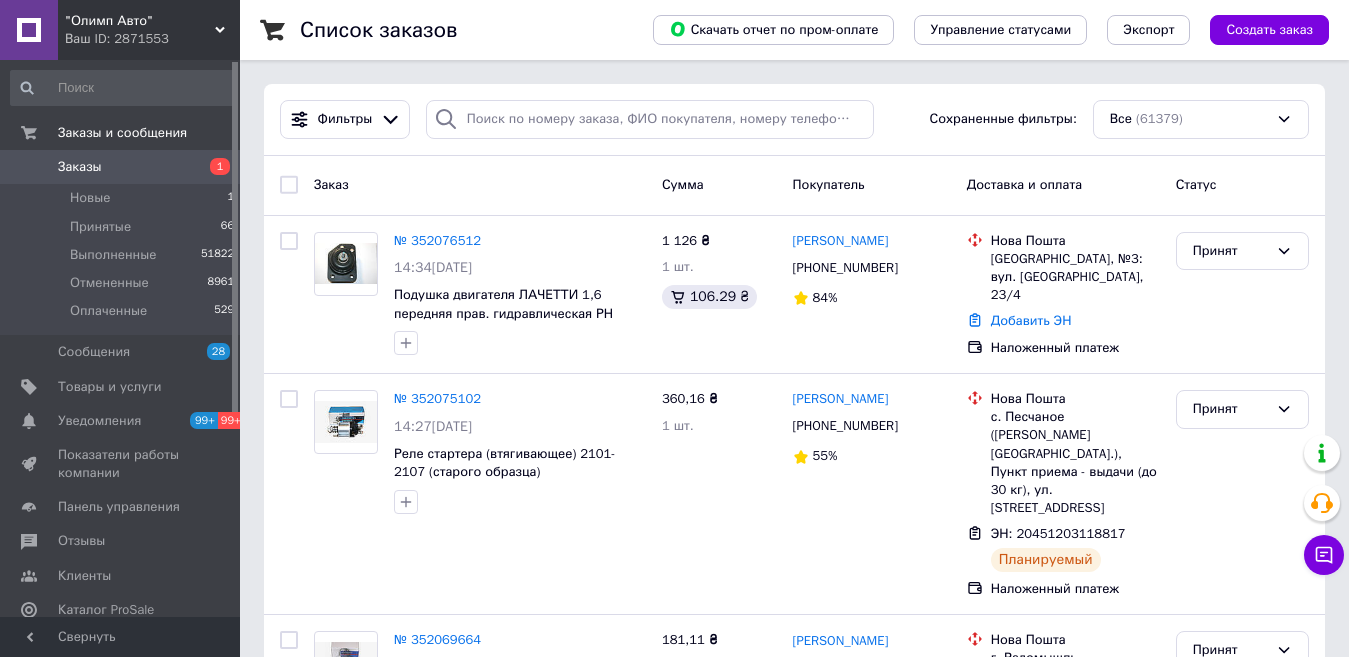 click on "Заказы" at bounding box center (121, 167) 